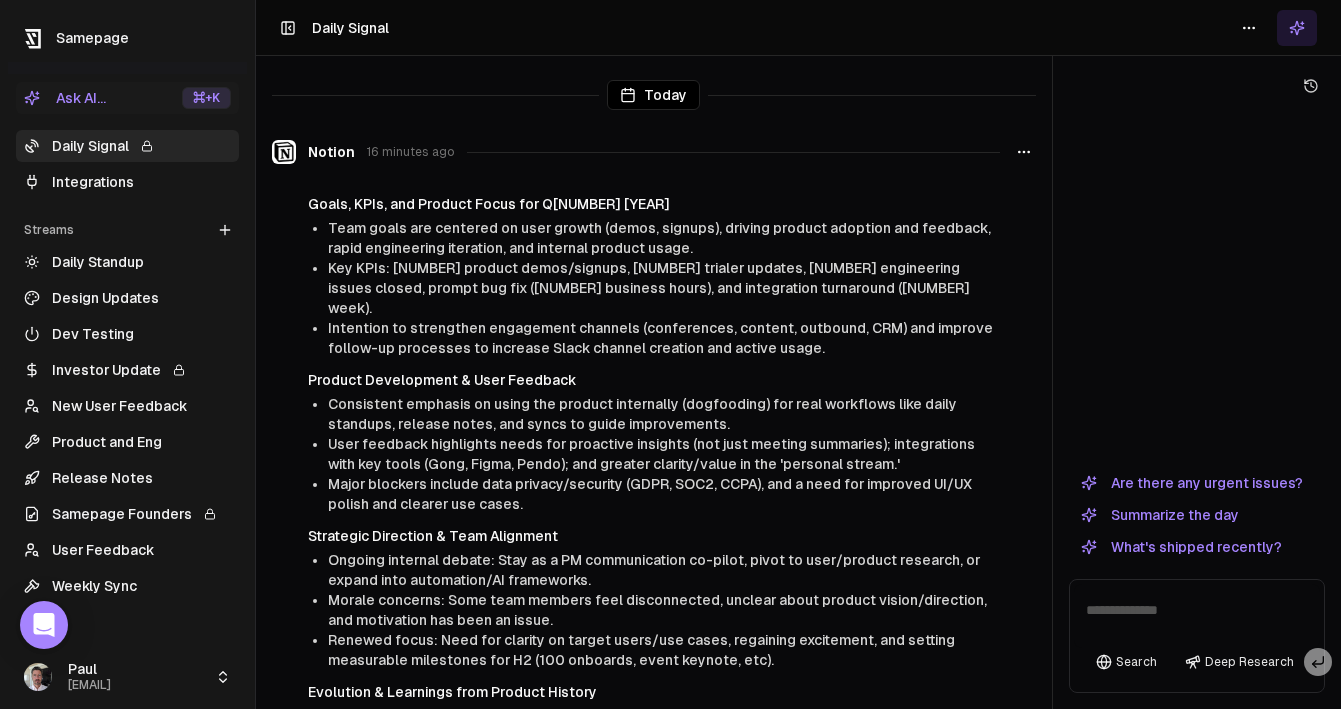 scroll, scrollTop: 0, scrollLeft: 0, axis: both 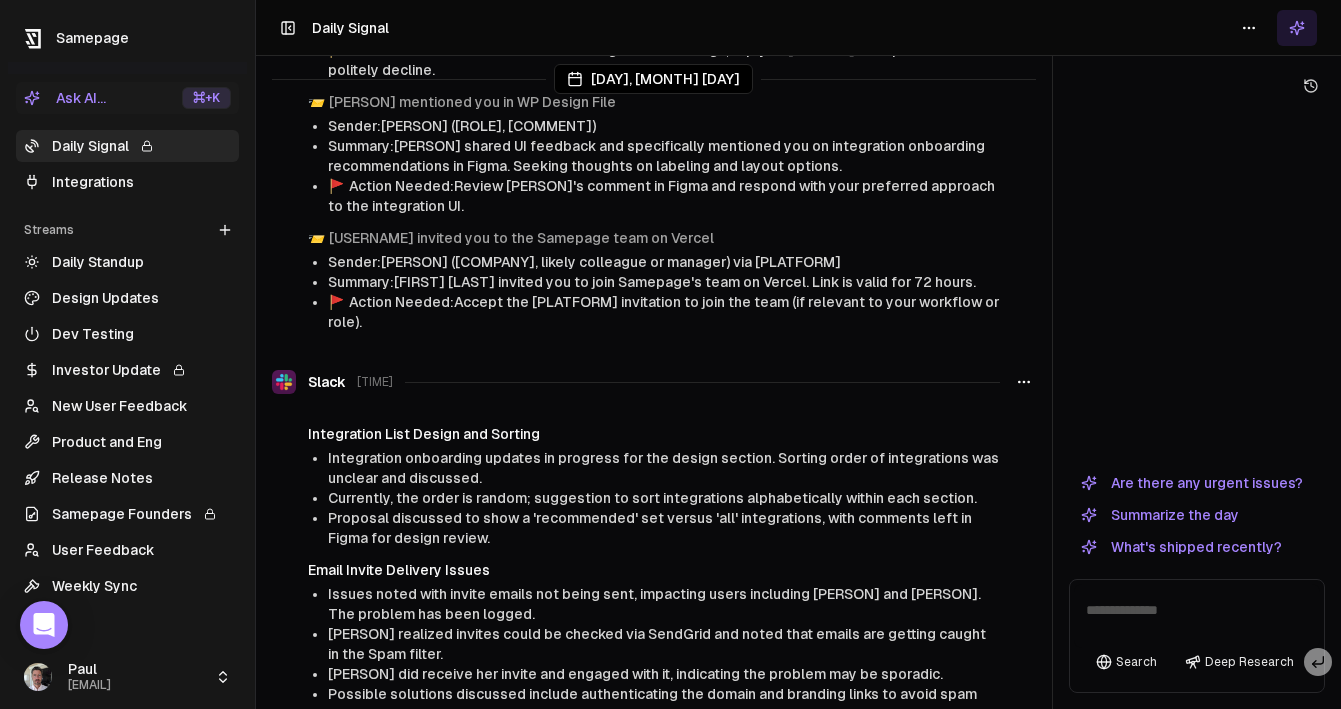 click on "Daily Signal" at bounding box center [127, 146] 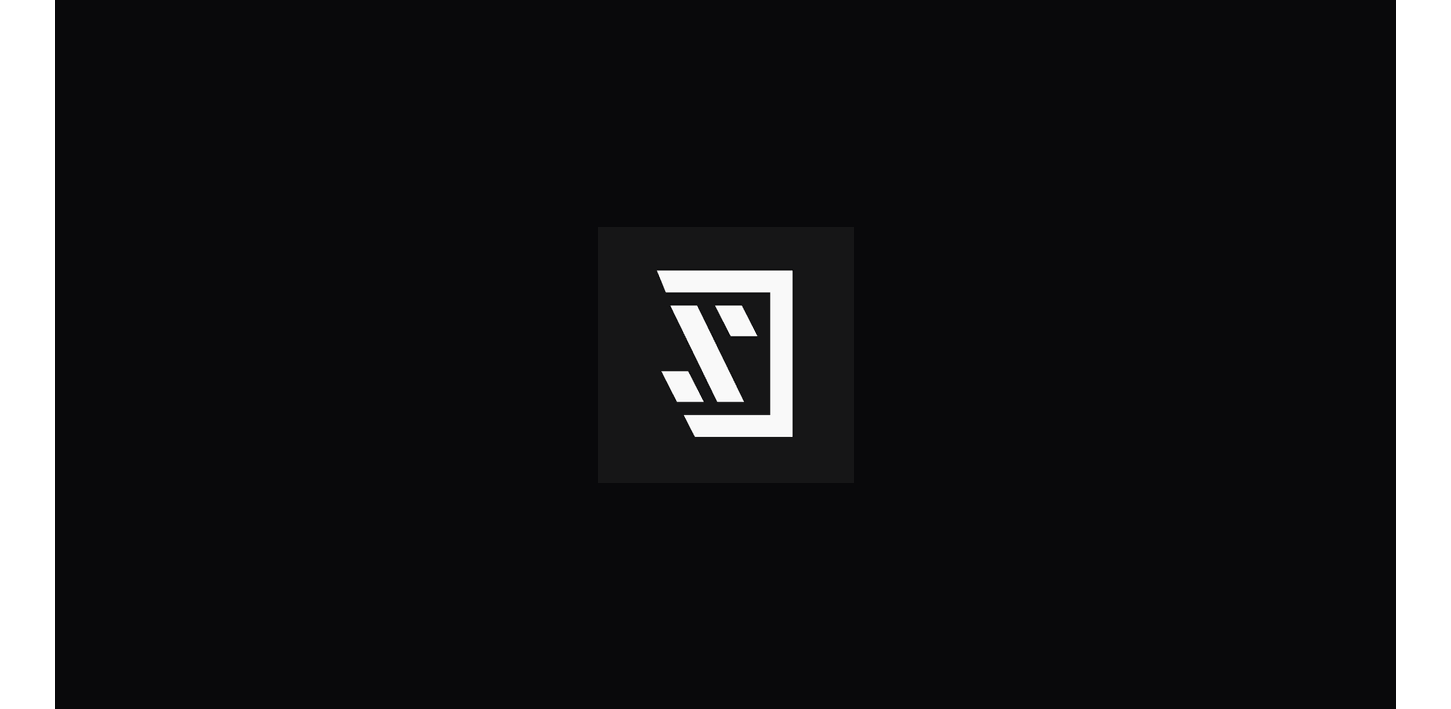 scroll, scrollTop: 0, scrollLeft: 0, axis: both 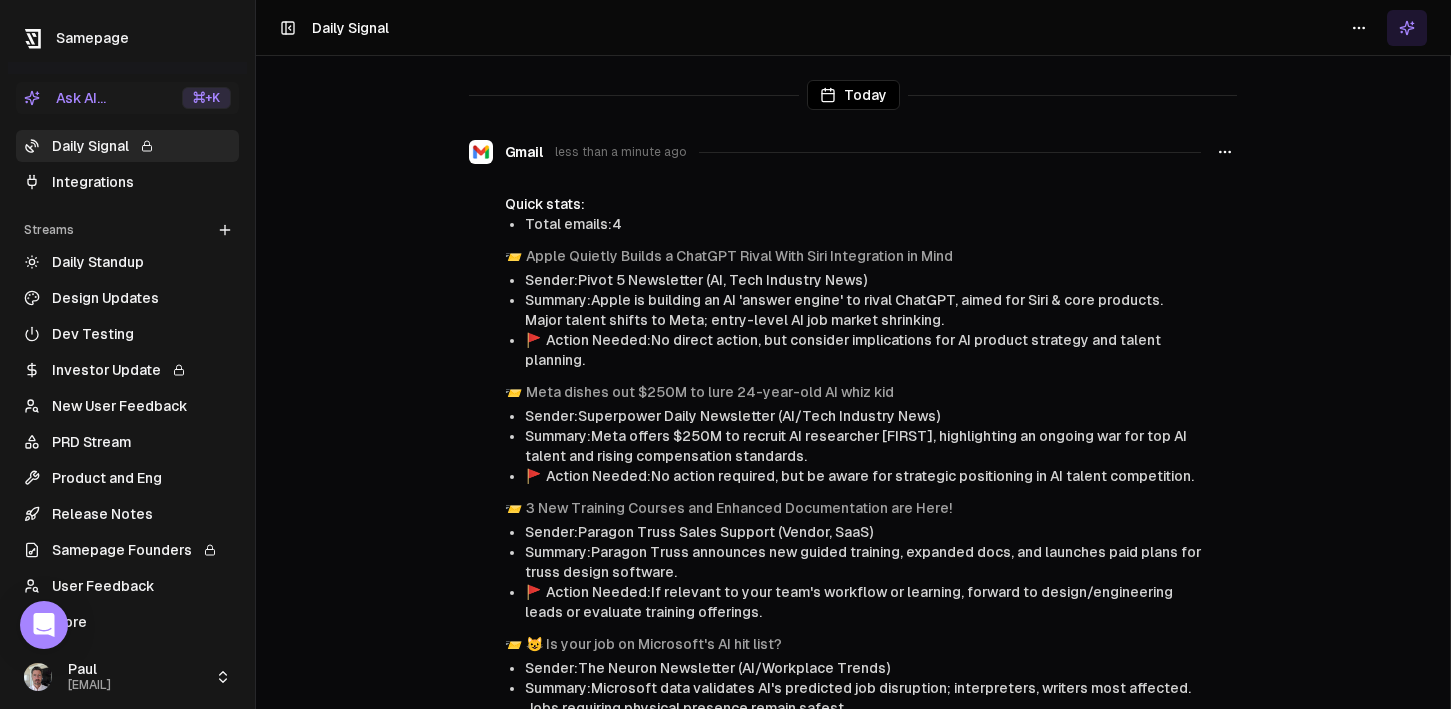 click on "Integrations" at bounding box center [127, 182] 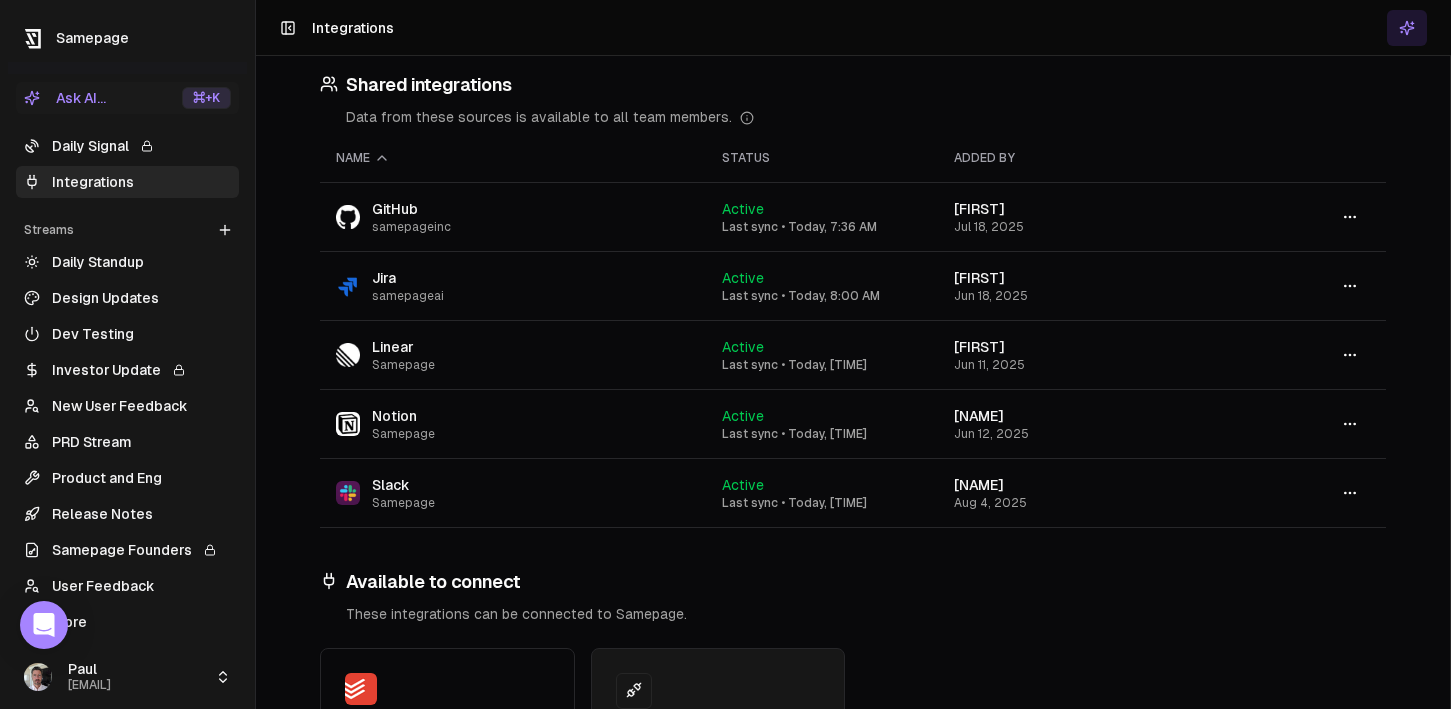 scroll, scrollTop: 464, scrollLeft: 0, axis: vertical 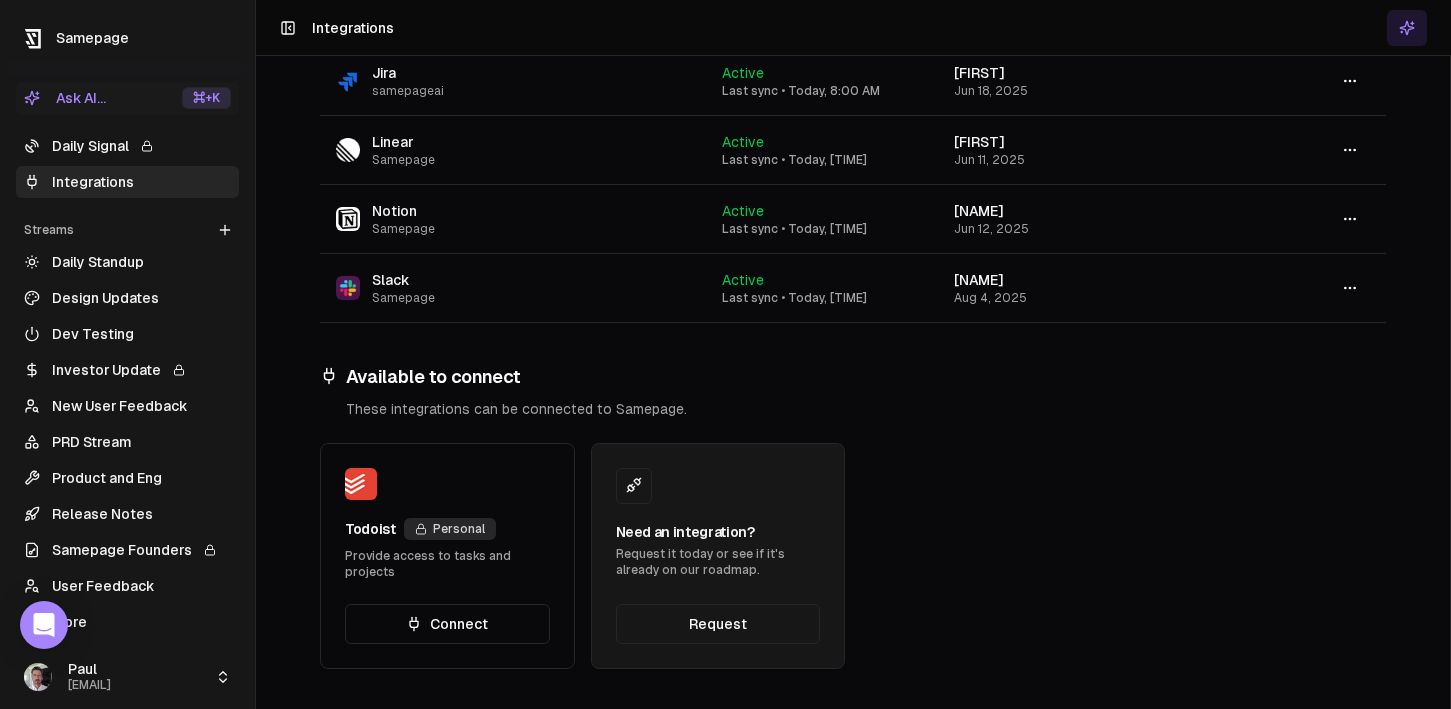click on "Todoist" at bounding box center (370, 529) 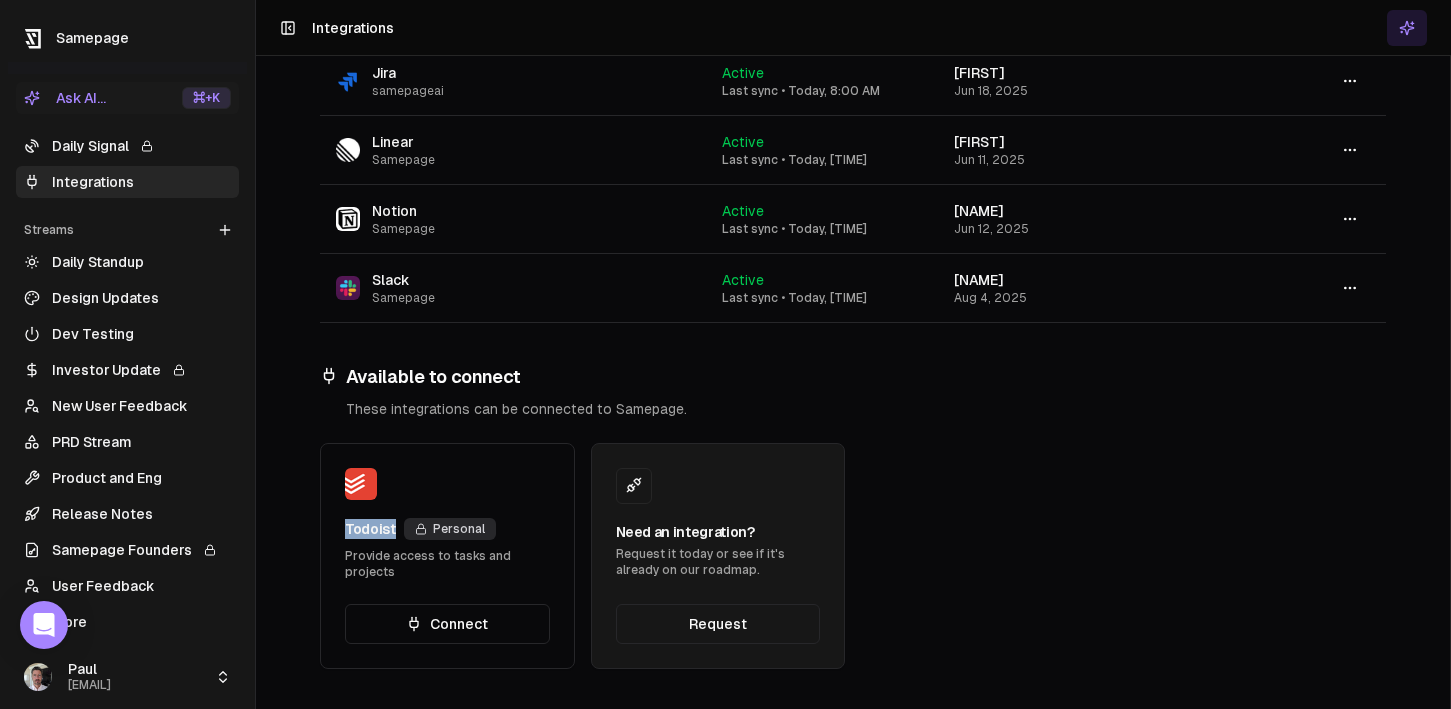 click on "Todoist" at bounding box center (370, 529) 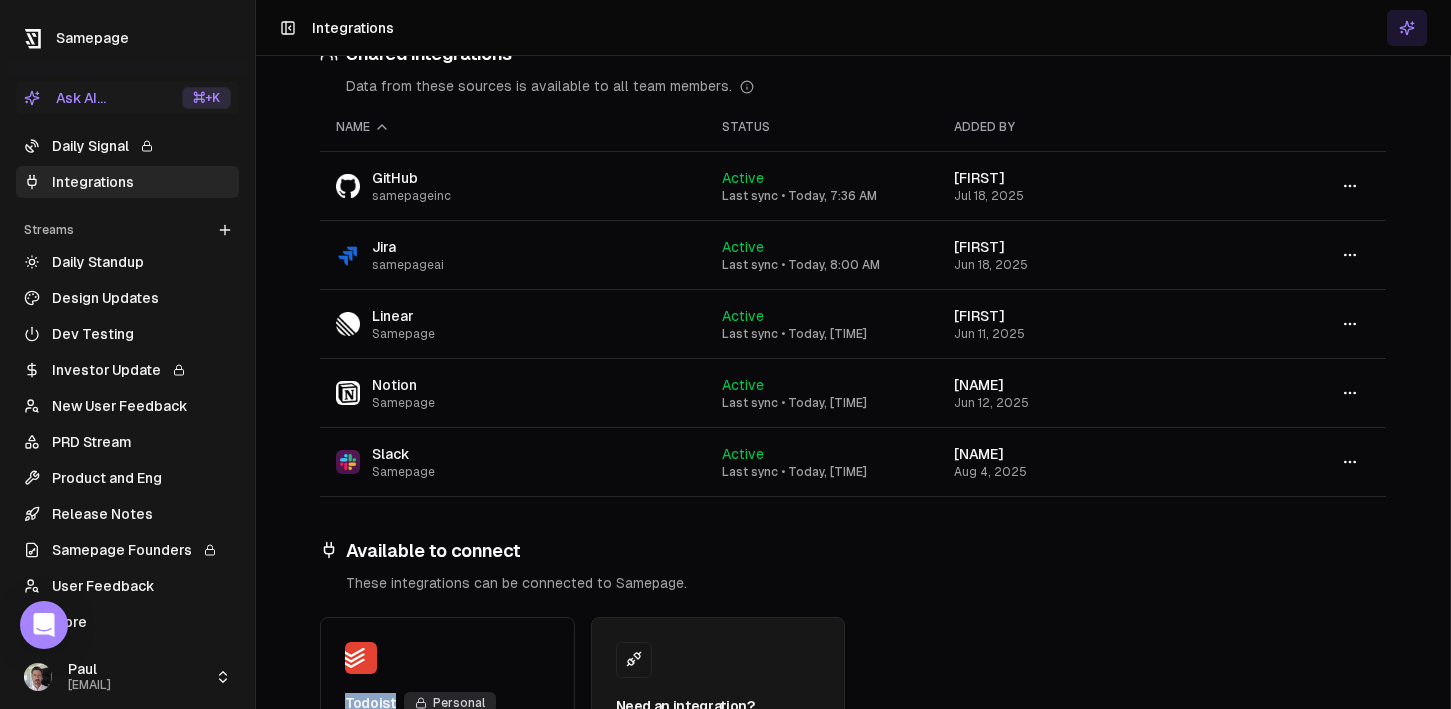 scroll, scrollTop: 300, scrollLeft: 0, axis: vertical 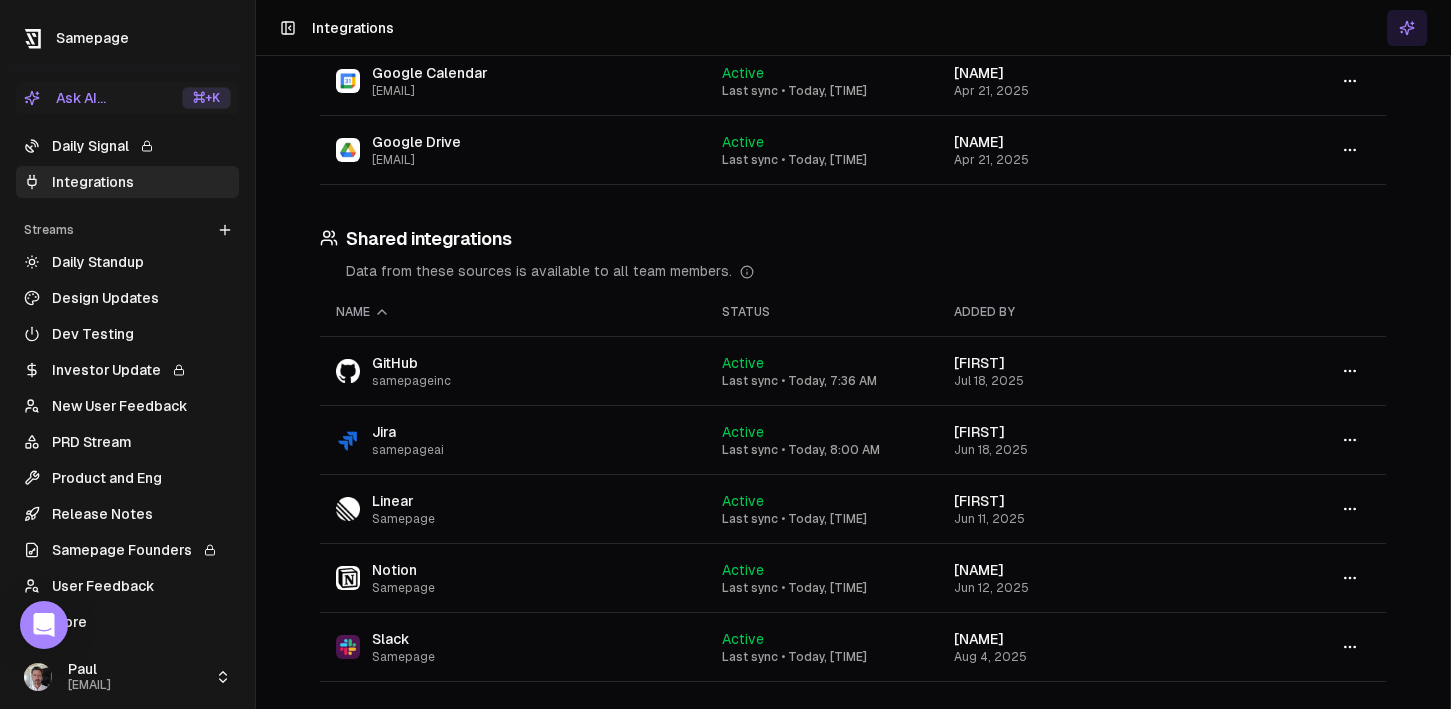 click on "Daily Signal" at bounding box center (127, 146) 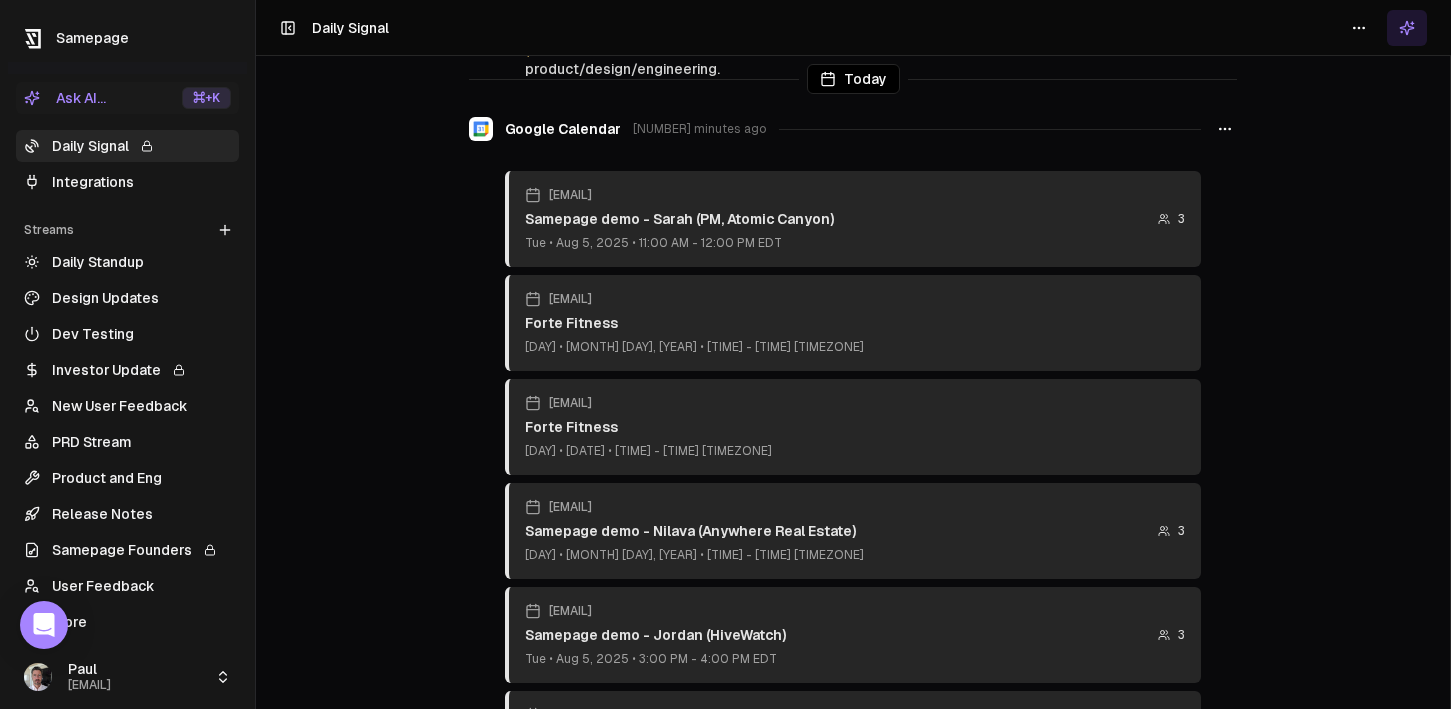 scroll, scrollTop: 688, scrollLeft: 0, axis: vertical 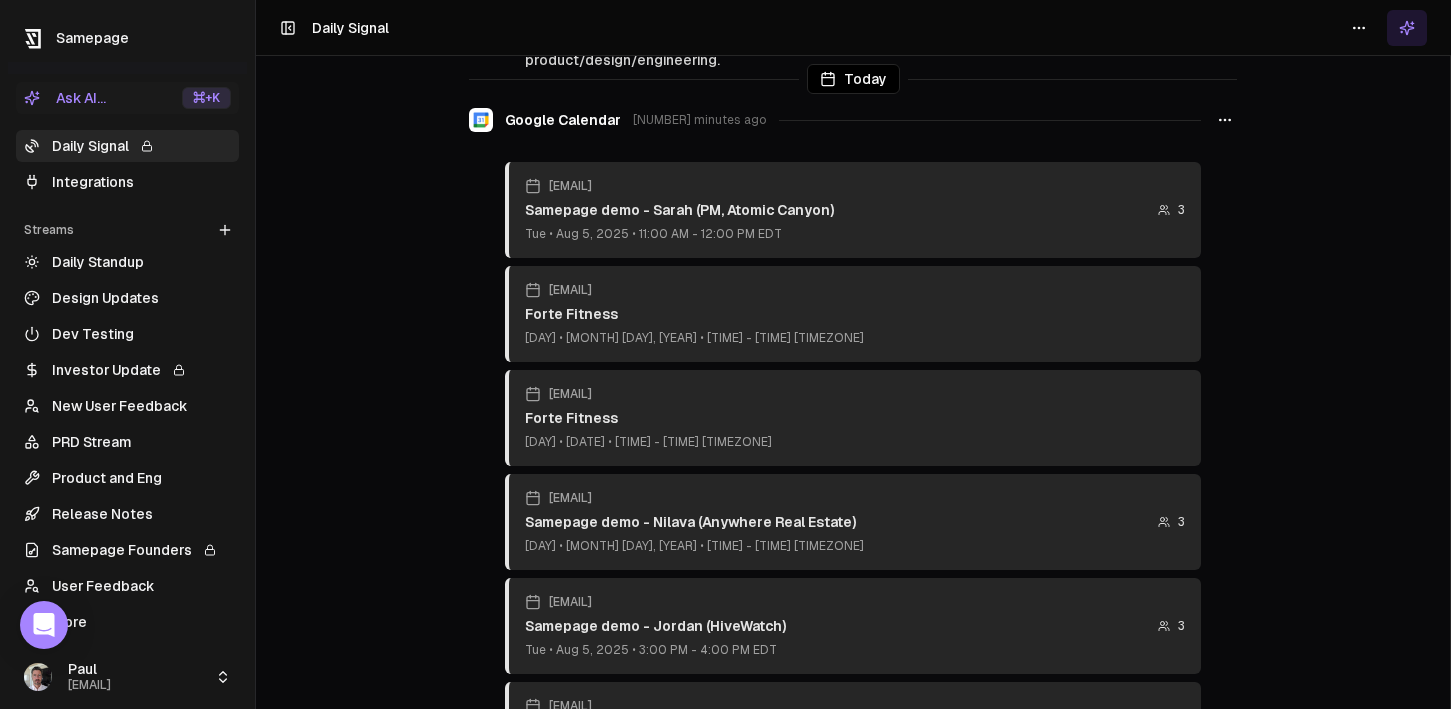 click on "Samepage demo - Sarah (PM, Atomic Canyon)" at bounding box center (679, 210) 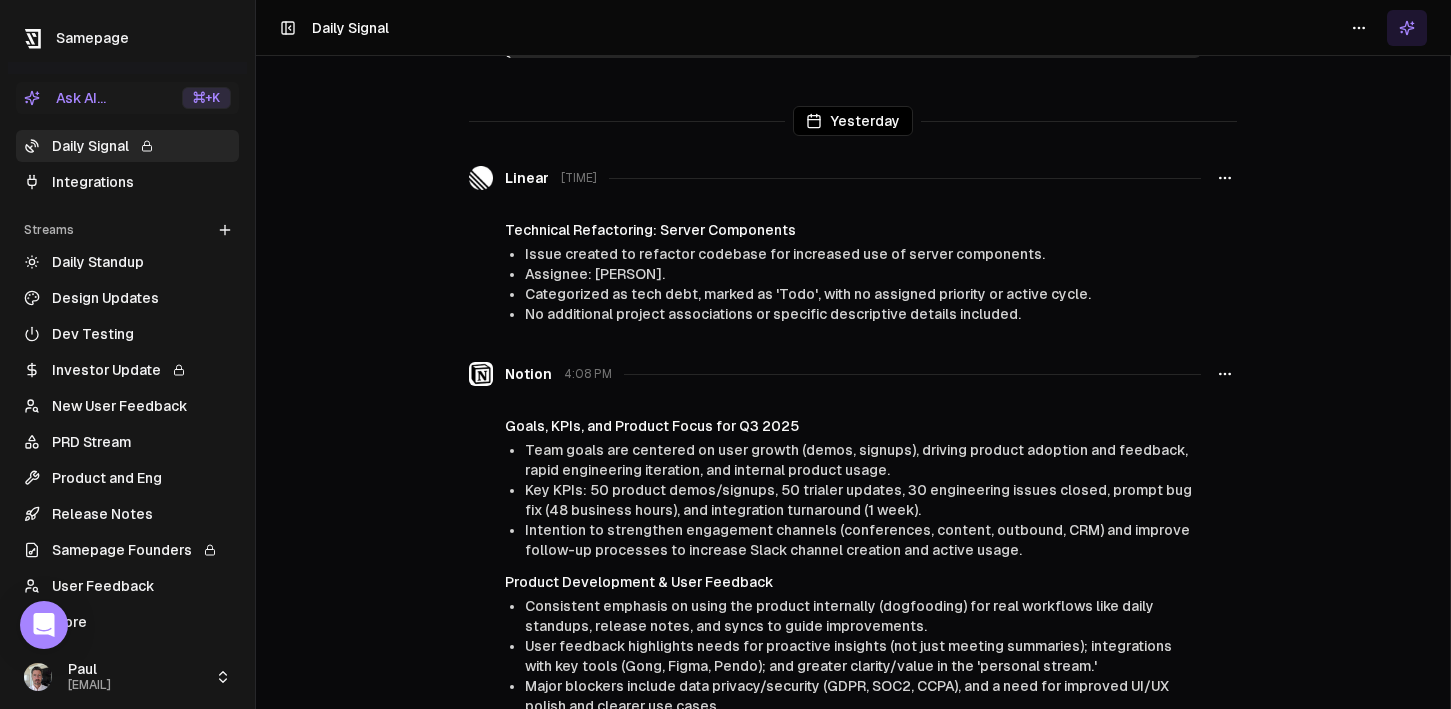 scroll, scrollTop: 1526, scrollLeft: 0, axis: vertical 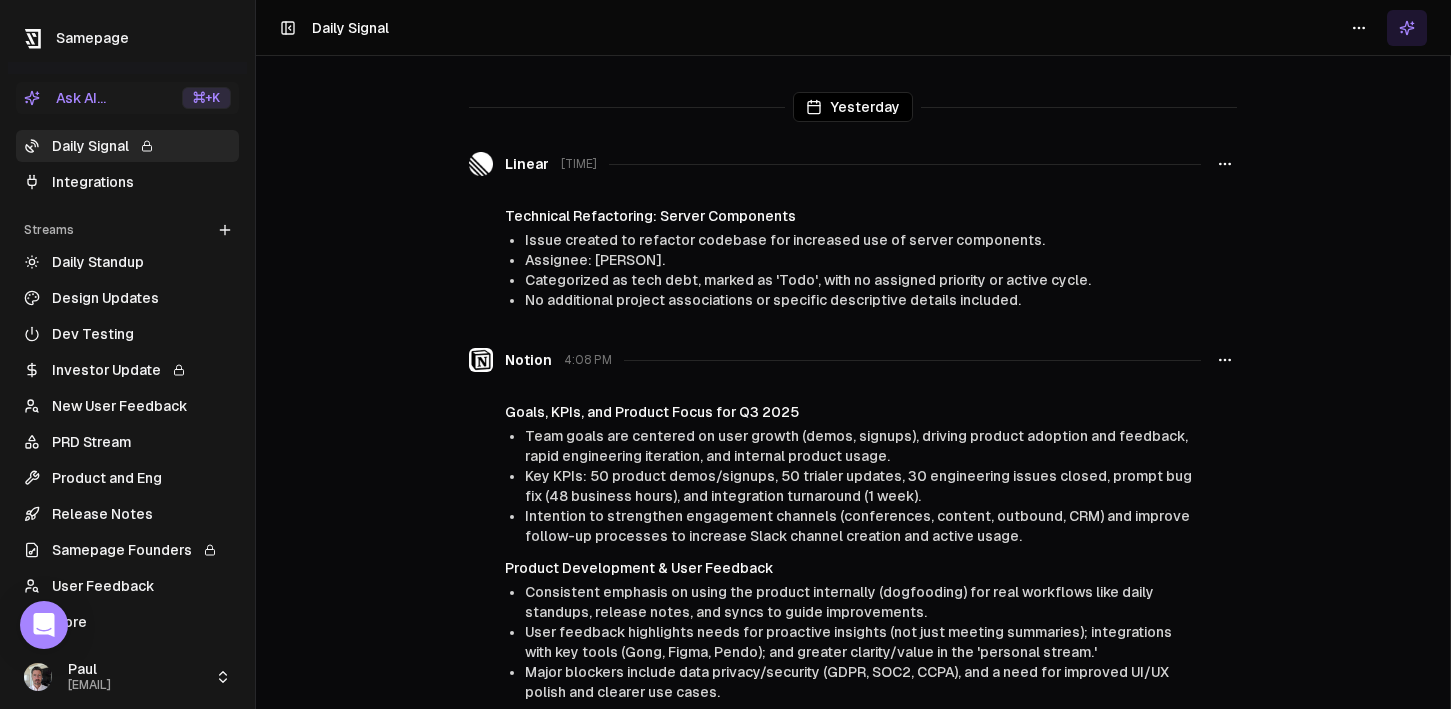 click on "Assignee: [PERSON]." at bounding box center (595, 260) 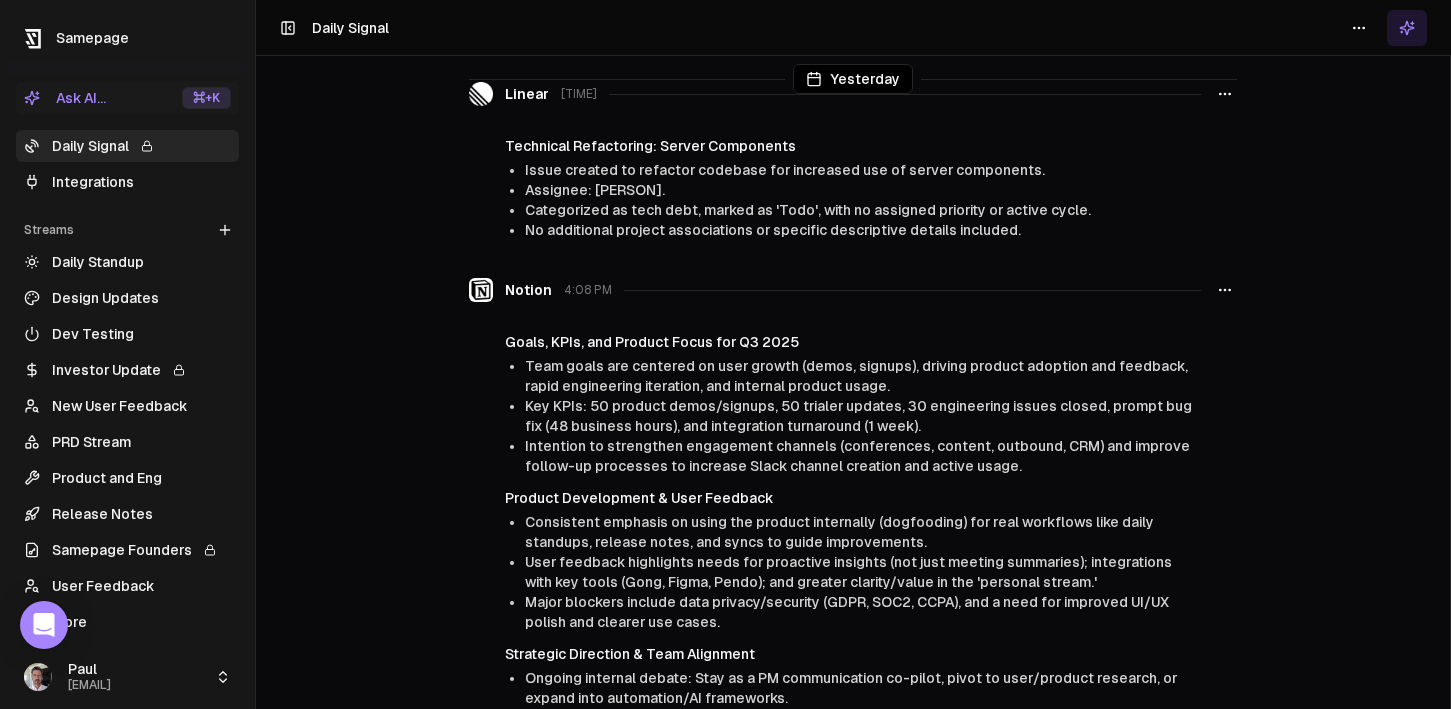 scroll, scrollTop: 1585, scrollLeft: 0, axis: vertical 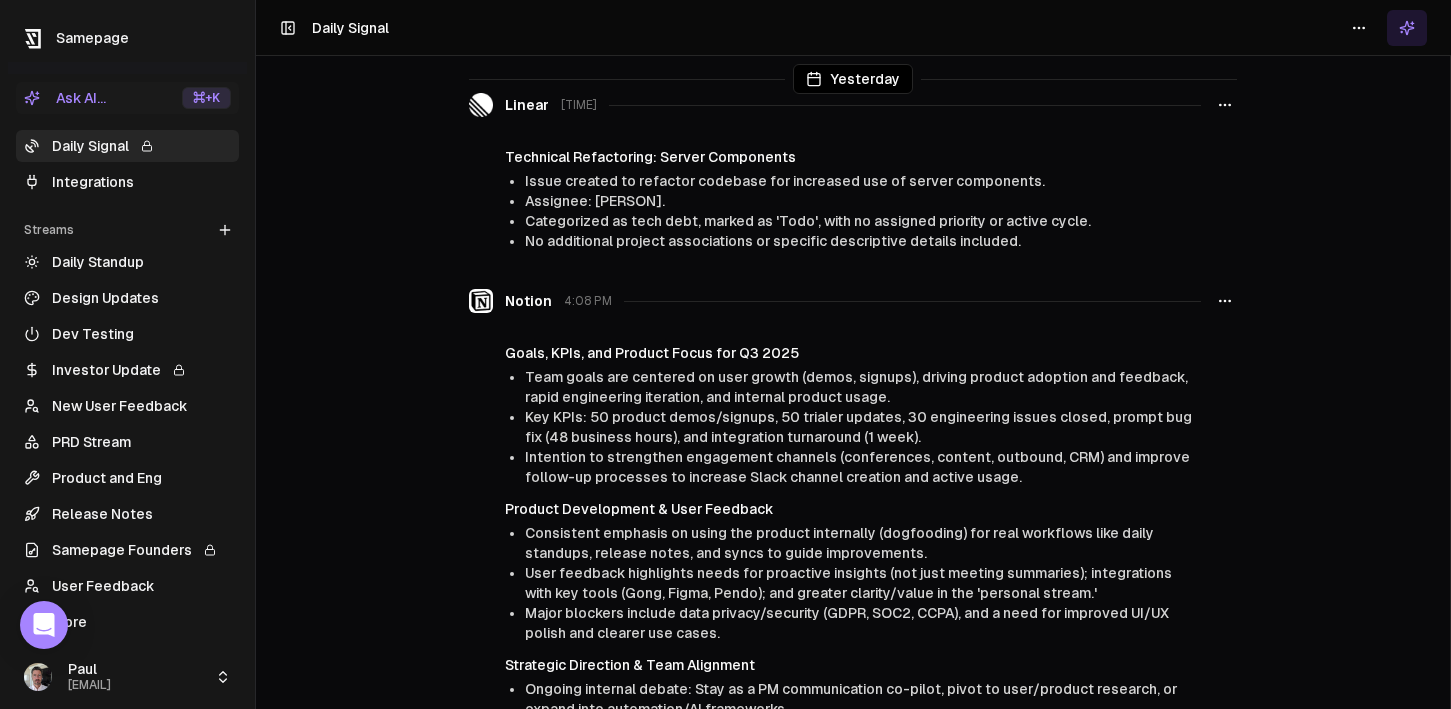 click on "Linear" at bounding box center [527, 105] 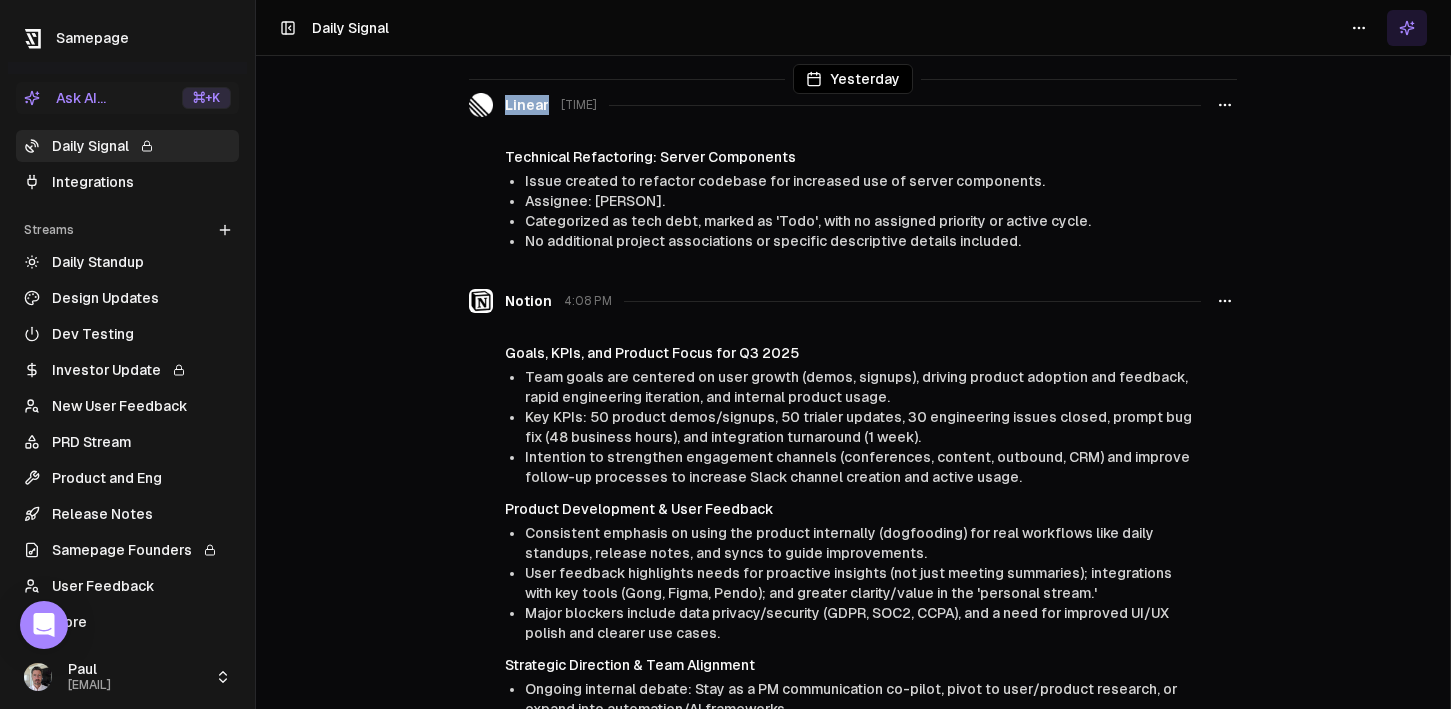 click on "Linear" at bounding box center (527, 105) 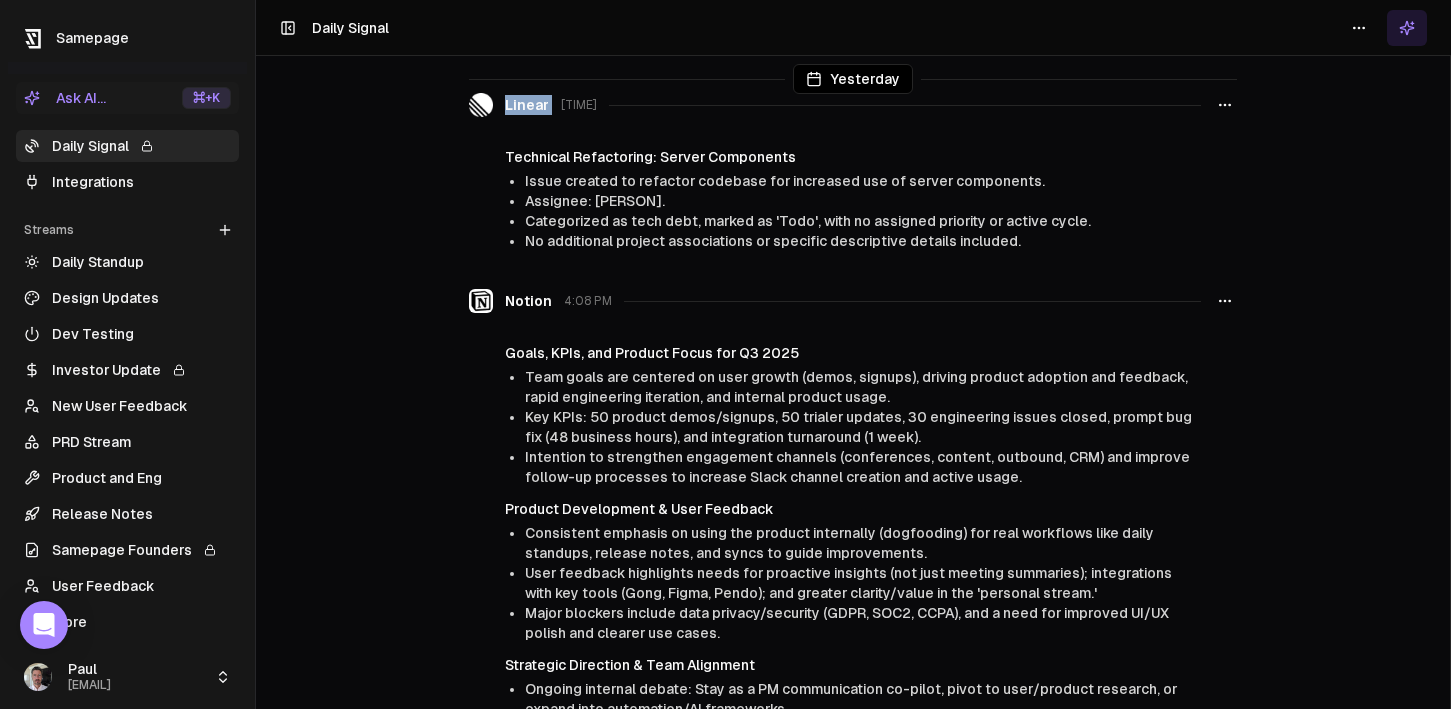 click on "Linear" at bounding box center (527, 105) 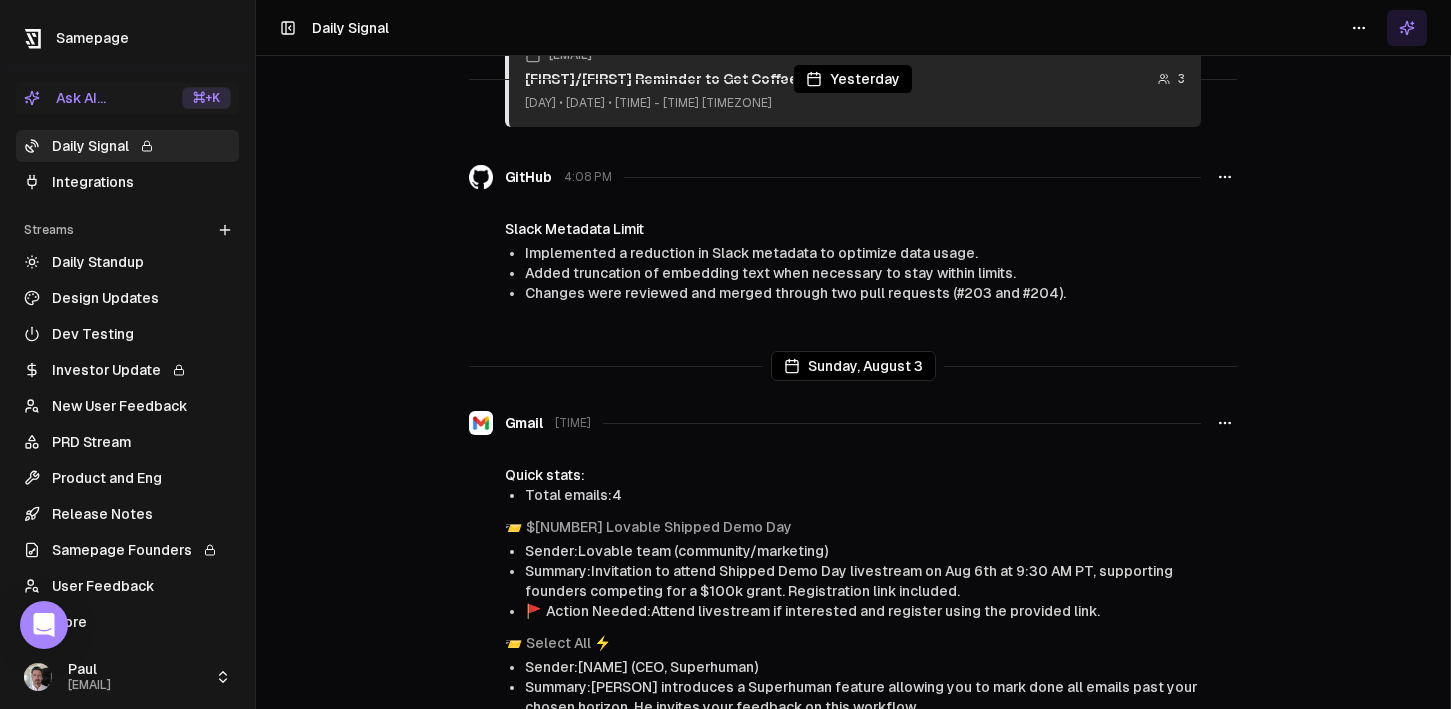 scroll, scrollTop: 4141, scrollLeft: 0, axis: vertical 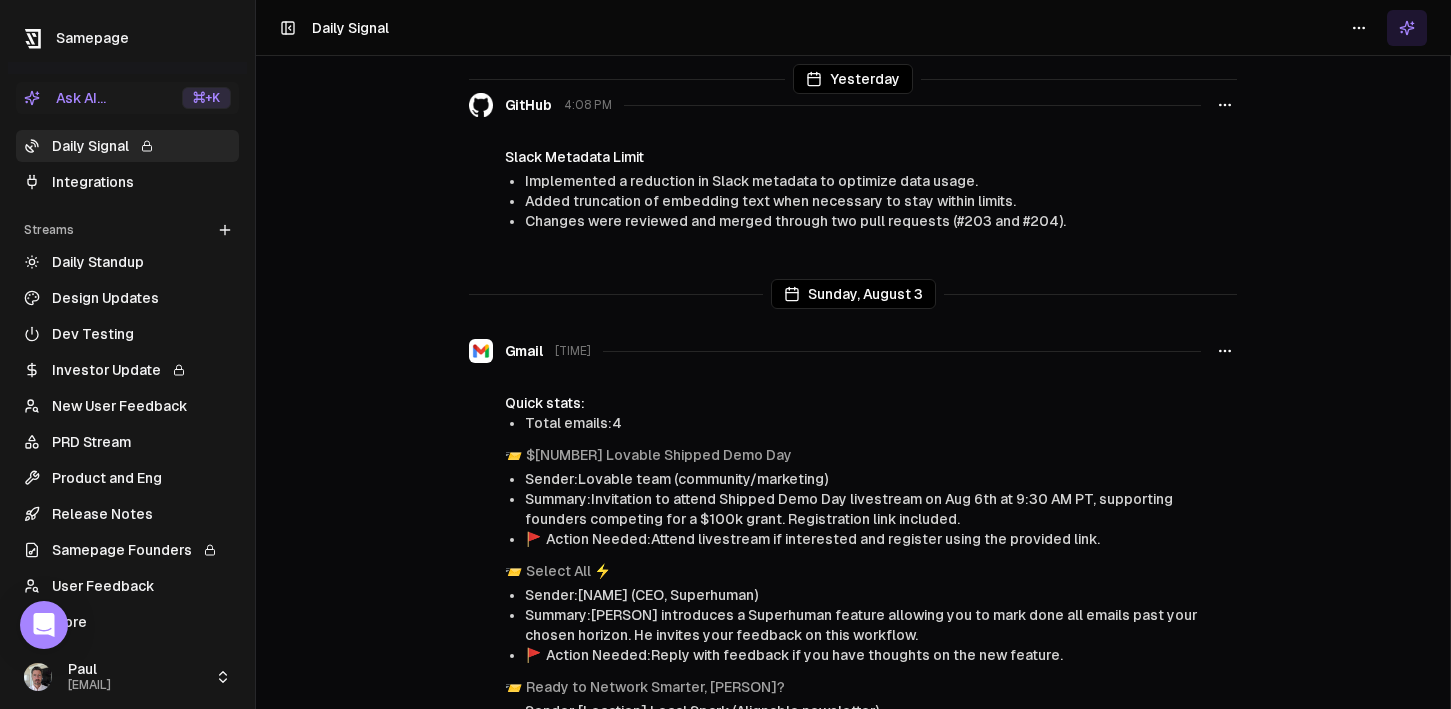 click on "Slack Metadata Limit" at bounding box center (853, 157) 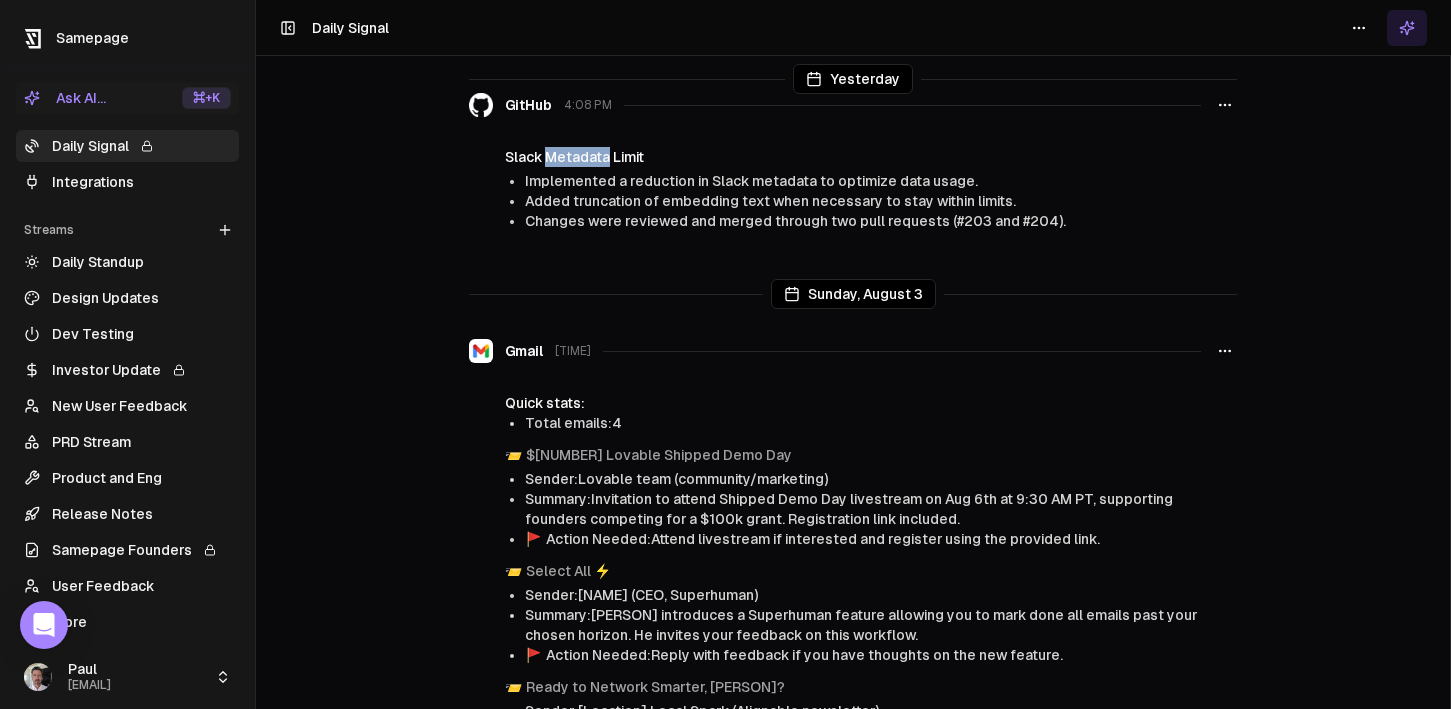 click on "Slack Metadata Limit" at bounding box center [853, 157] 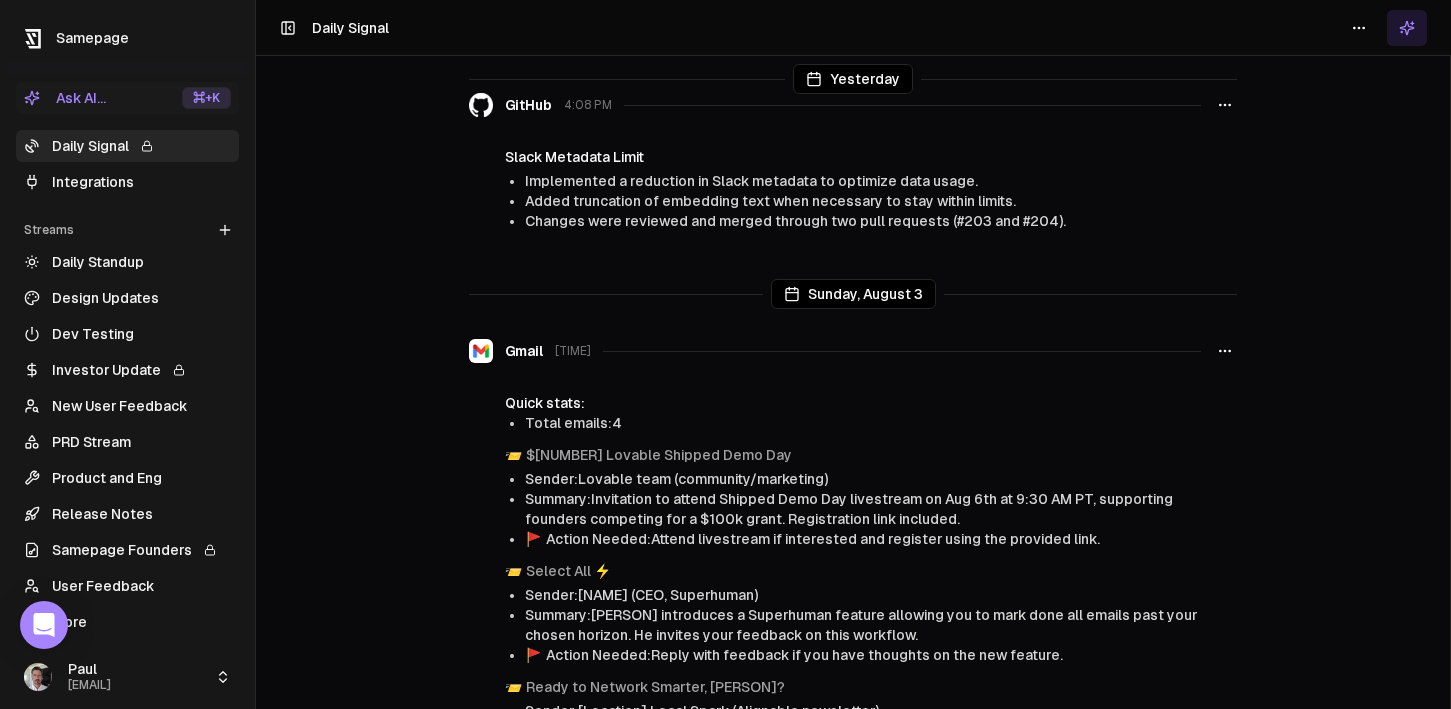 click on "Implemented a reduction in Slack metadata to optimize data usage." at bounding box center (751, 181) 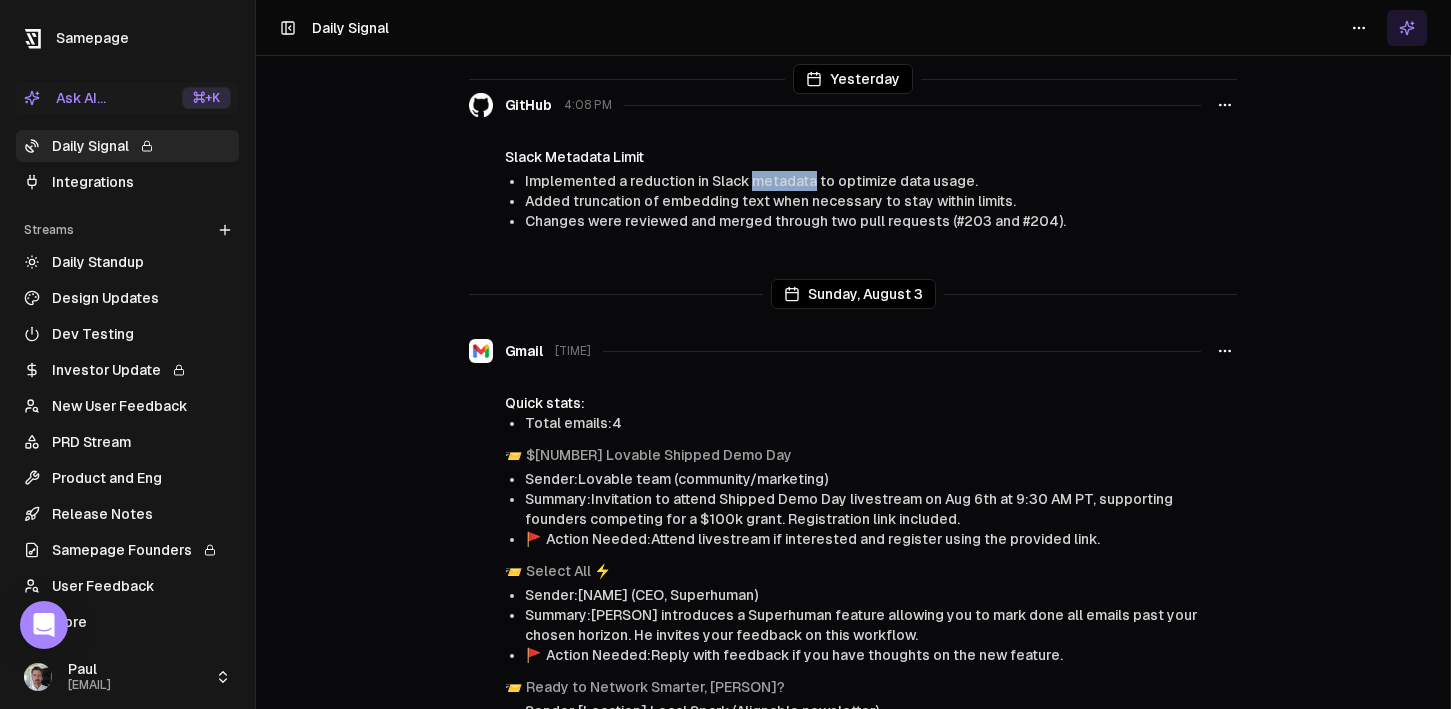 click on "Implemented a reduction in Slack metadata to optimize data usage." at bounding box center (751, 181) 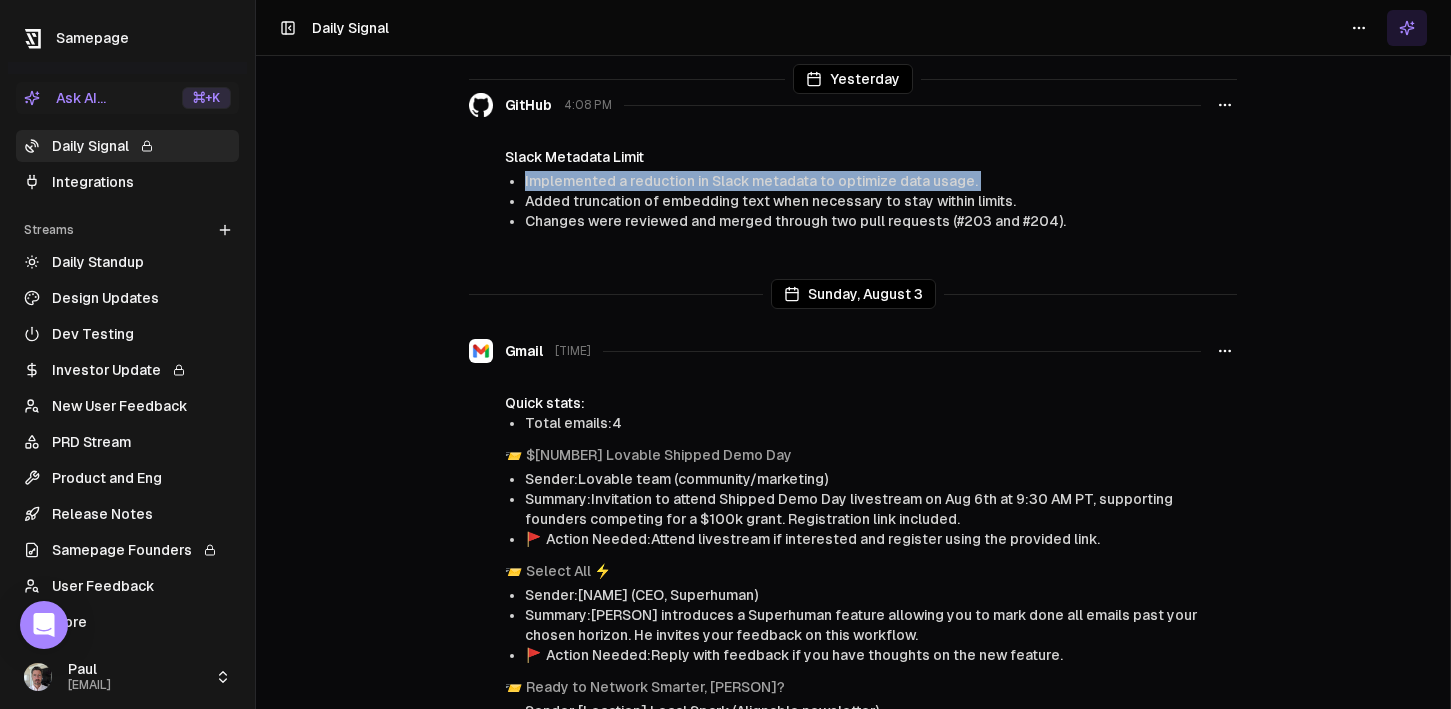 click on "Implemented a reduction in Slack metadata to optimize data usage." at bounding box center [751, 181] 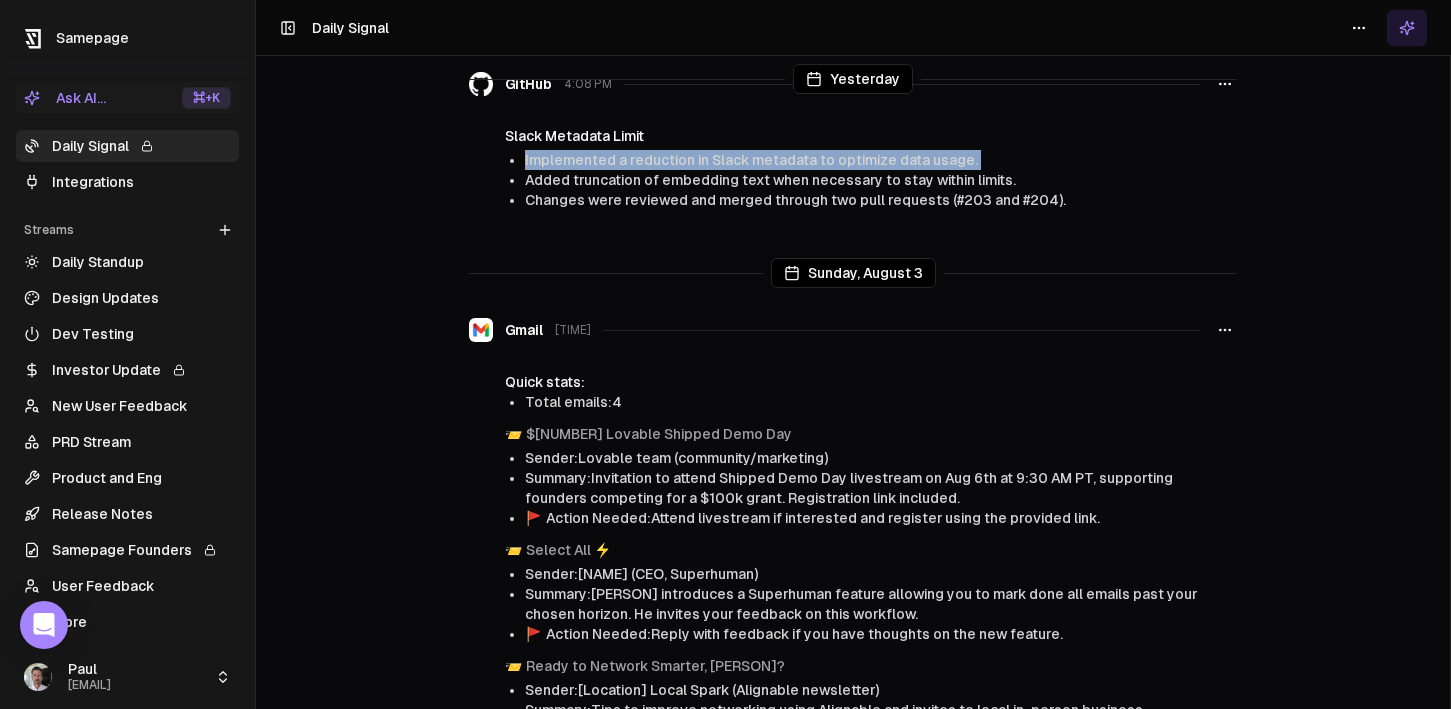 scroll, scrollTop: 4161, scrollLeft: 0, axis: vertical 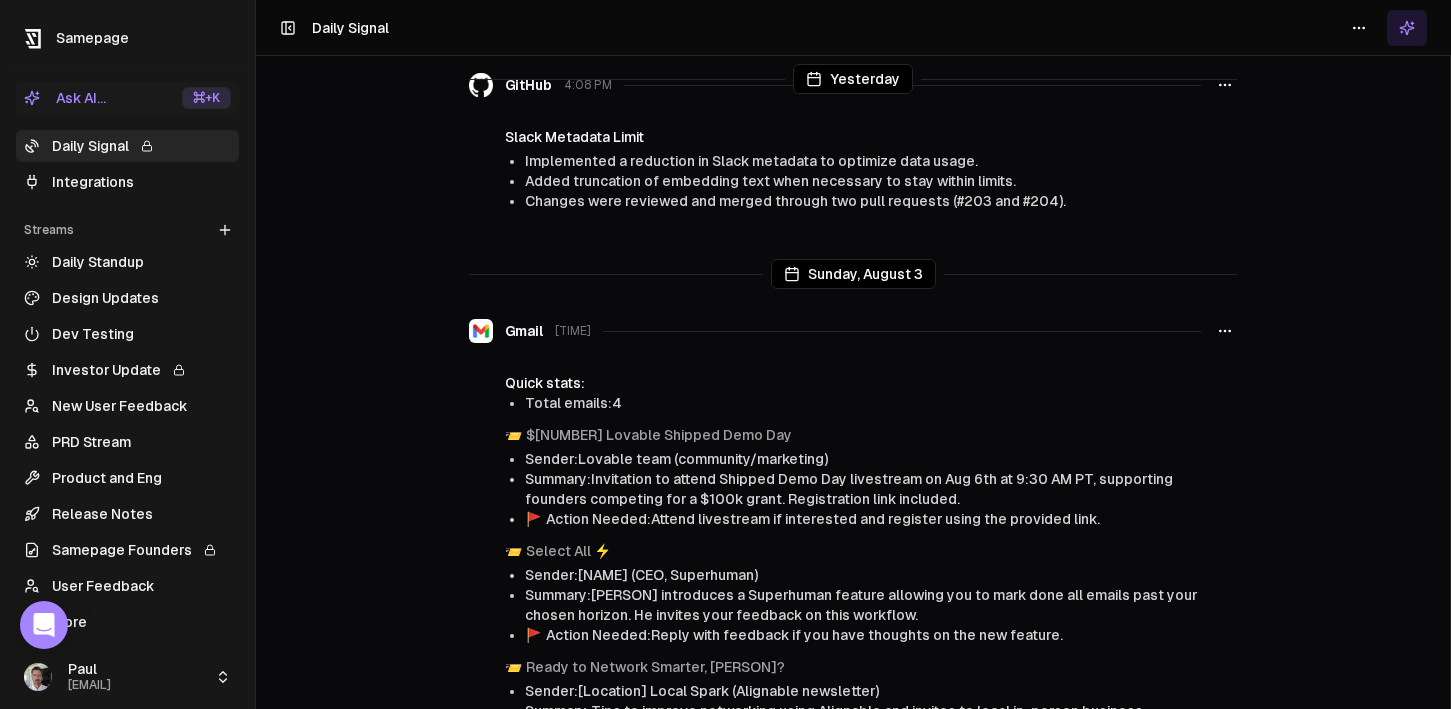 click on "Changes were reviewed and merged through two pull requests (#203 and #204)." at bounding box center (795, 201) 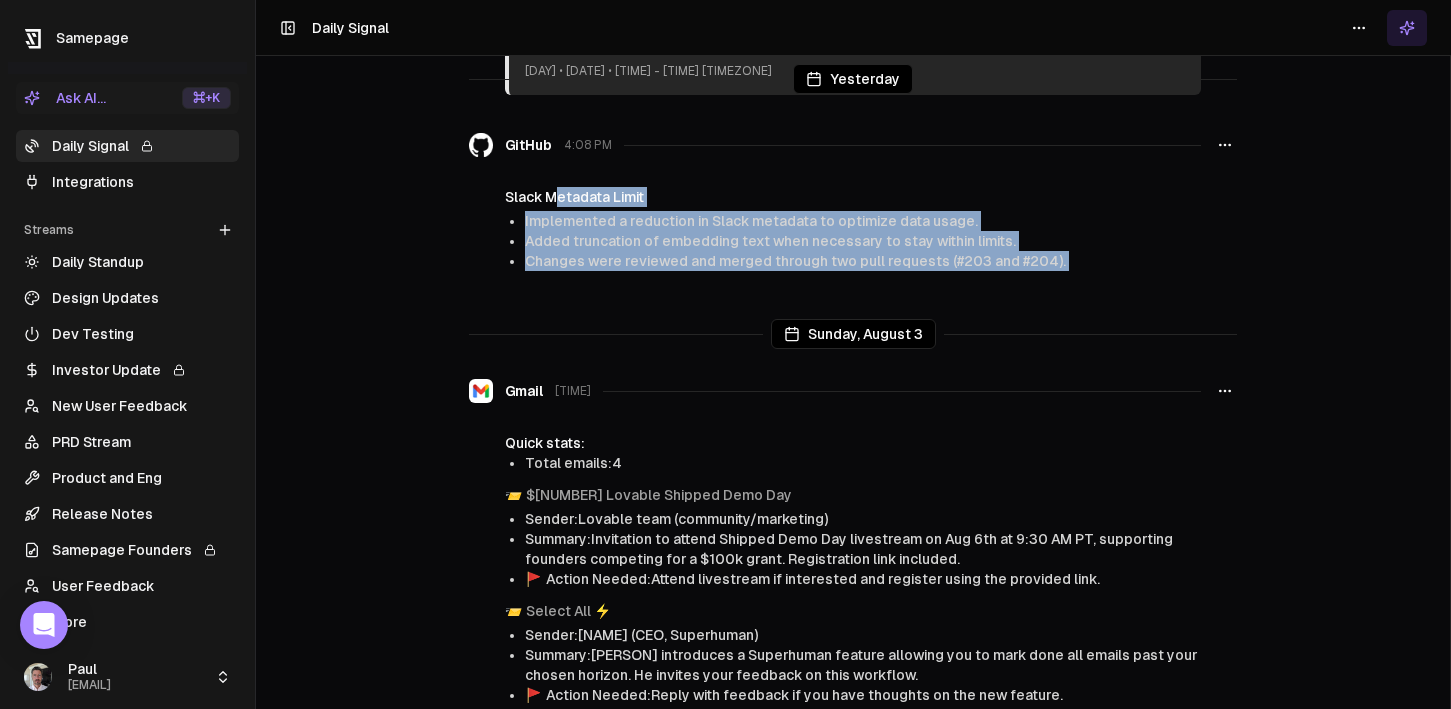 drag, startPoint x: 556, startPoint y: 221, endPoint x: 613, endPoint y: 299, distance: 96.60745 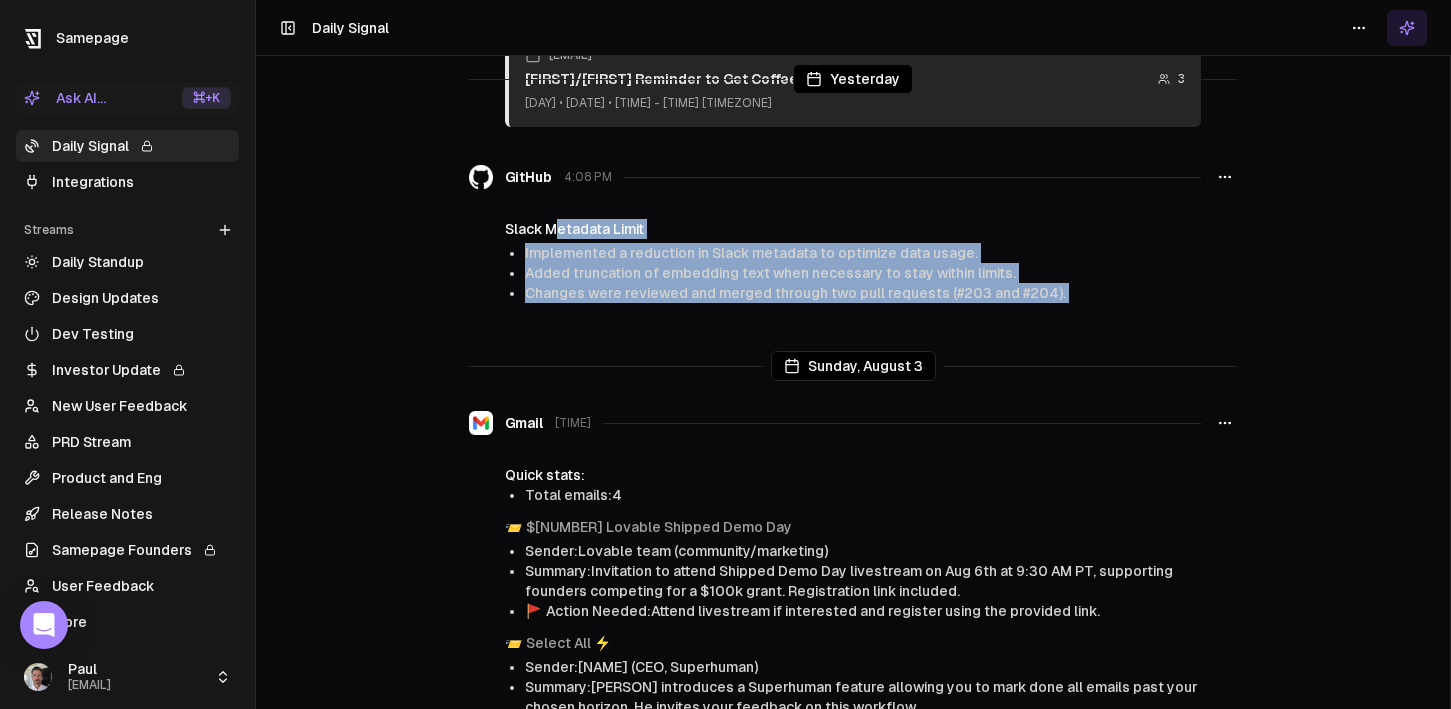 scroll, scrollTop: 4070, scrollLeft: 0, axis: vertical 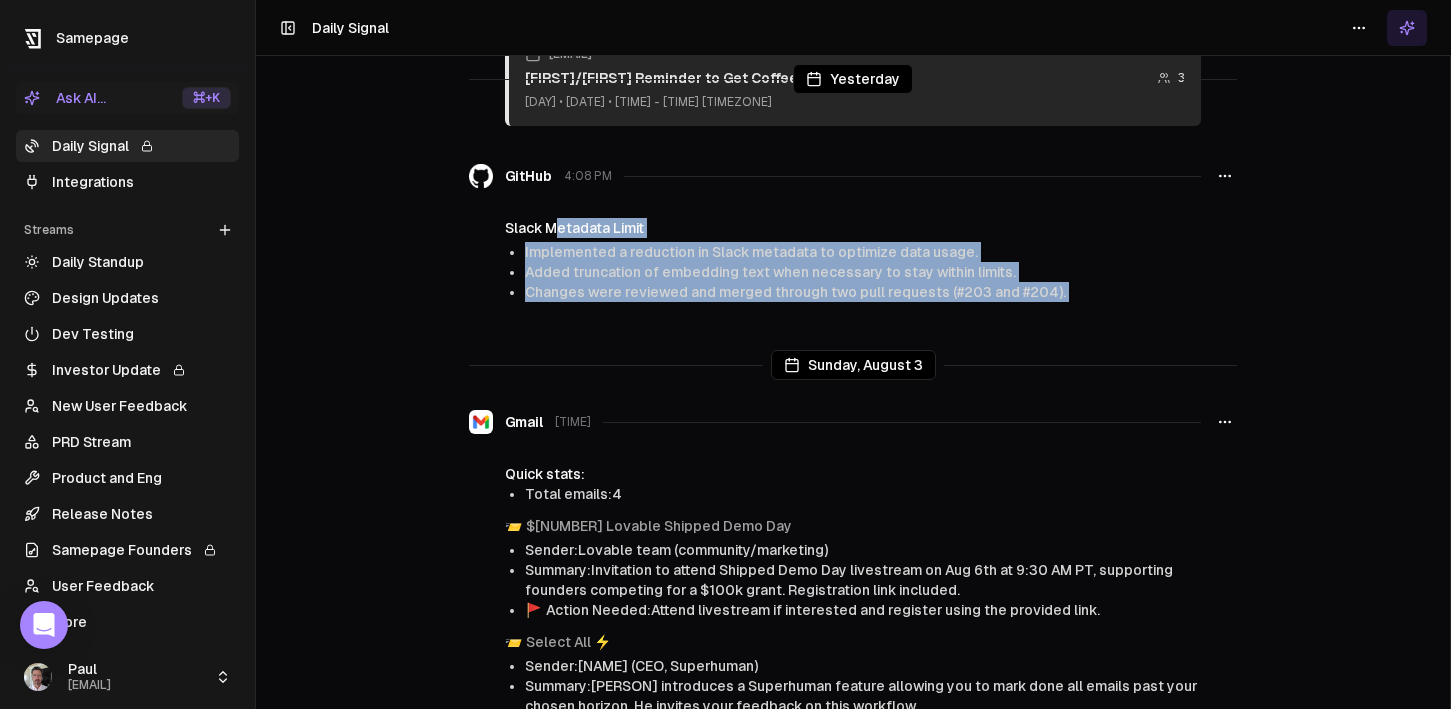 click on "Added truncation of embedding text when necessary to stay within limits." at bounding box center (770, 272) 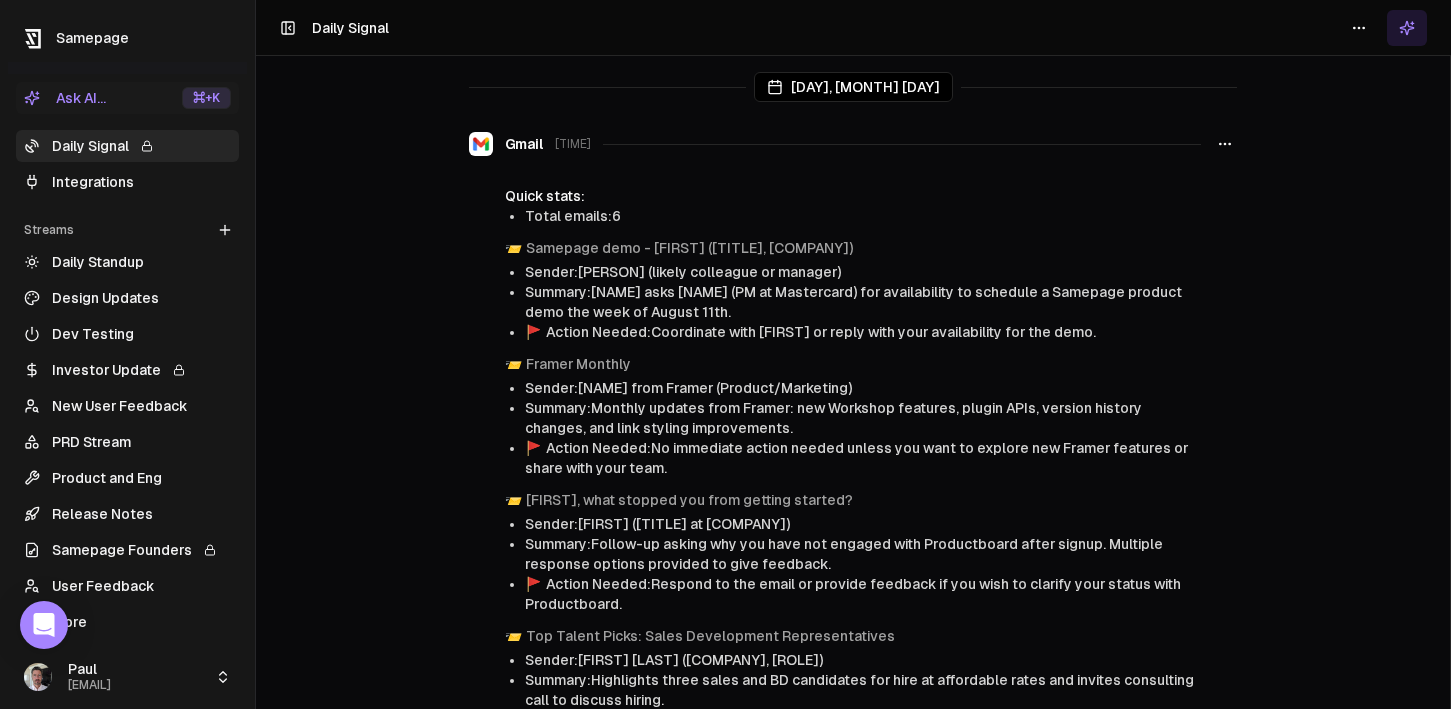 scroll, scrollTop: 4903, scrollLeft: 0, axis: vertical 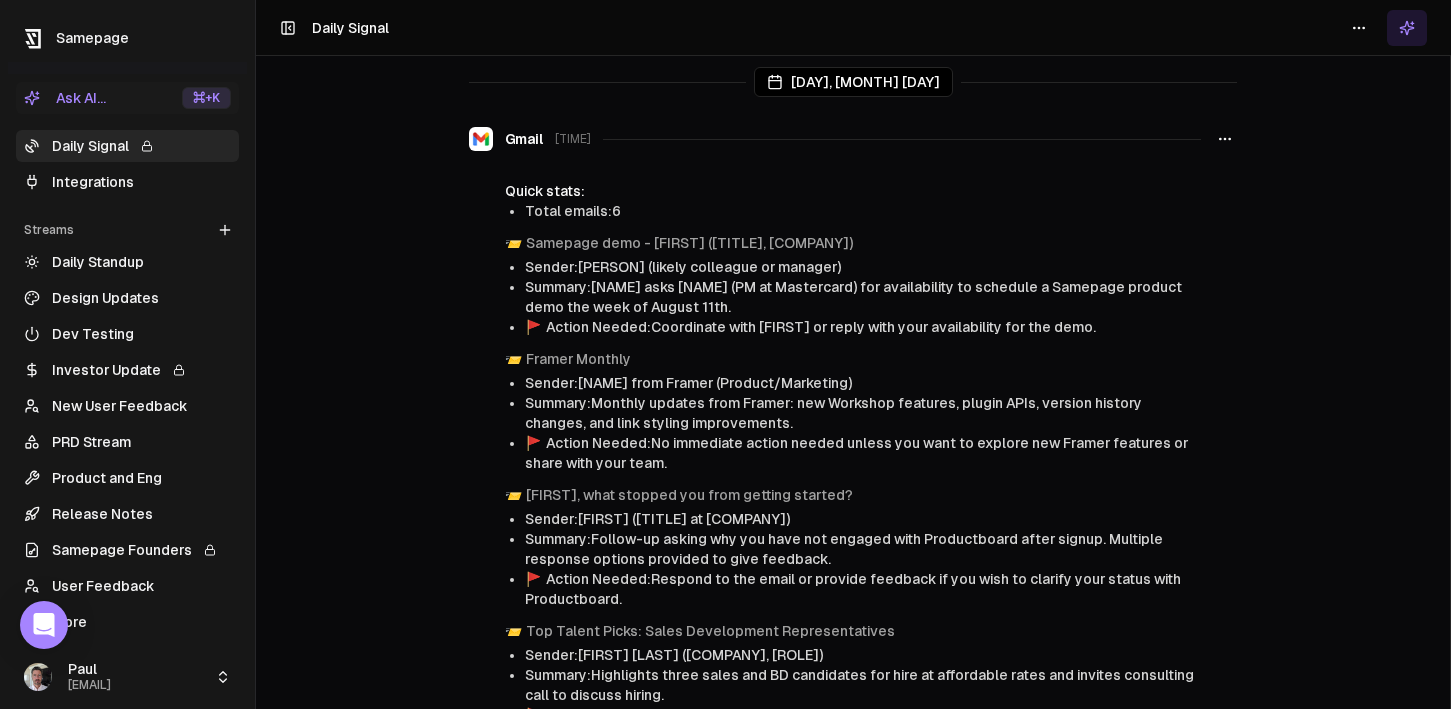 click 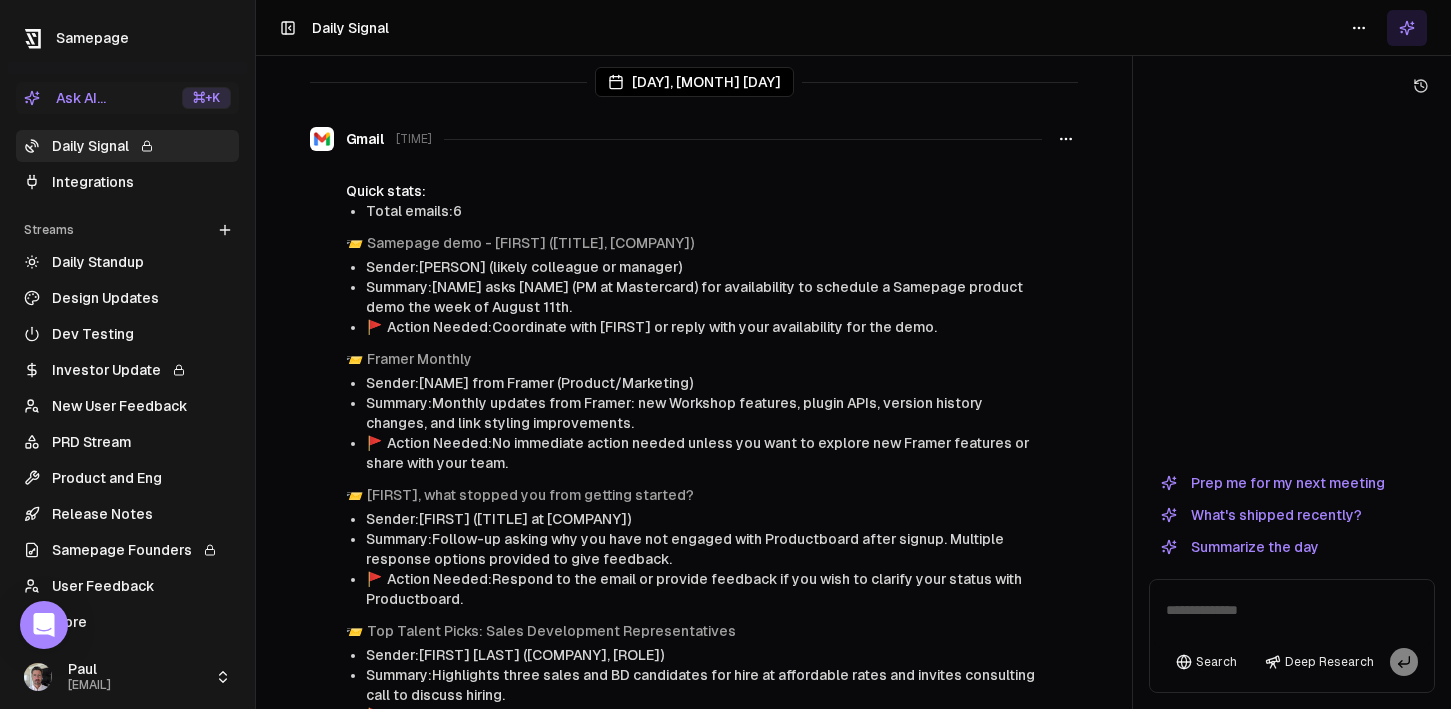 click on "What's shipped recently?" at bounding box center [1261, 515] 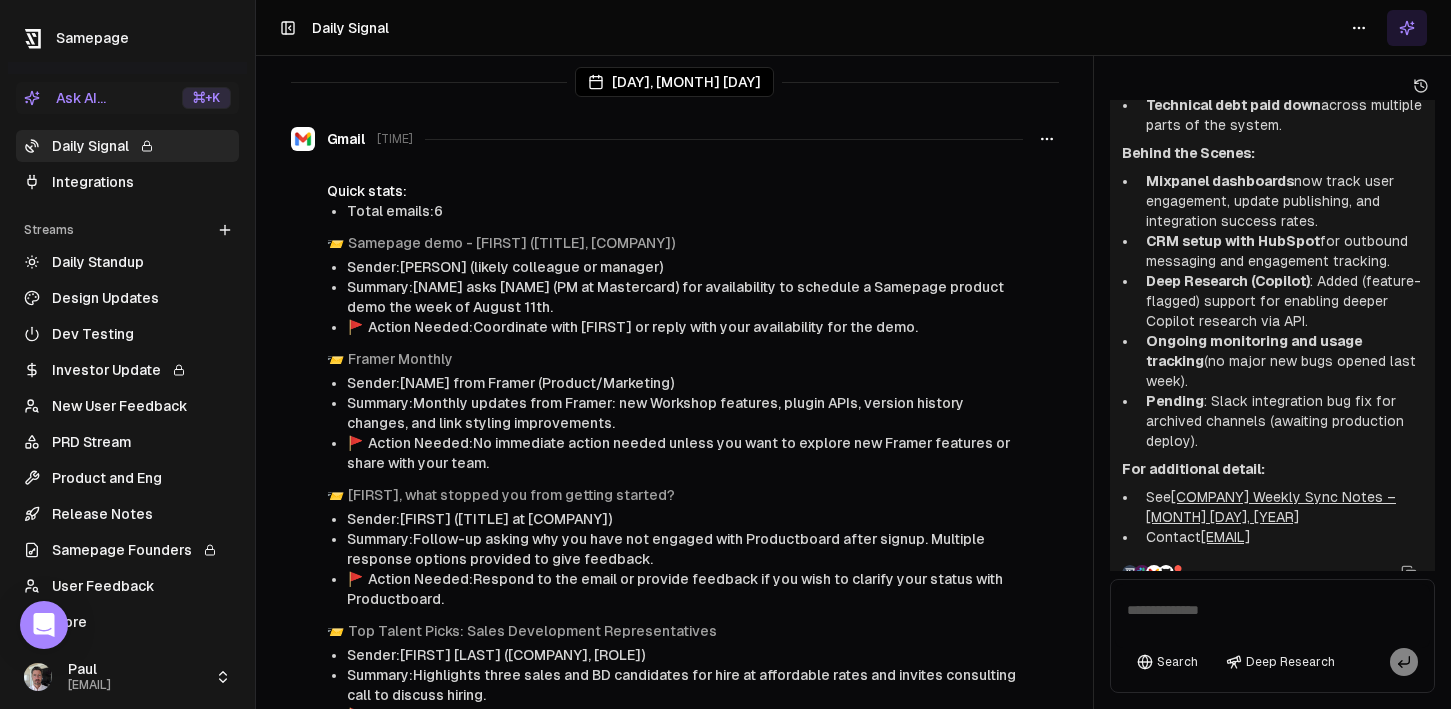 scroll, scrollTop: 847, scrollLeft: 0, axis: vertical 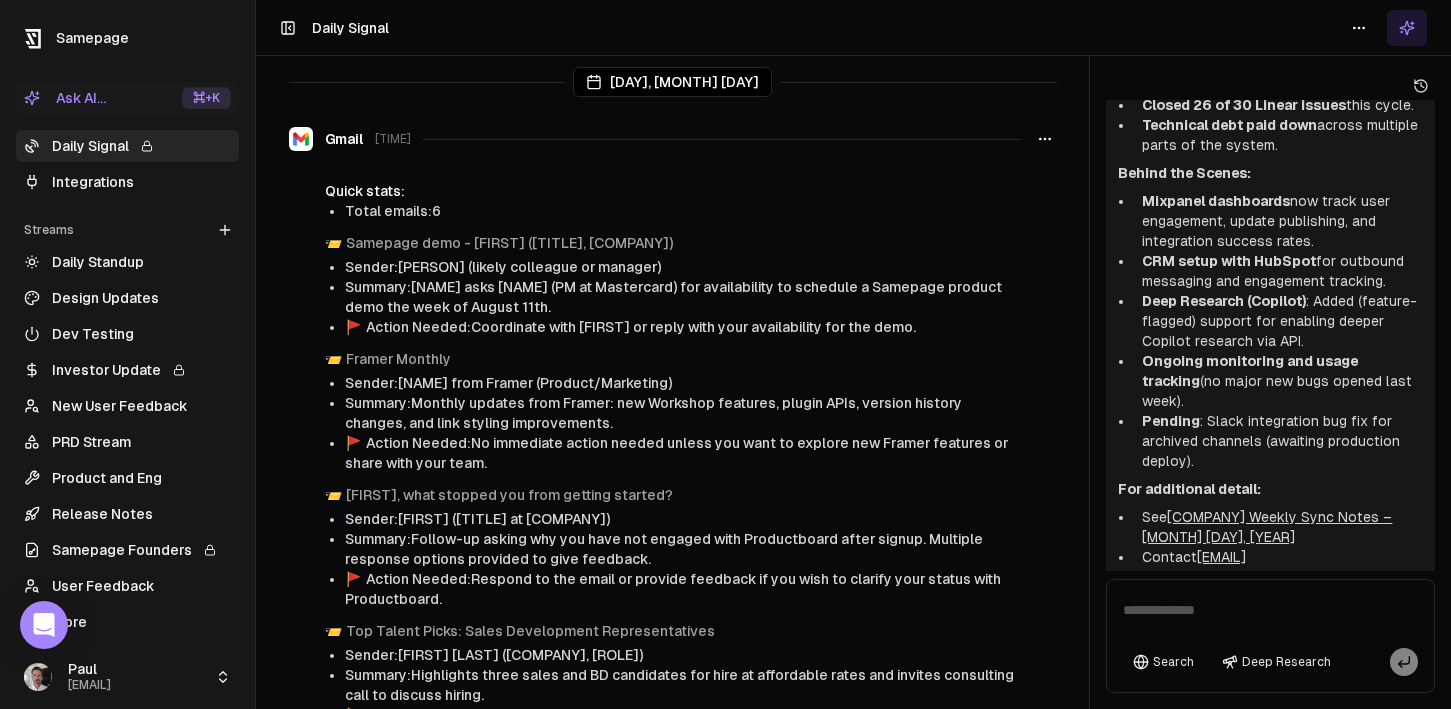 click at bounding box center [1089, 354] 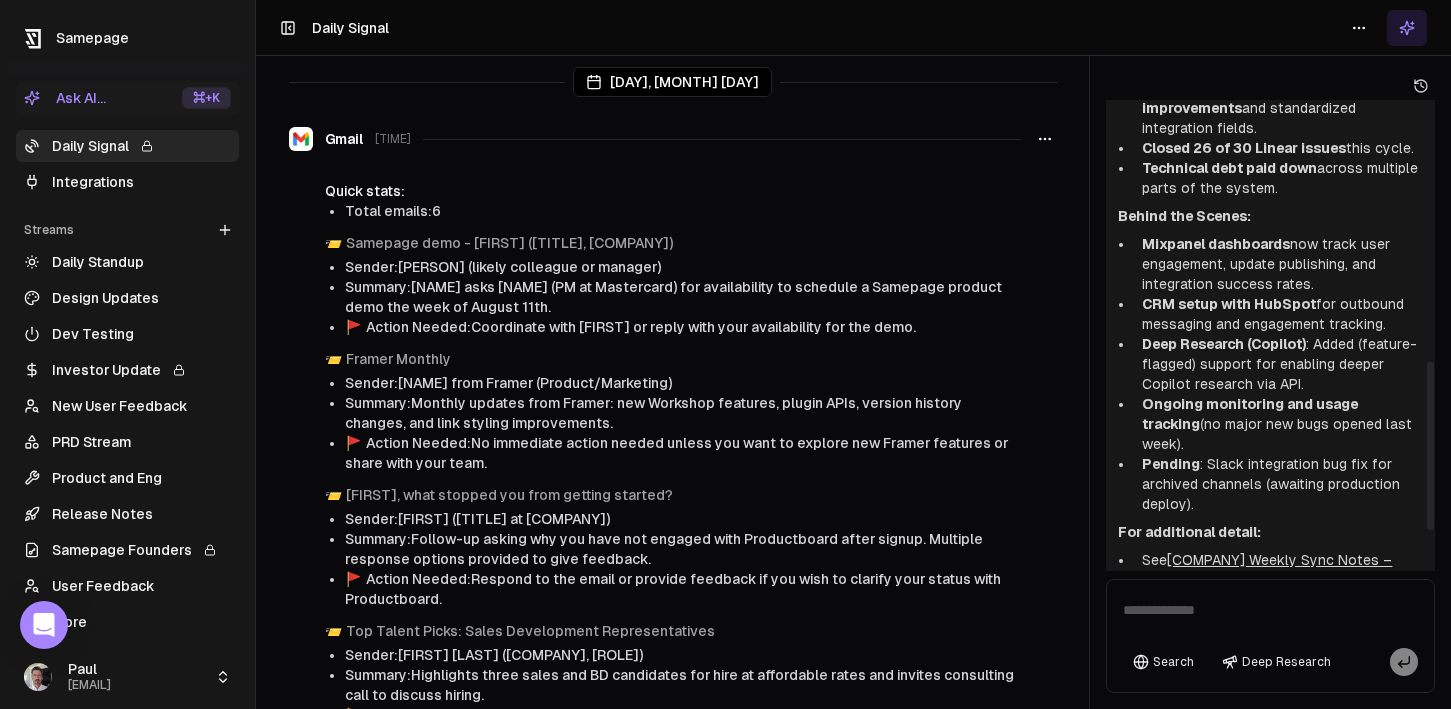 scroll, scrollTop: 847, scrollLeft: 0, axis: vertical 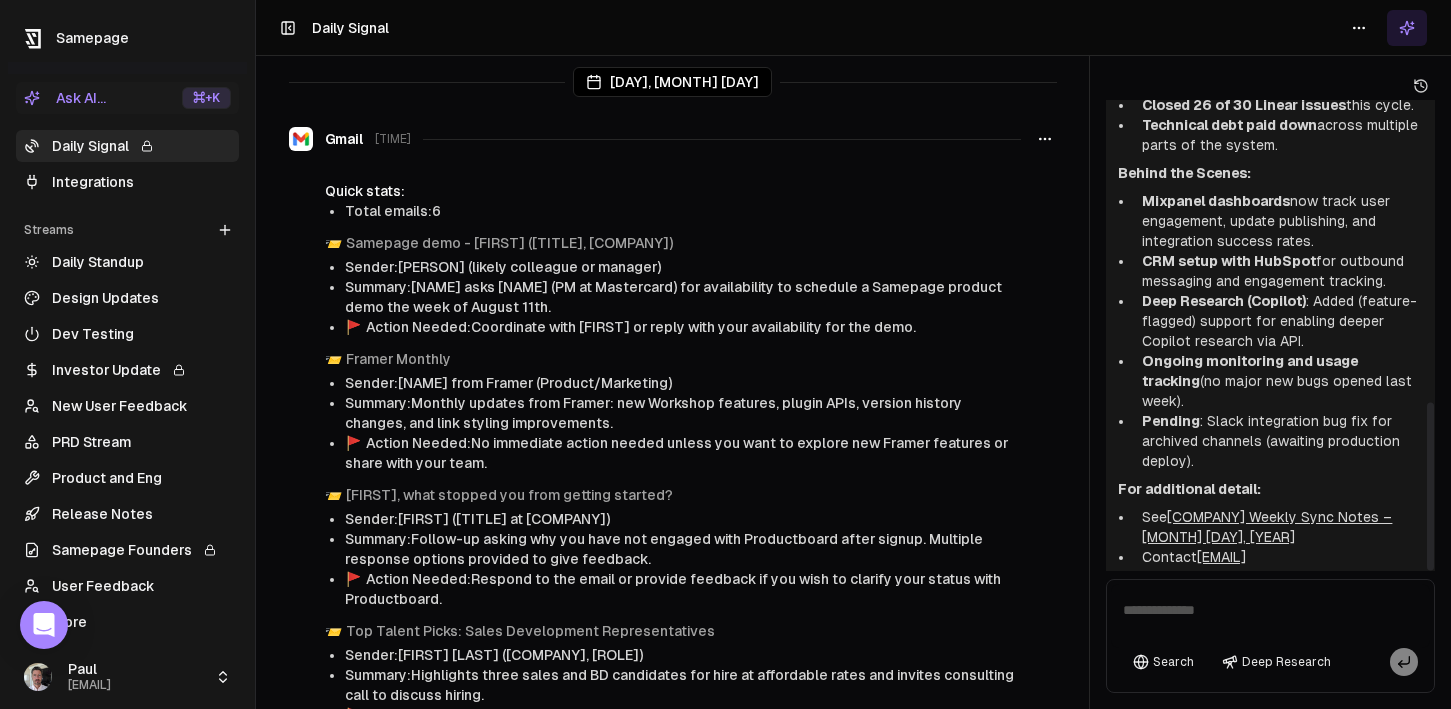 drag, startPoint x: 1184, startPoint y: 176, endPoint x: 1322, endPoint y: 222, distance: 145.46477 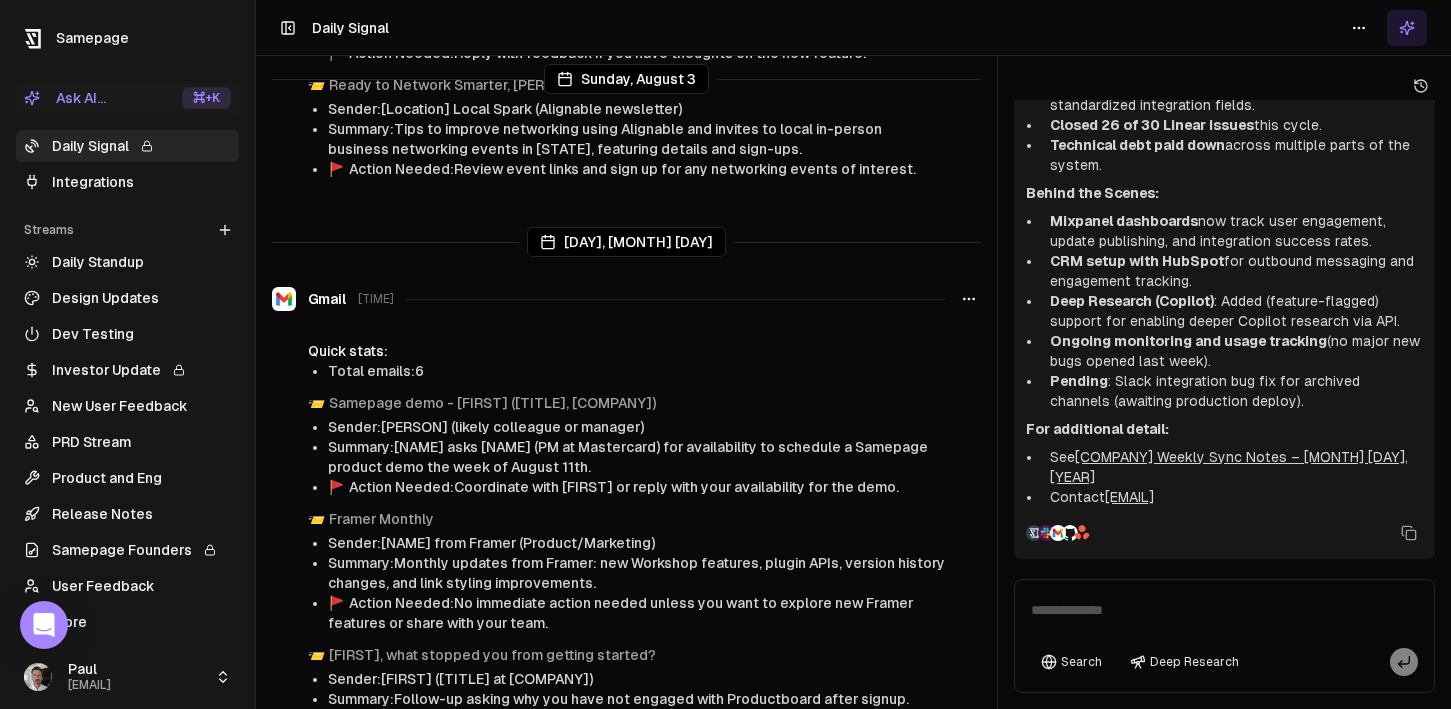 scroll, scrollTop: 527, scrollLeft: 0, axis: vertical 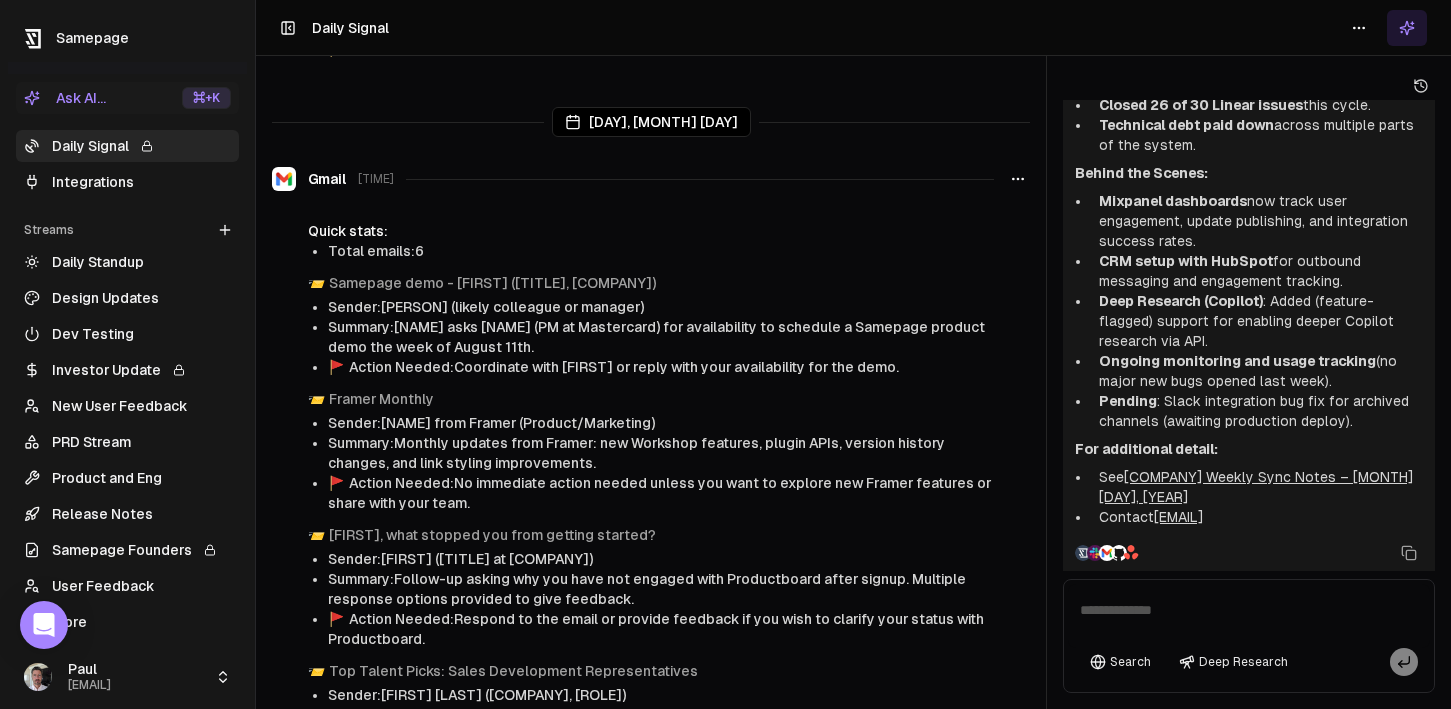 click at bounding box center [1046, 354] 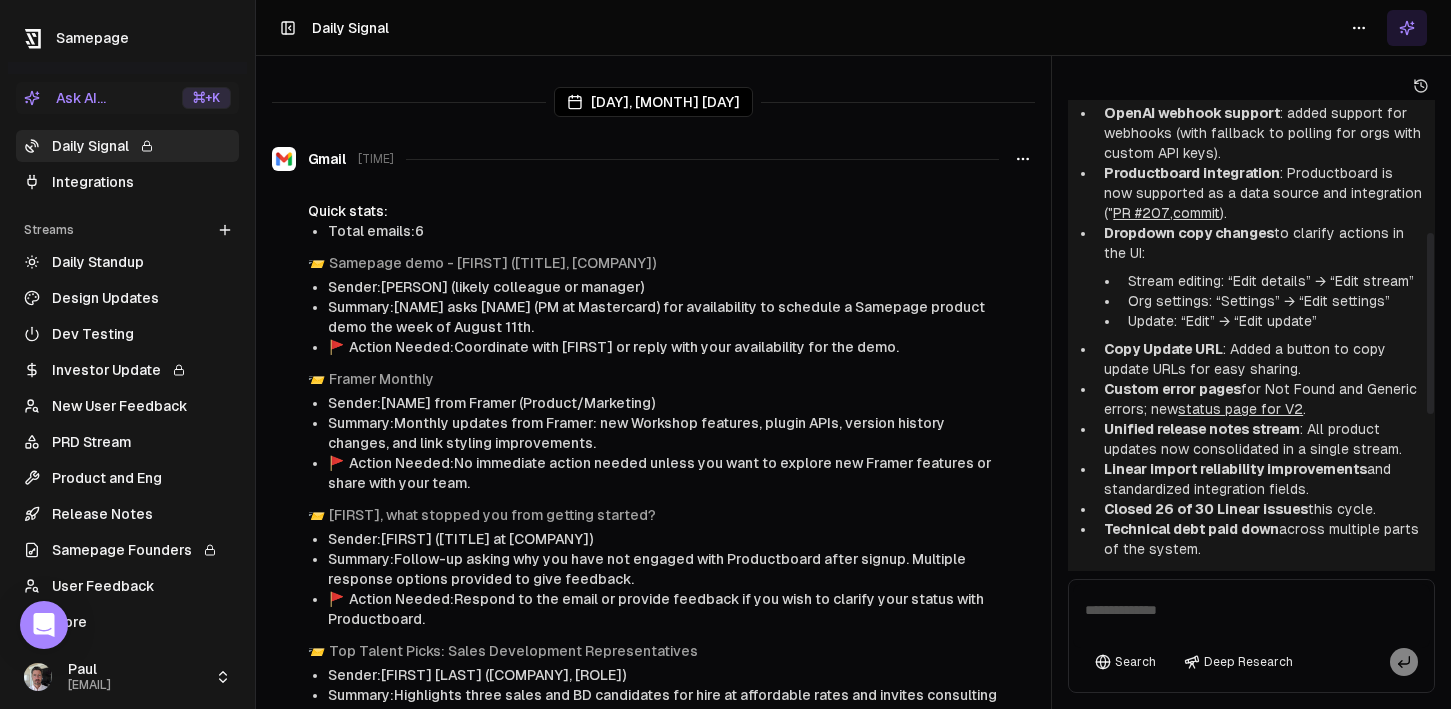 scroll, scrollTop: 747, scrollLeft: 0, axis: vertical 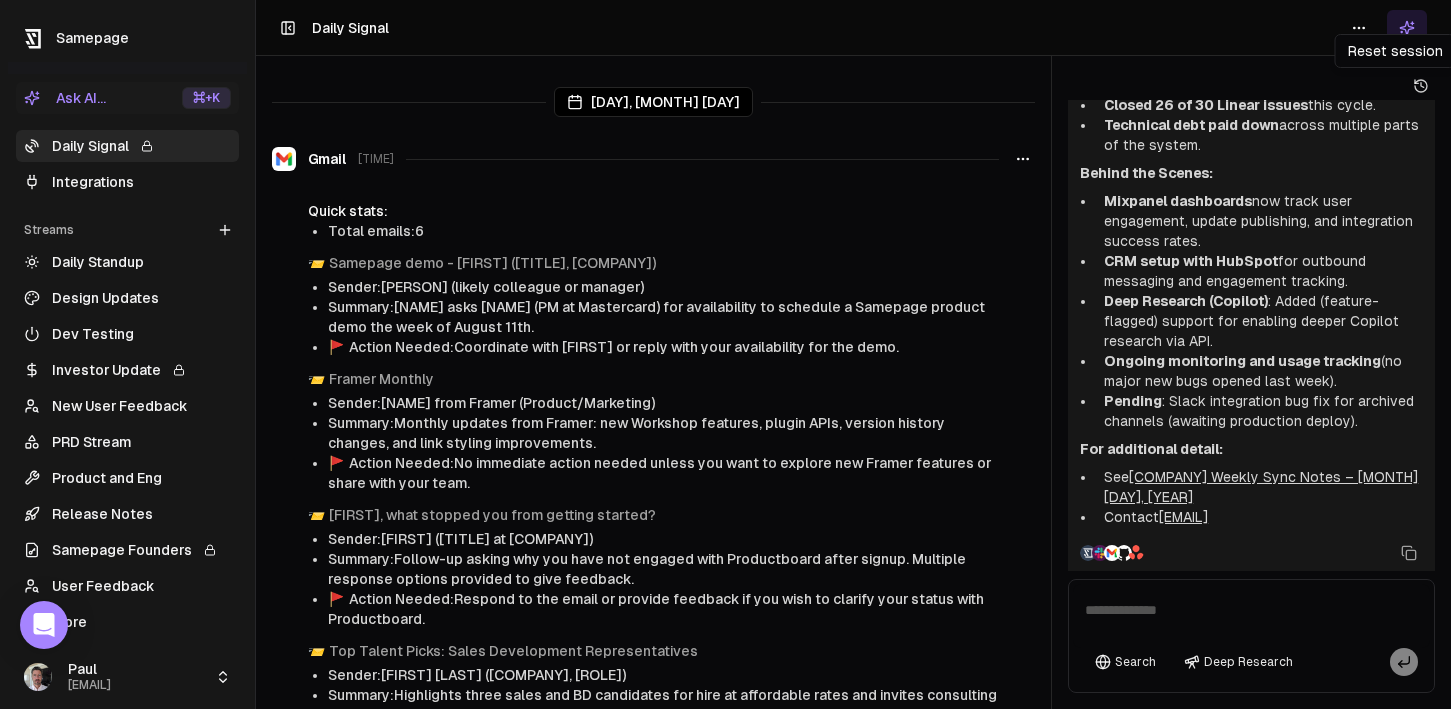click 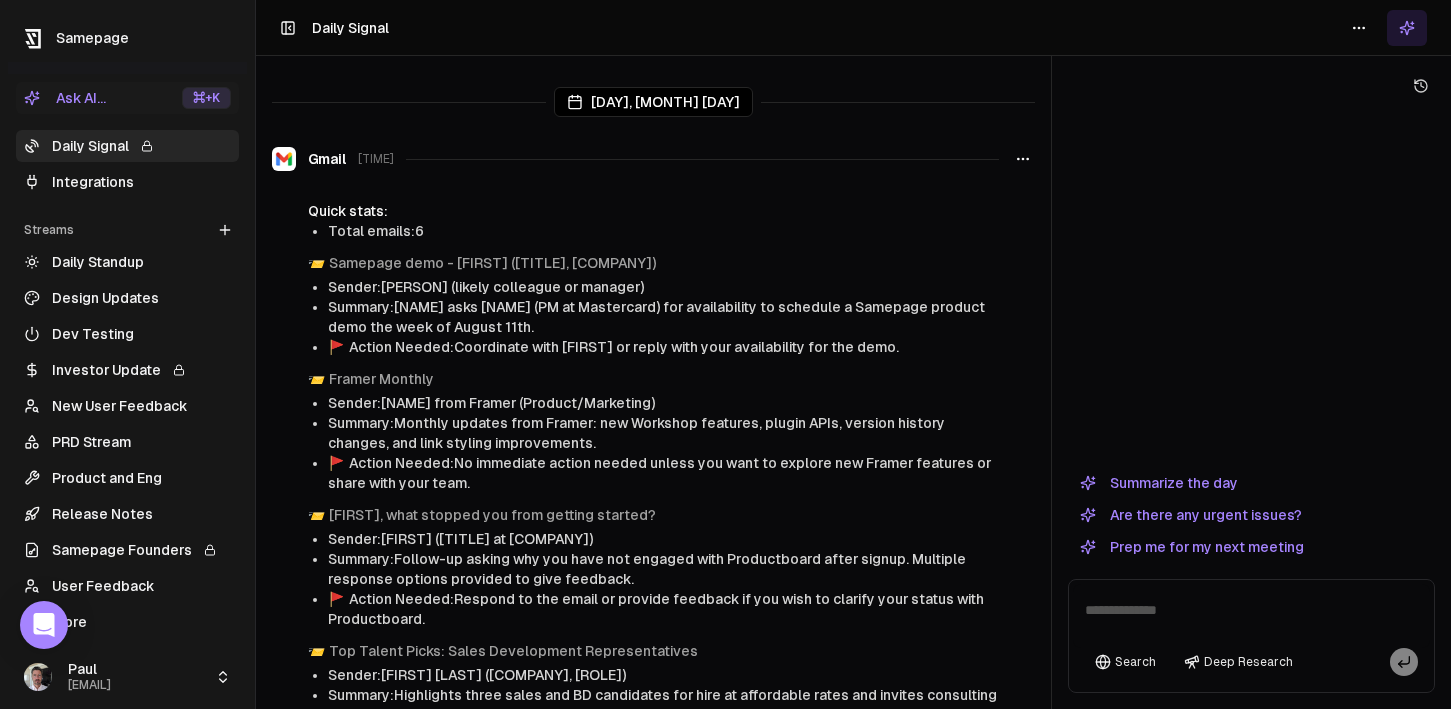 scroll, scrollTop: 0, scrollLeft: 0, axis: both 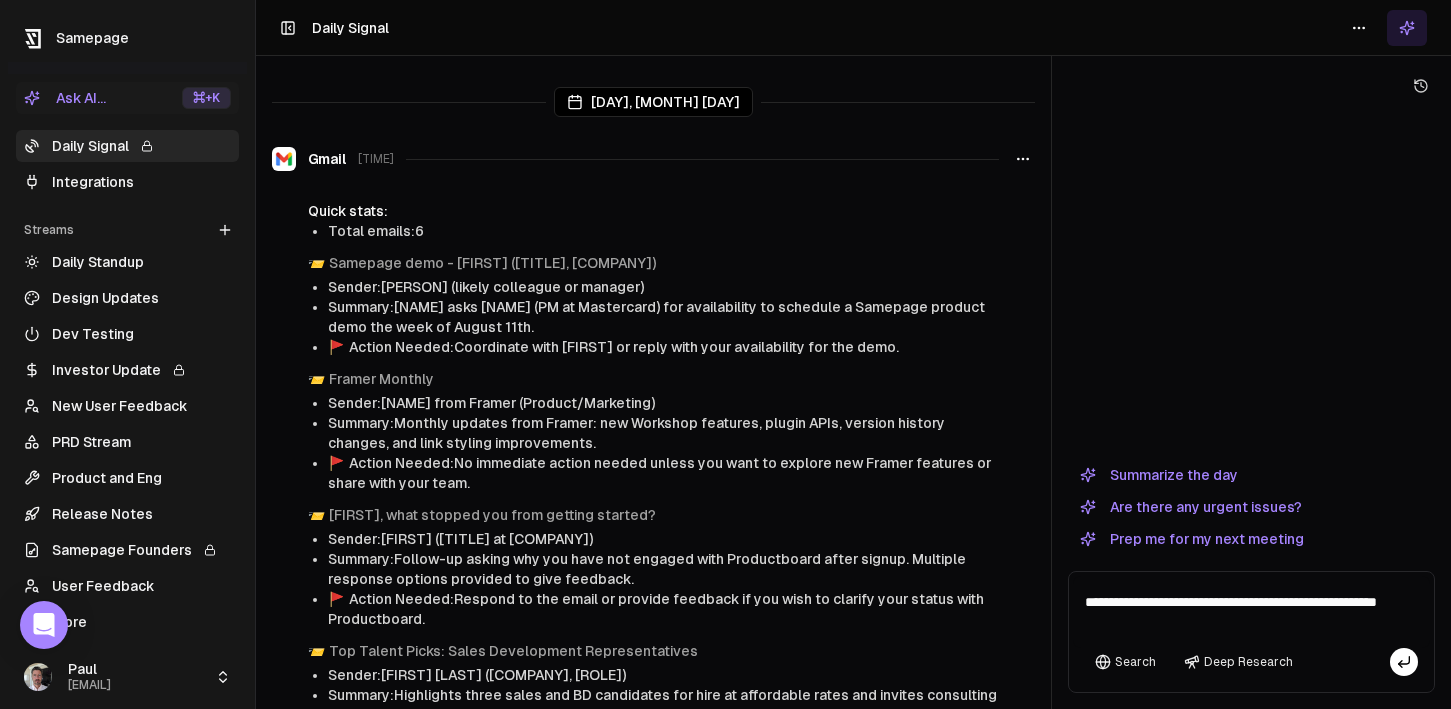 type on "**********" 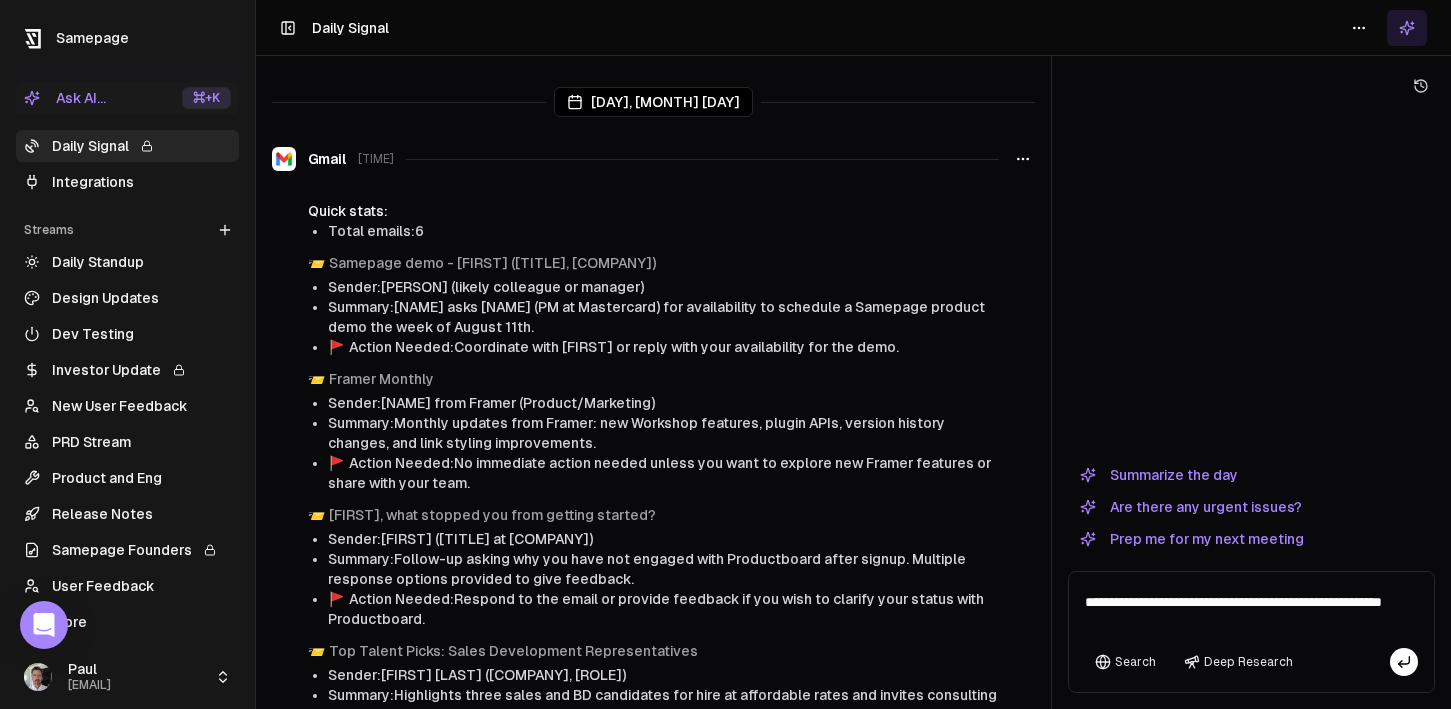 type 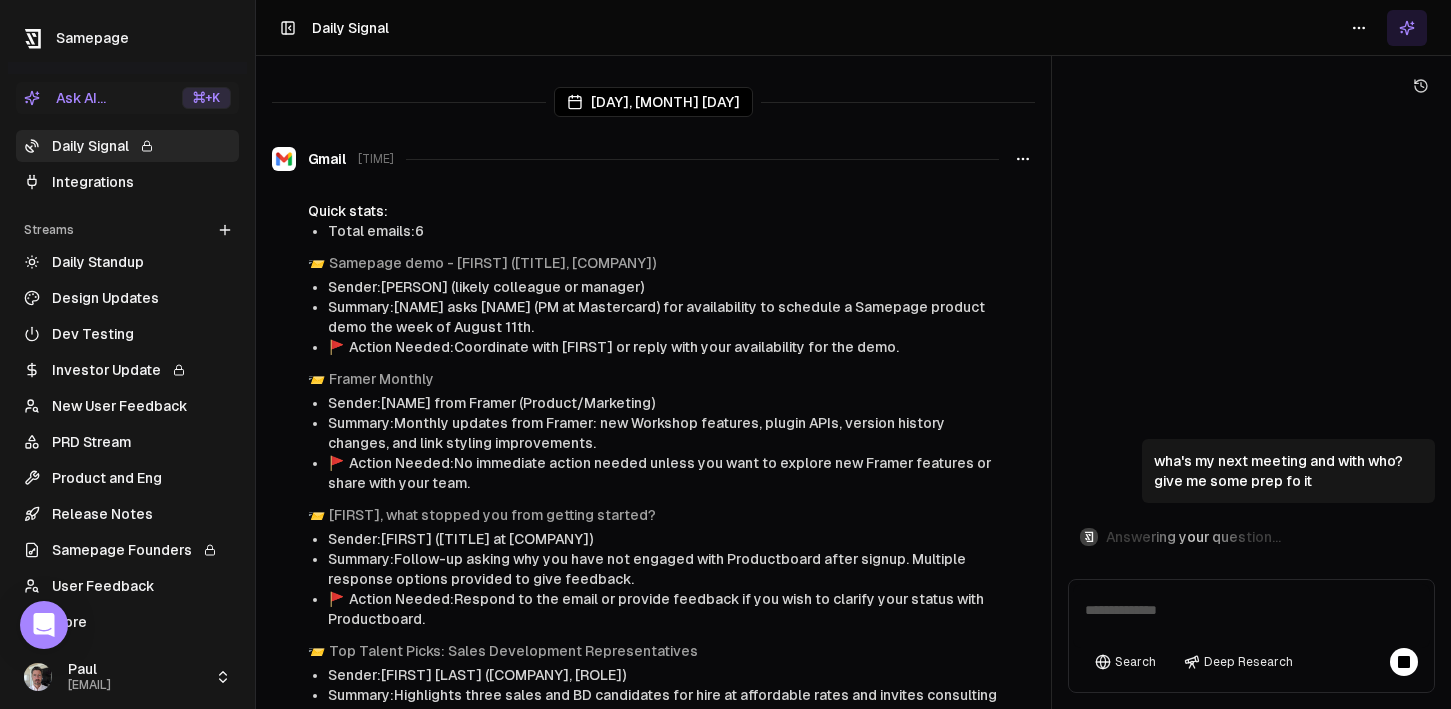 scroll, scrollTop: 981, scrollLeft: 0, axis: vertical 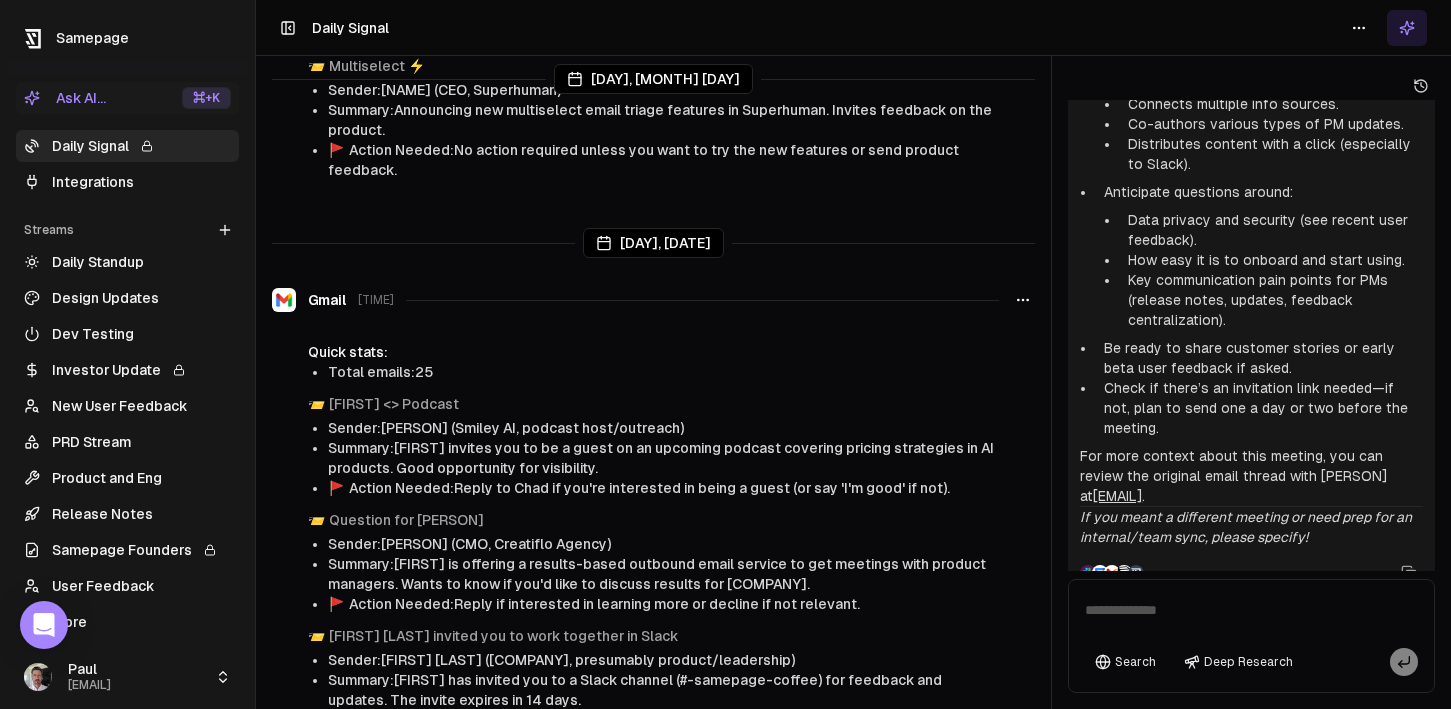 click on "Release Notes" at bounding box center (127, 514) 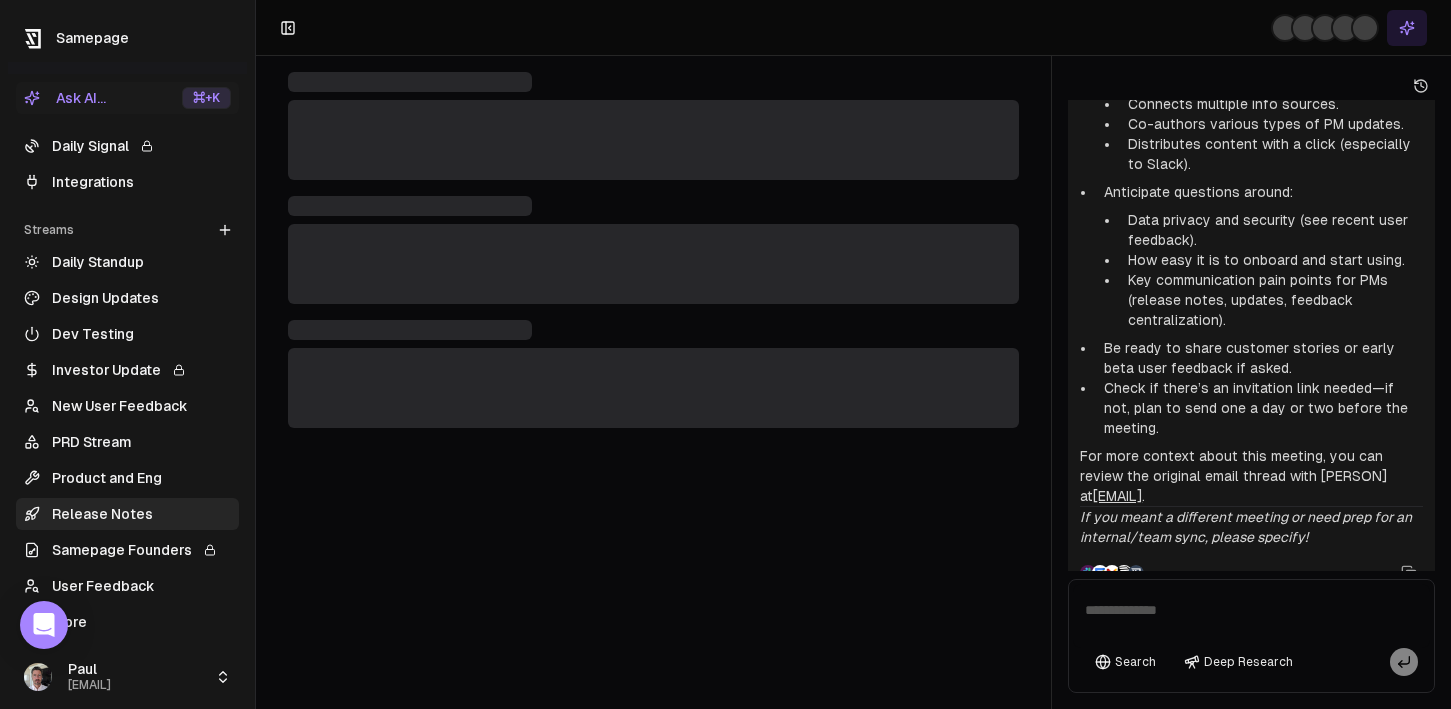 scroll, scrollTop: 0, scrollLeft: 0, axis: both 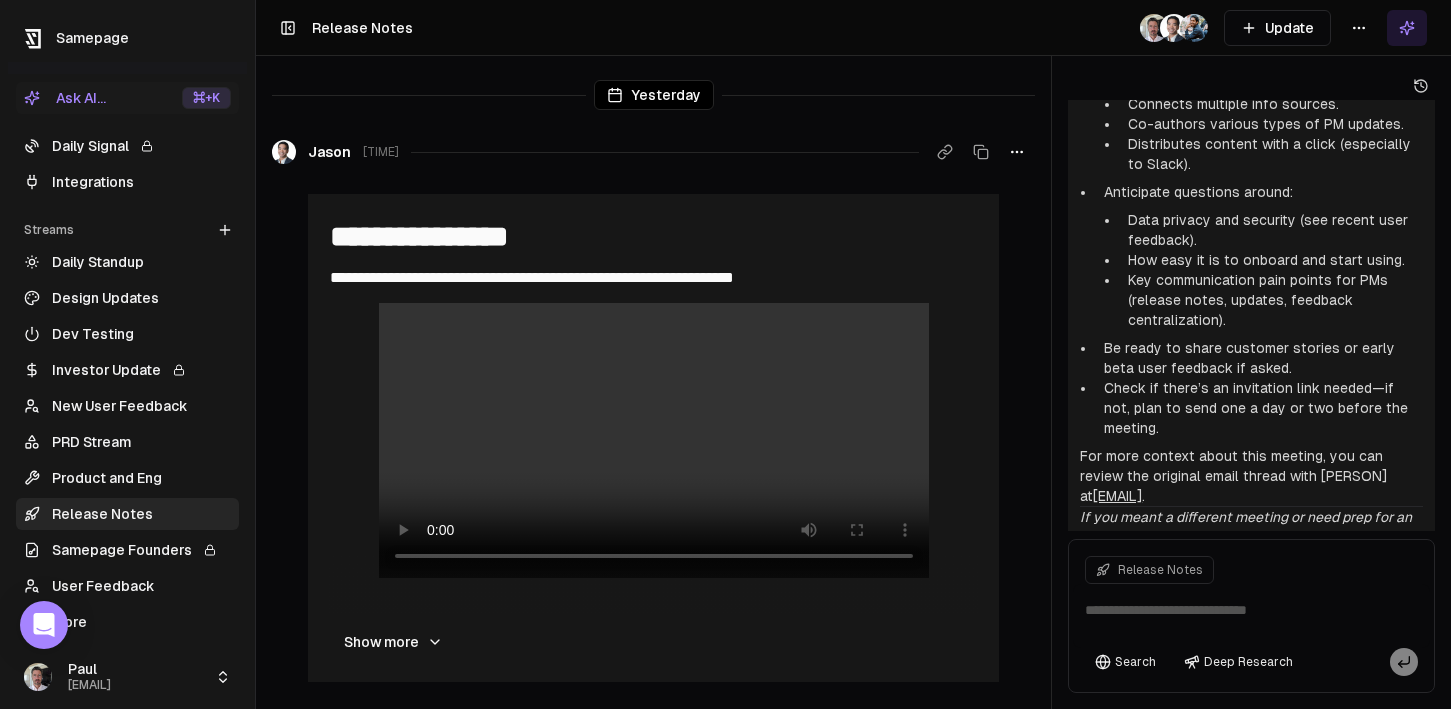 click 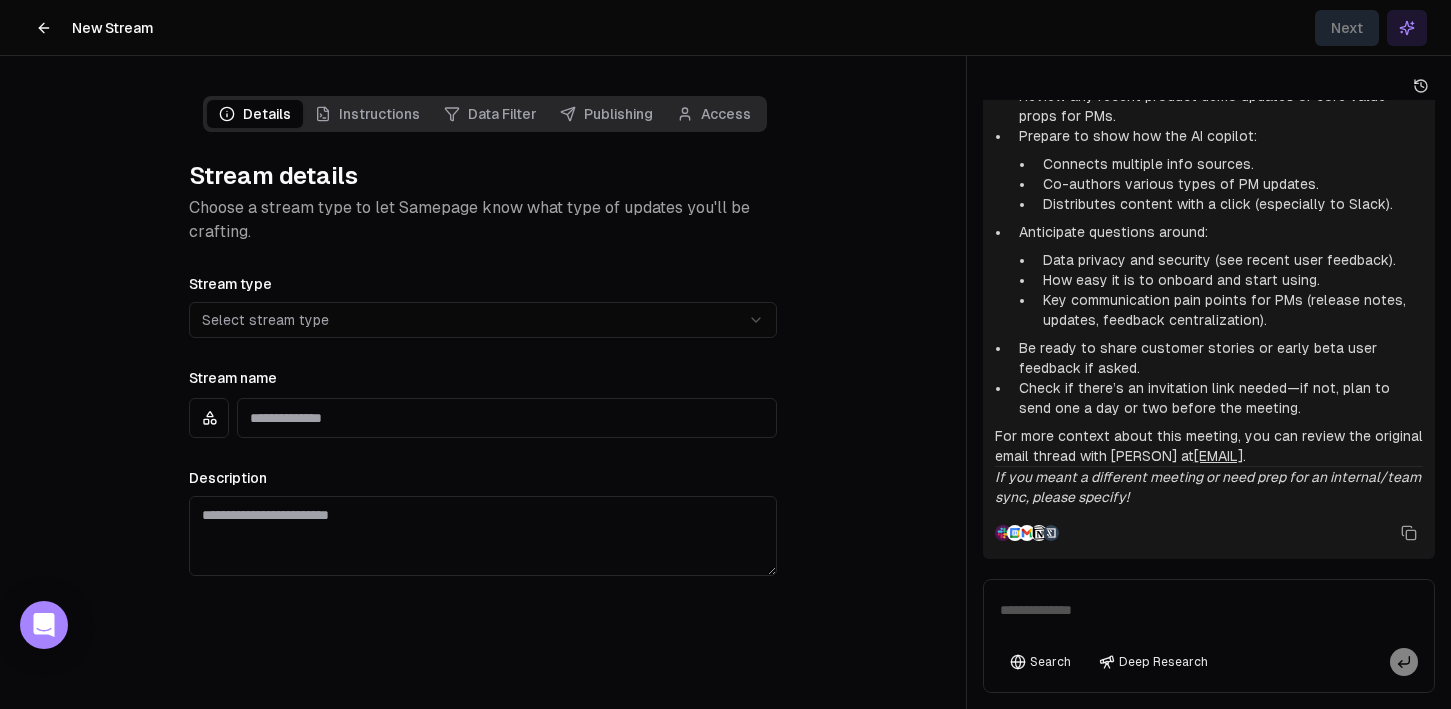 scroll, scrollTop: 761, scrollLeft: 0, axis: vertical 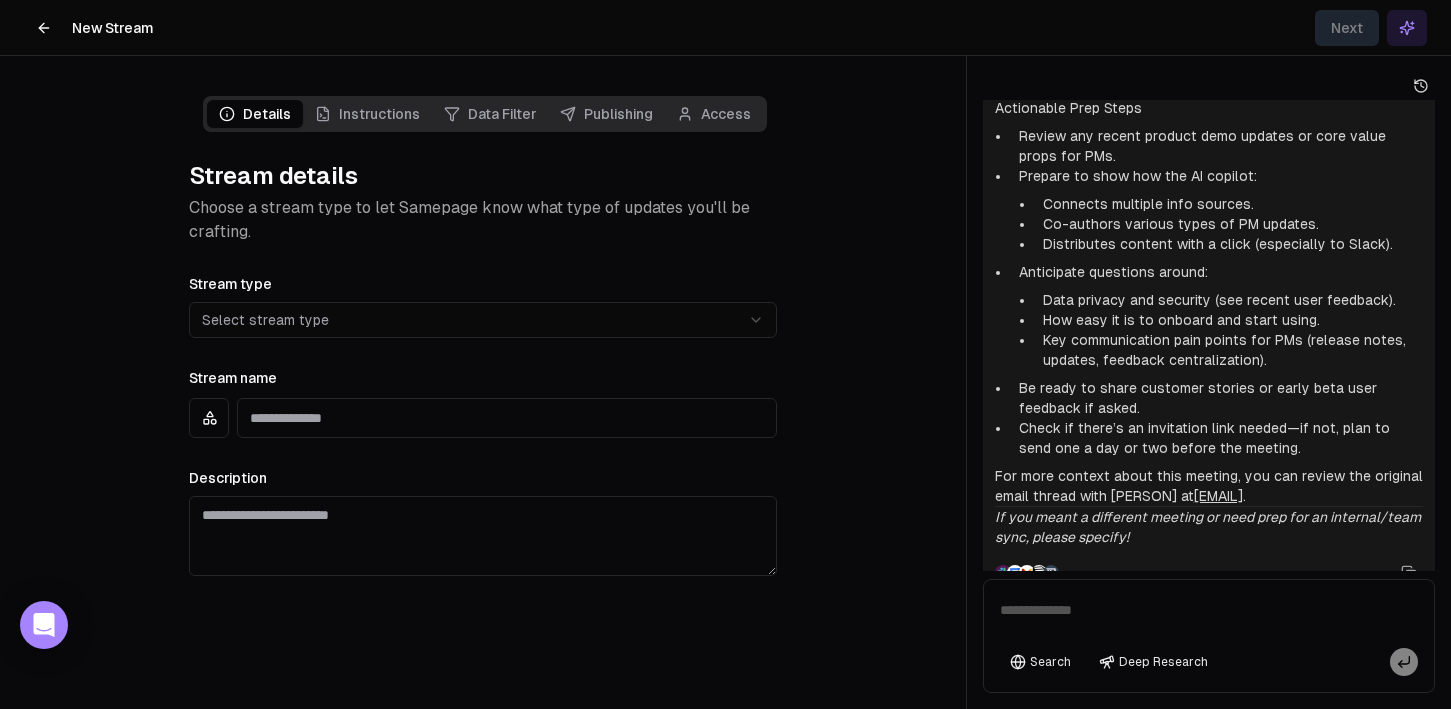click on "**********" at bounding box center [725, 354] 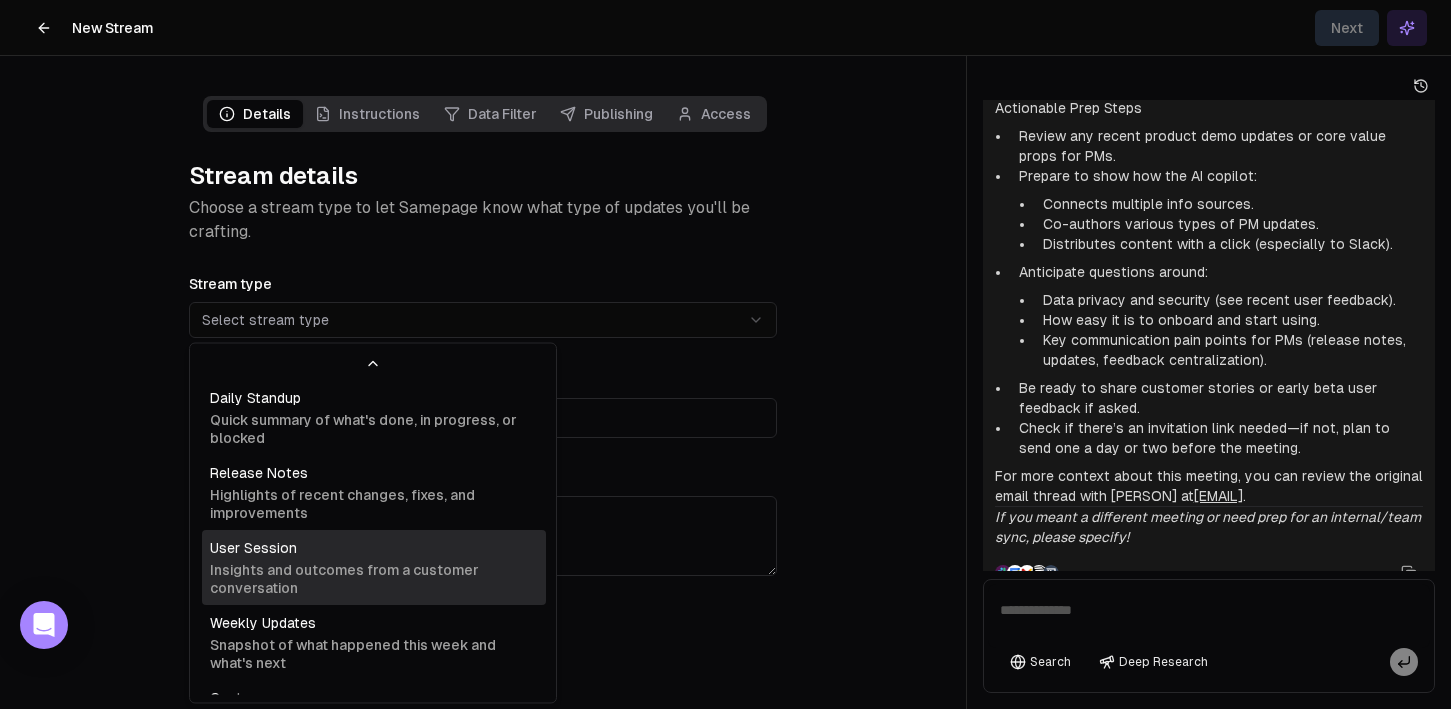 scroll, scrollTop: 47, scrollLeft: 0, axis: vertical 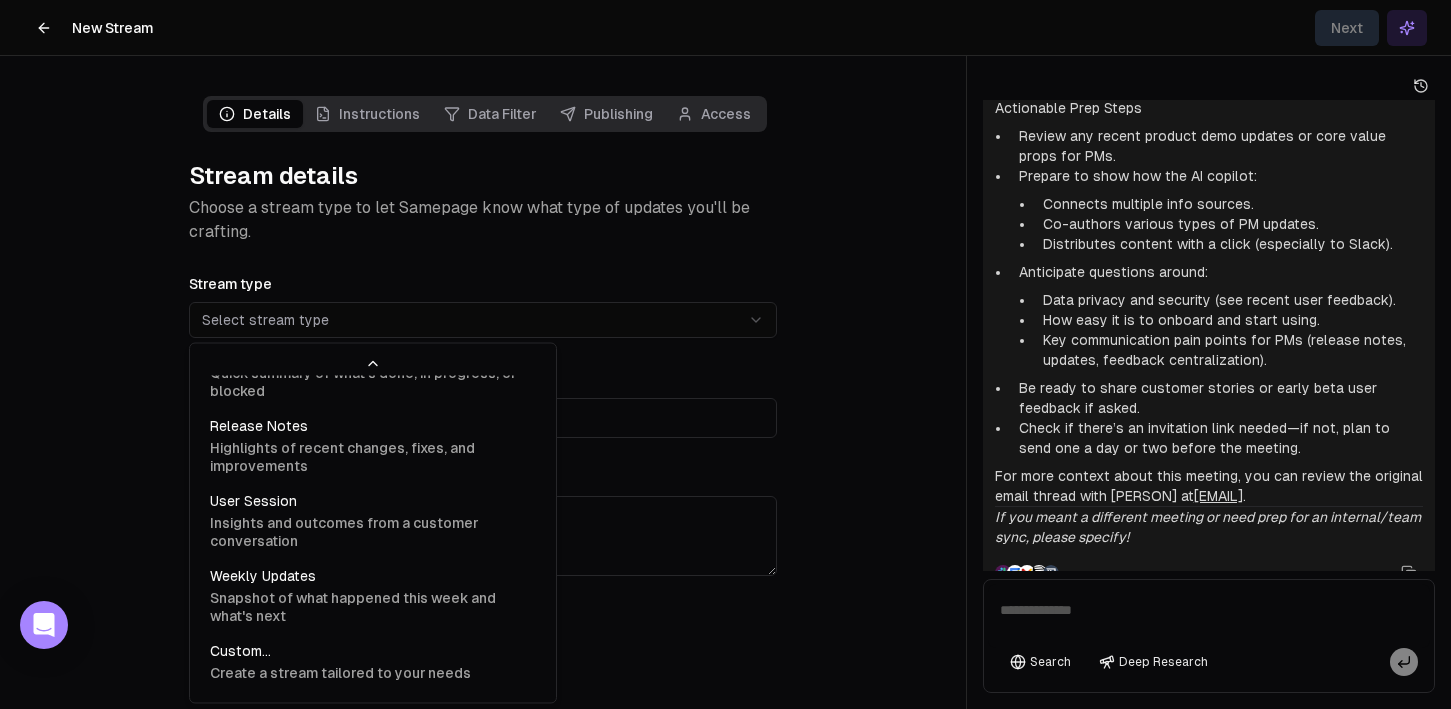 select on "**********" 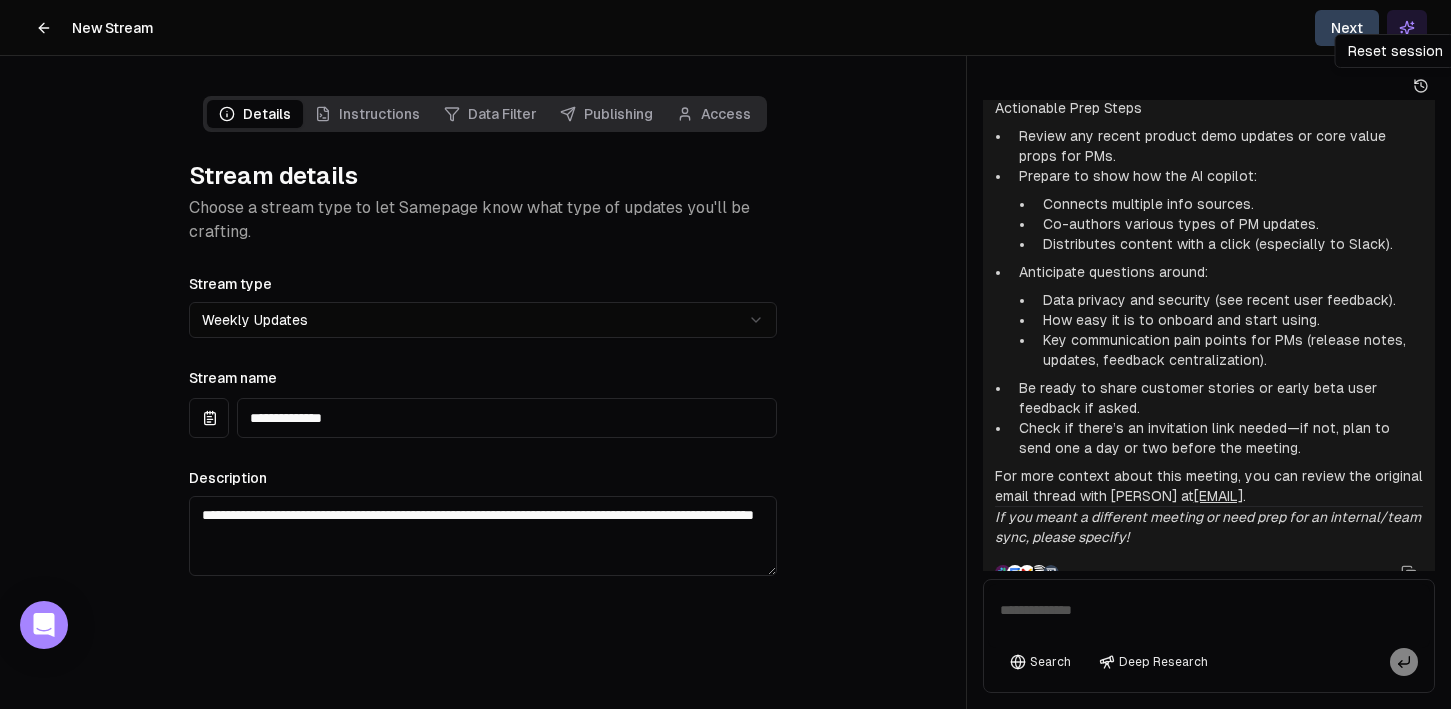 click 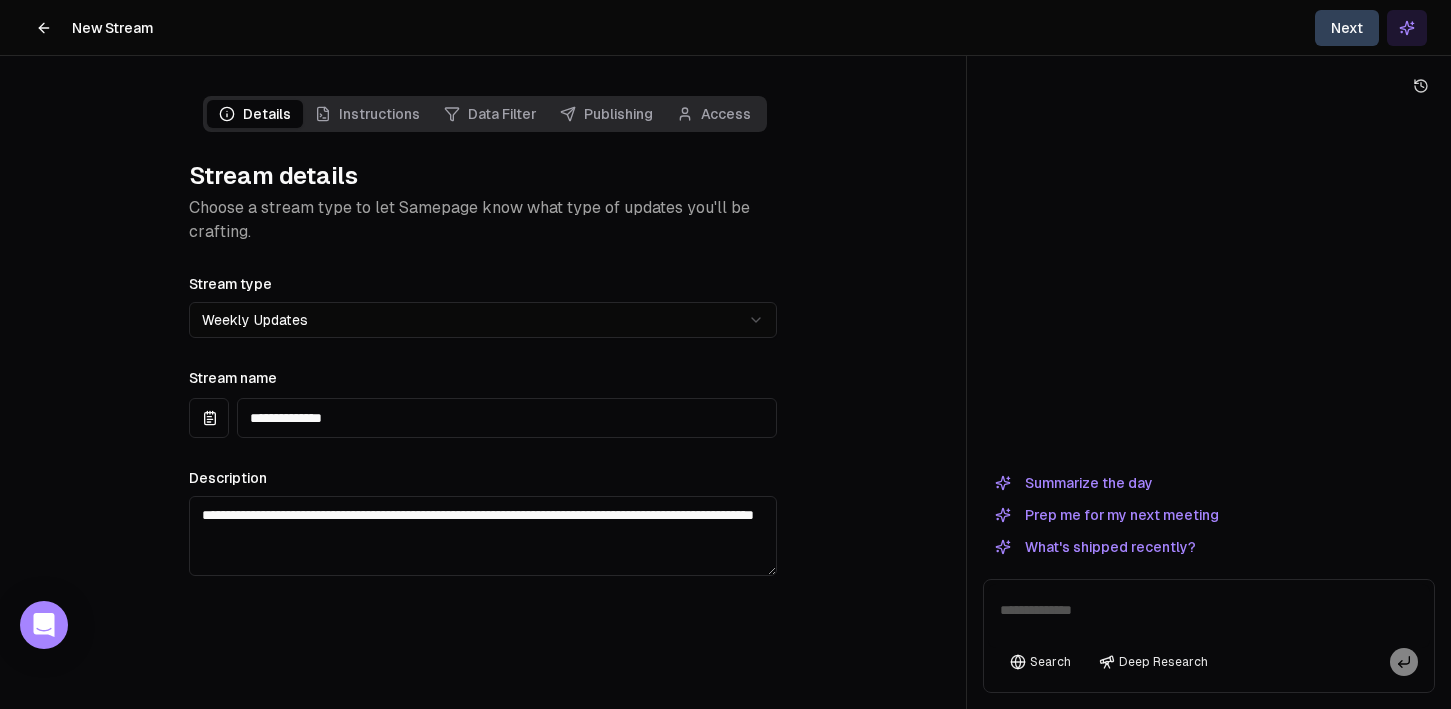 click 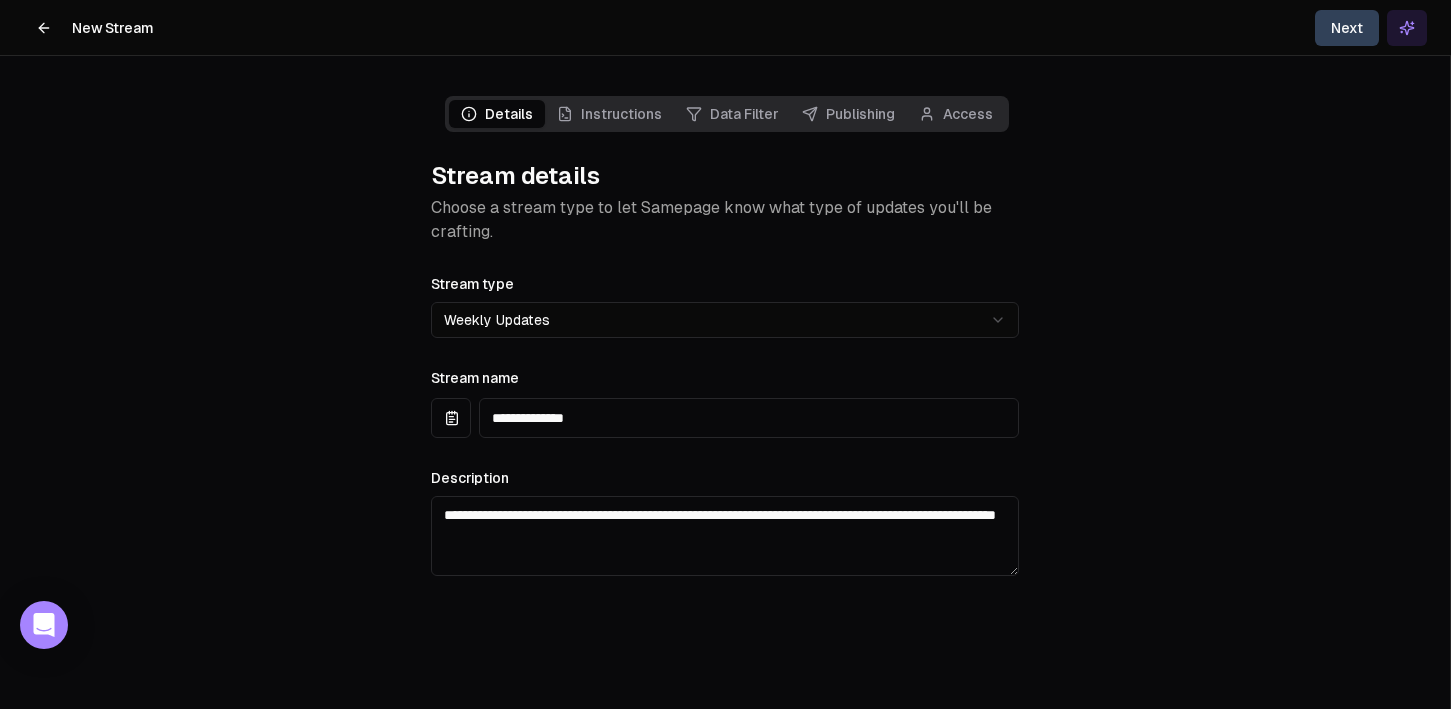 click on "Next" at bounding box center [1347, 28] 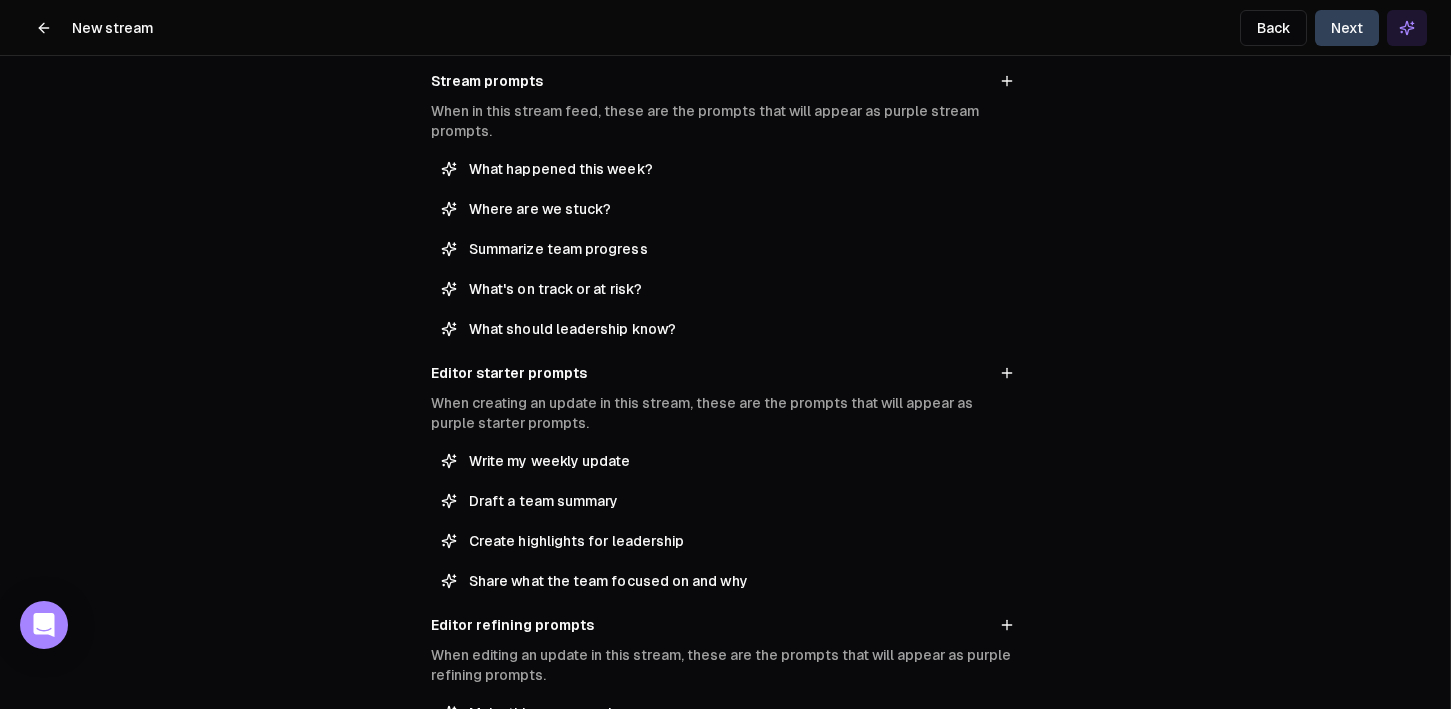 scroll, scrollTop: 293, scrollLeft: 0, axis: vertical 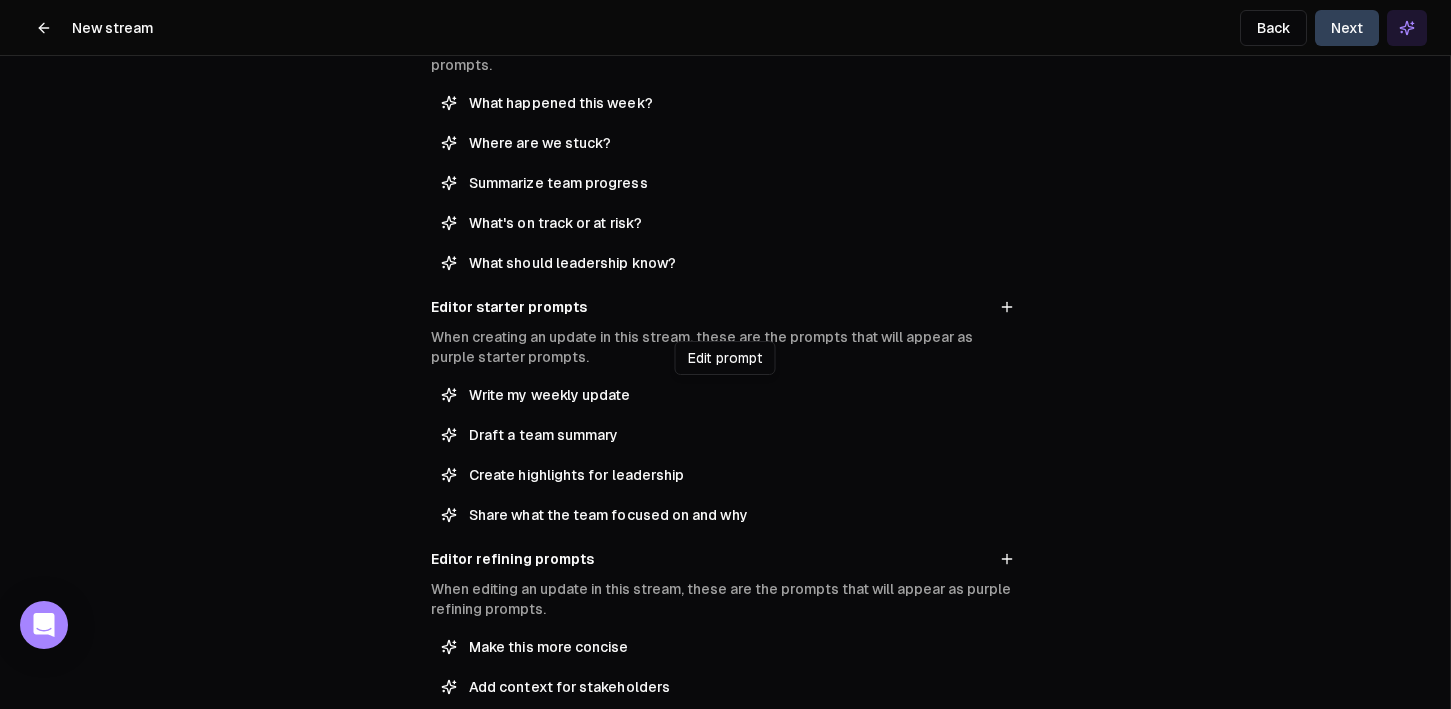 click on "Write my weekly update" at bounding box center (739, 395) 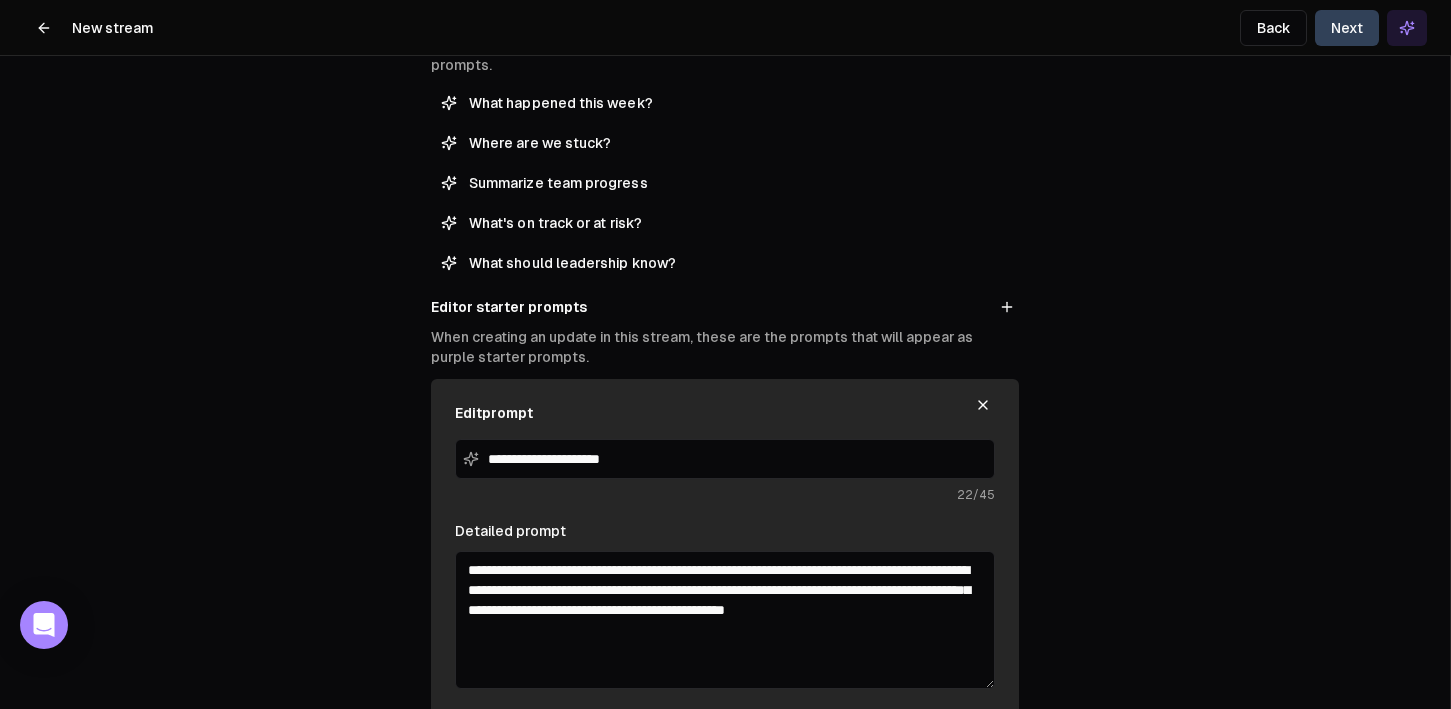 scroll, scrollTop: 439, scrollLeft: 0, axis: vertical 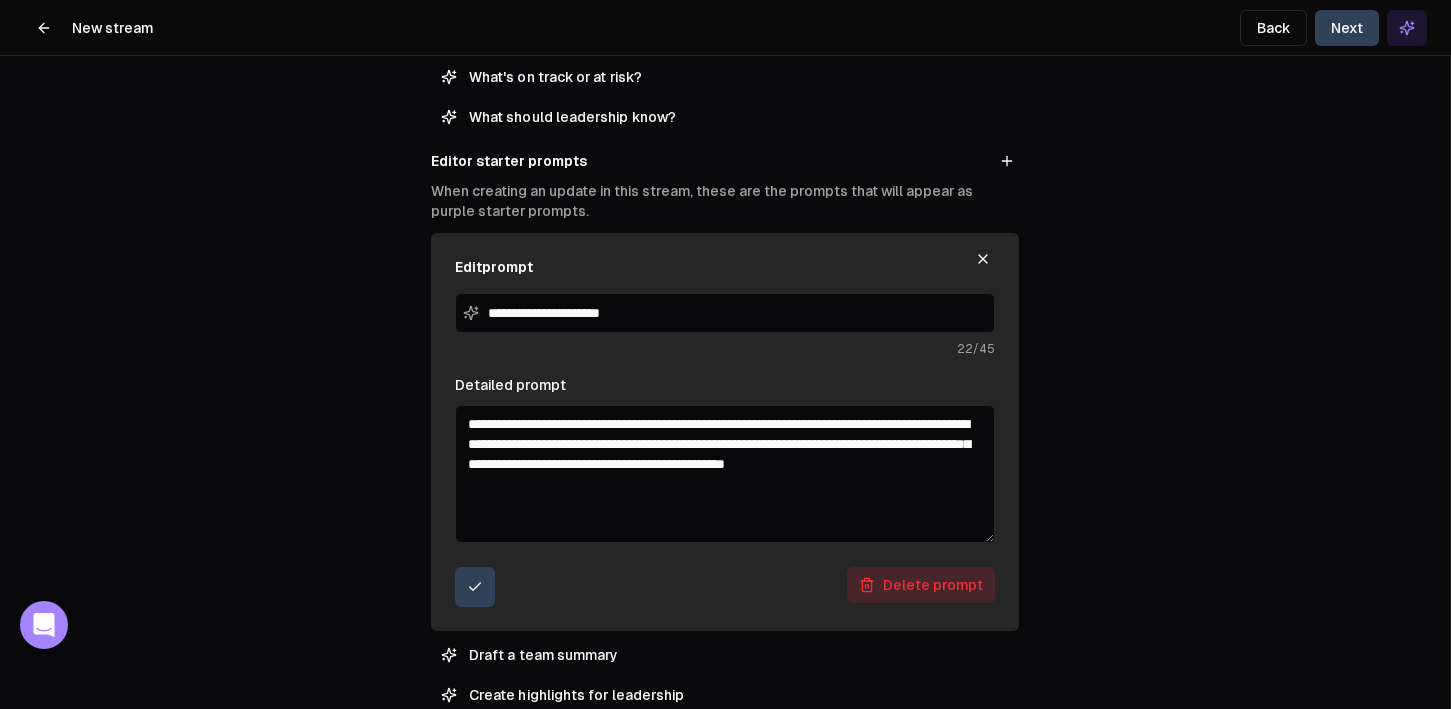 drag, startPoint x: 591, startPoint y: 493, endPoint x: 455, endPoint y: 409, distance: 159.84993 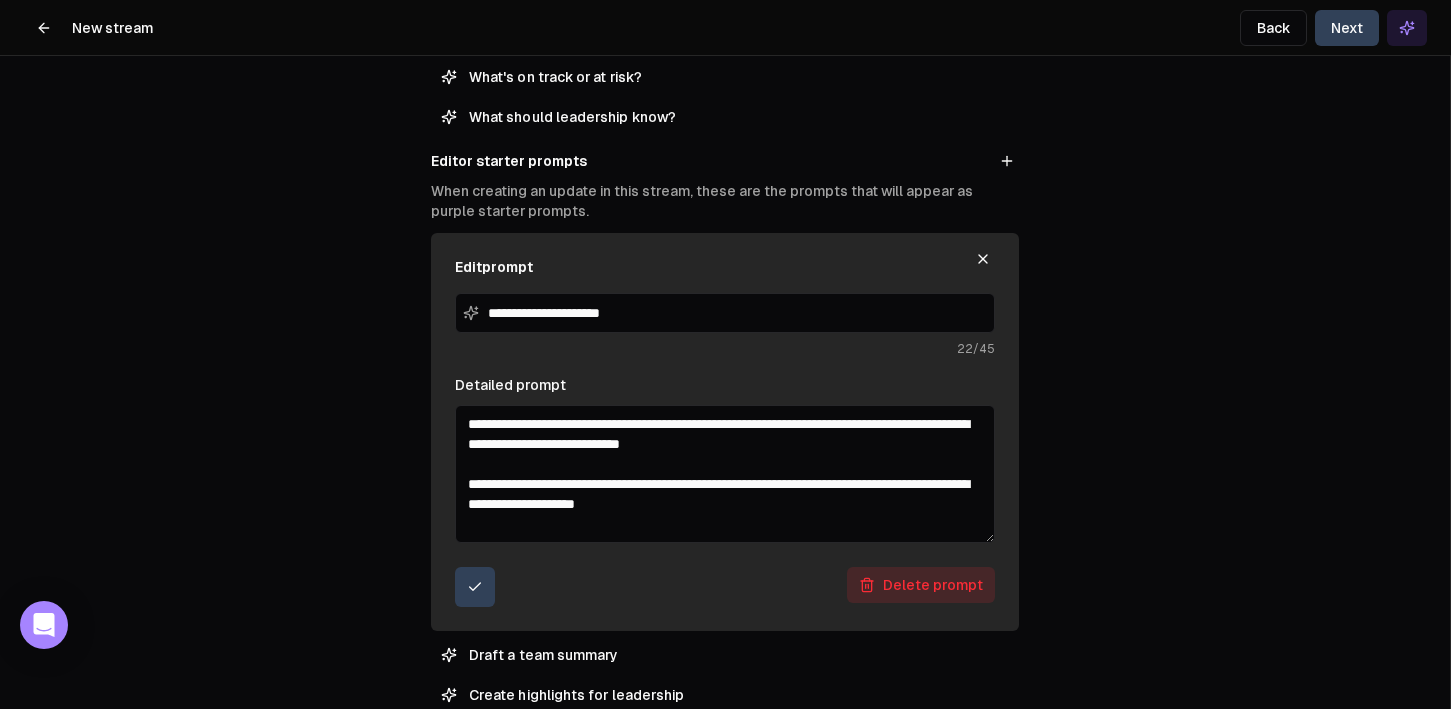scroll, scrollTop: 511, scrollLeft: 0, axis: vertical 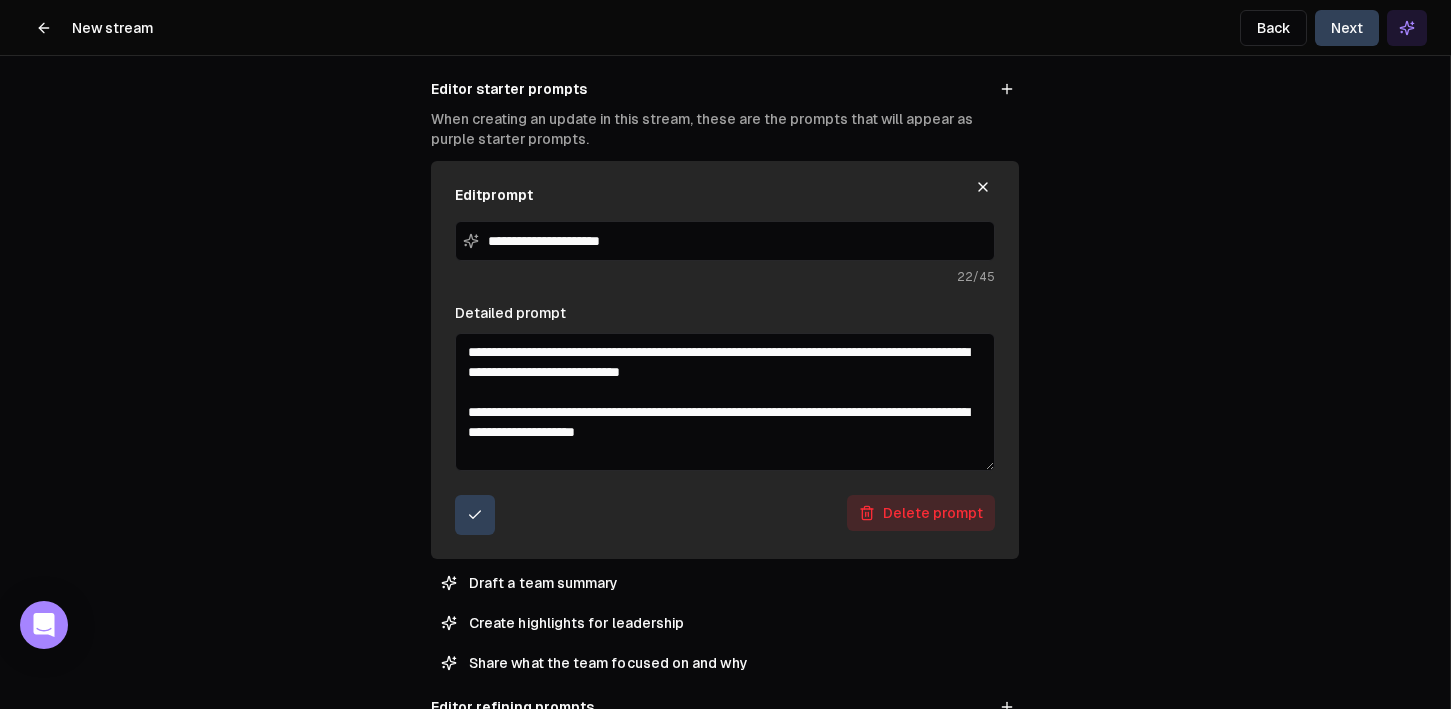 type on "**********" 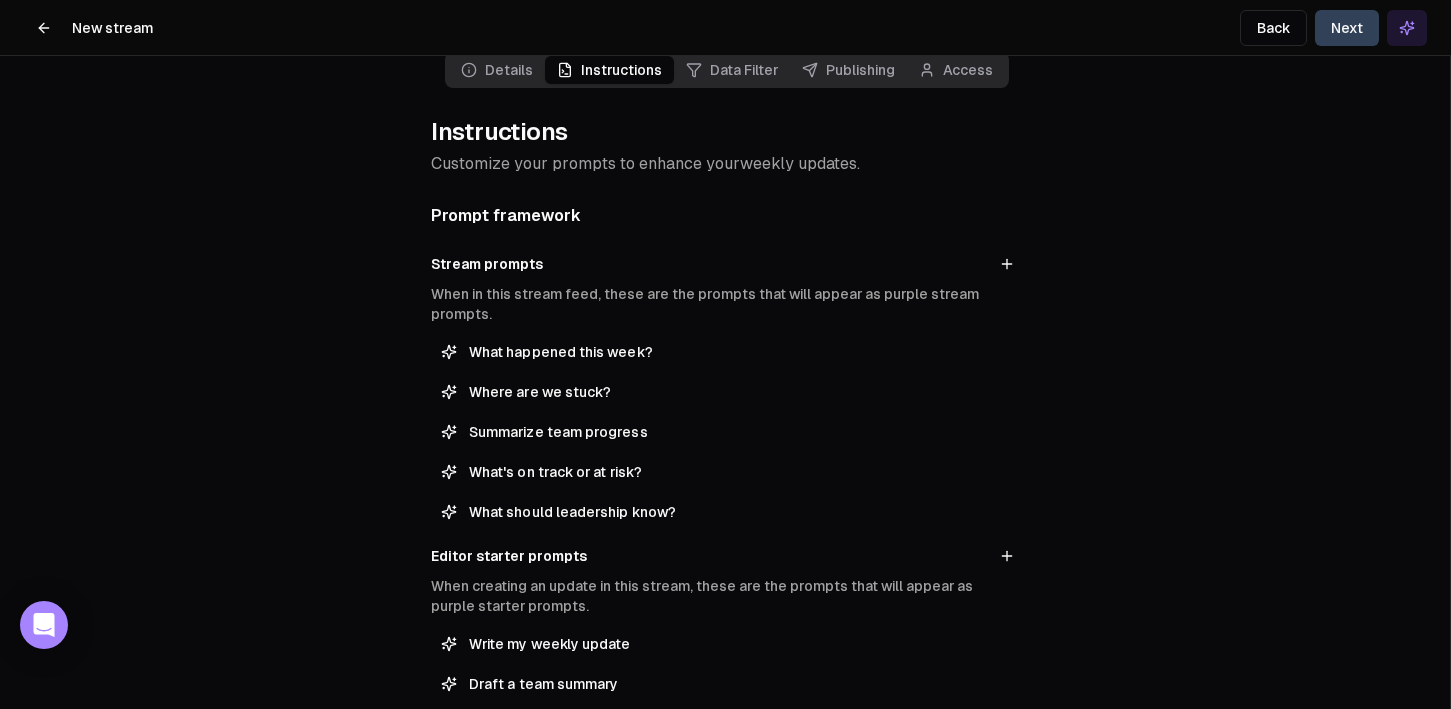 scroll, scrollTop: 0, scrollLeft: 0, axis: both 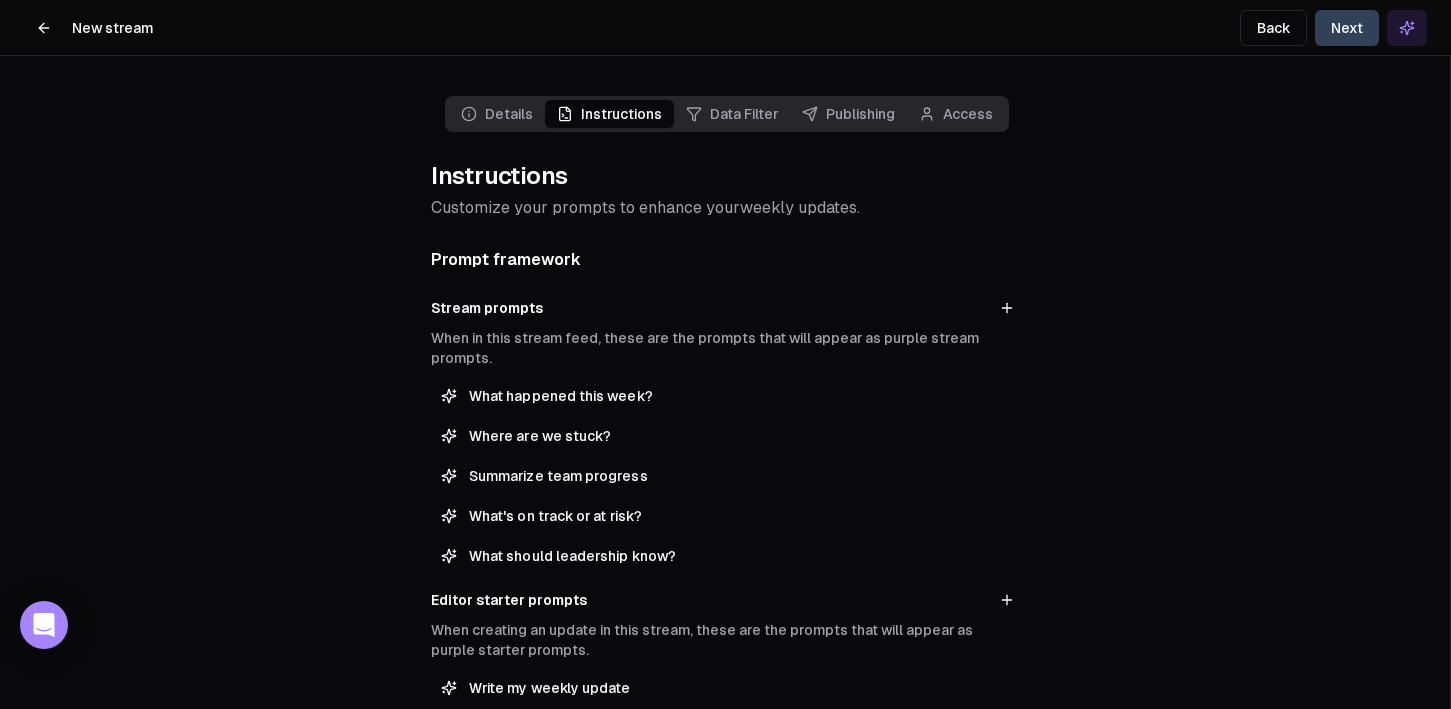 click on "Next" at bounding box center (1347, 28) 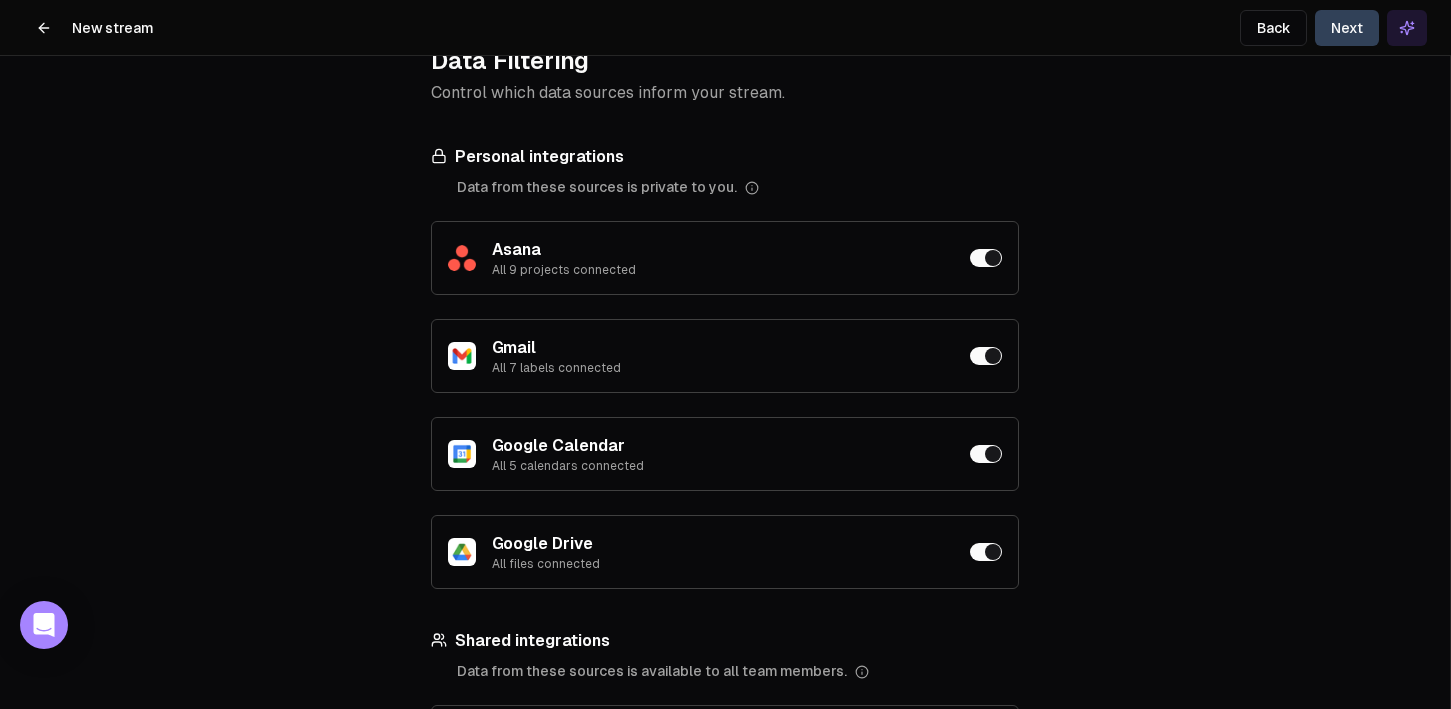 scroll, scrollTop: 201, scrollLeft: 0, axis: vertical 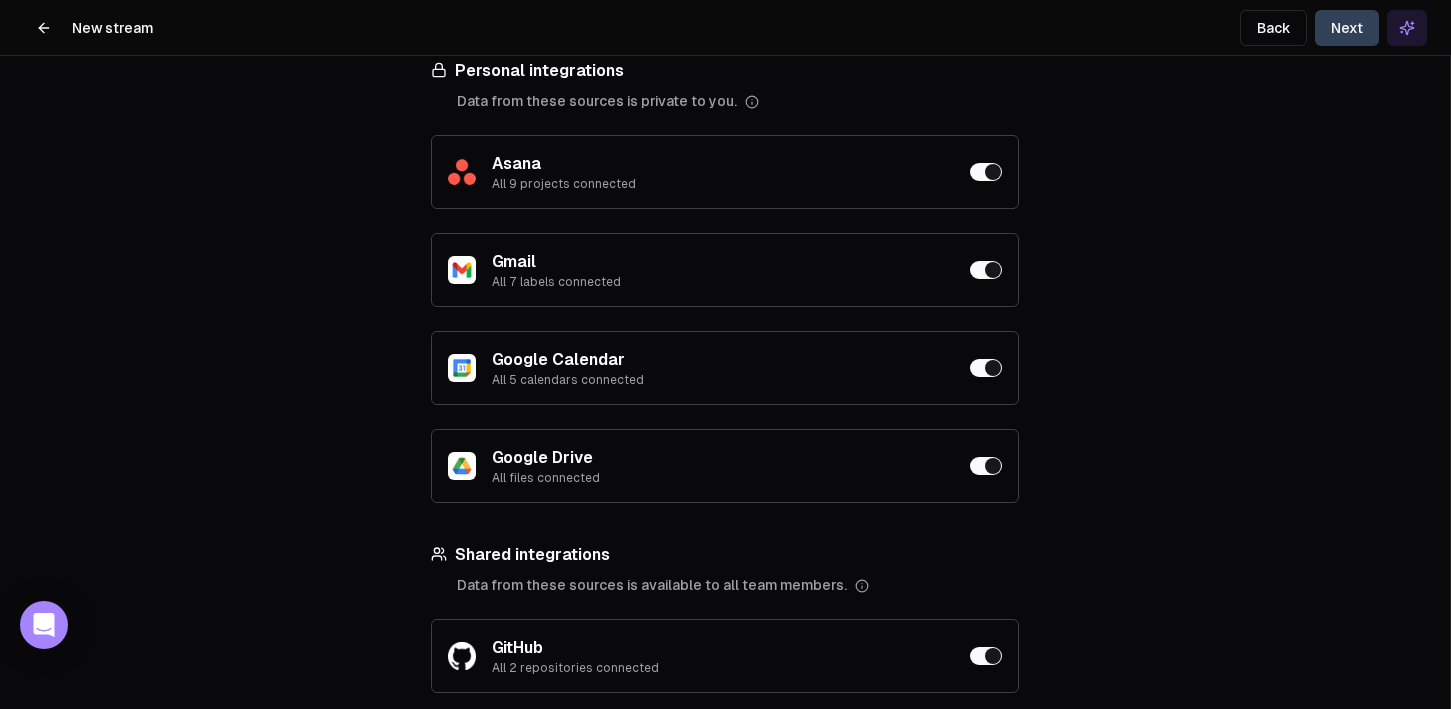 click at bounding box center (986, 172) 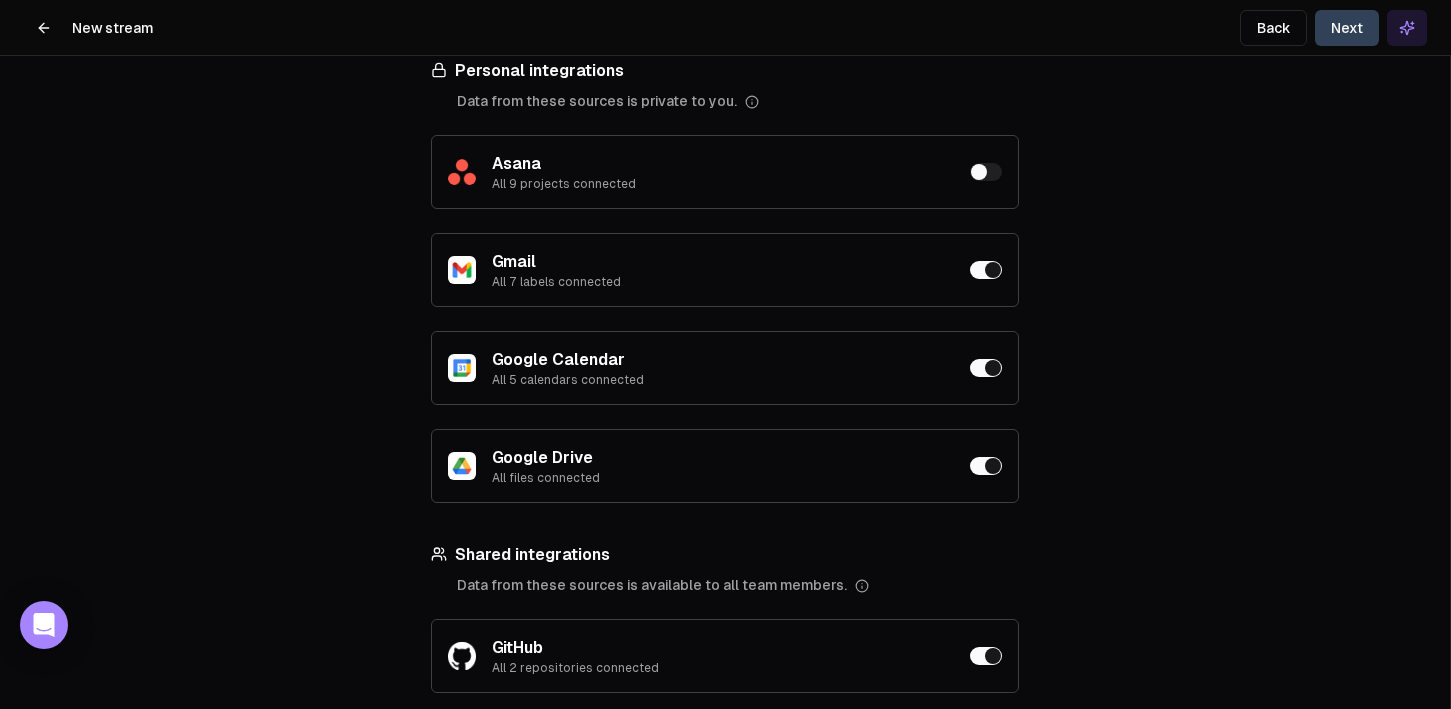 click at bounding box center (986, 172) 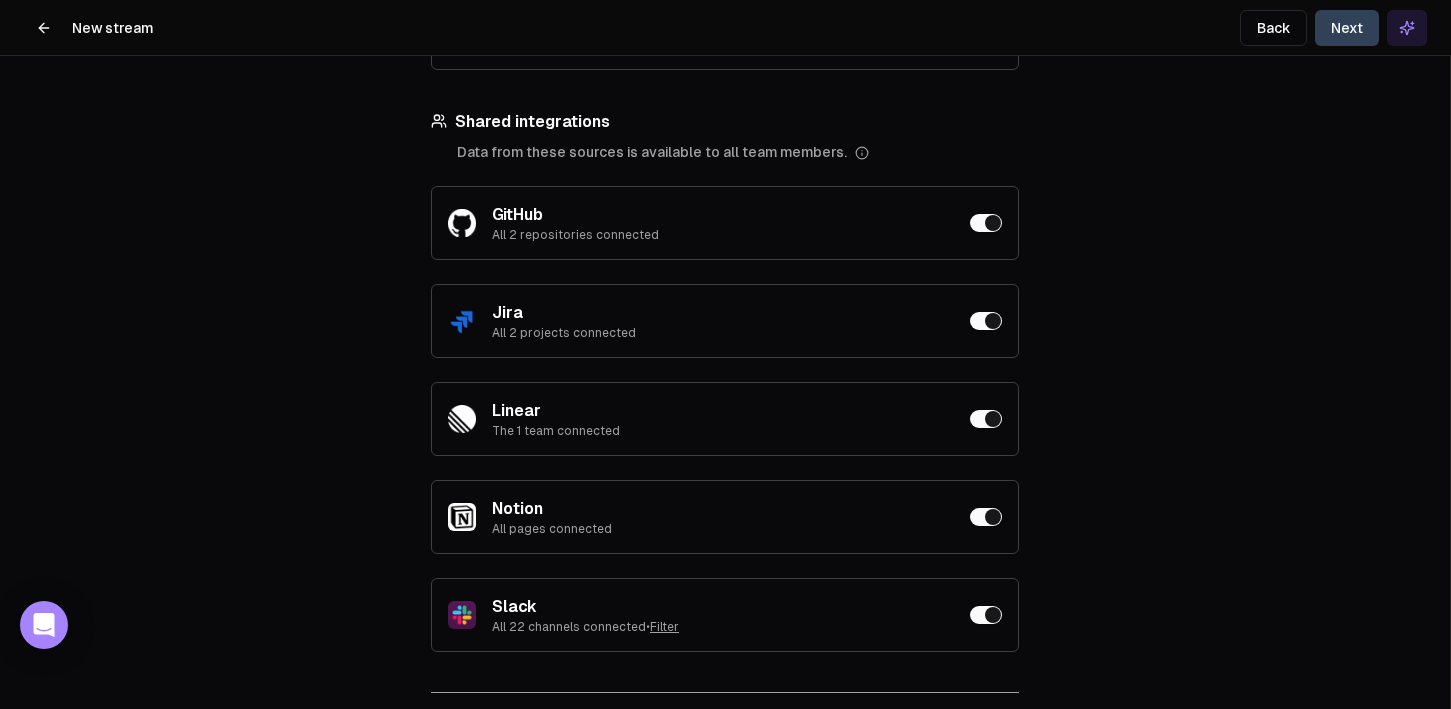 scroll, scrollTop: 682, scrollLeft: 0, axis: vertical 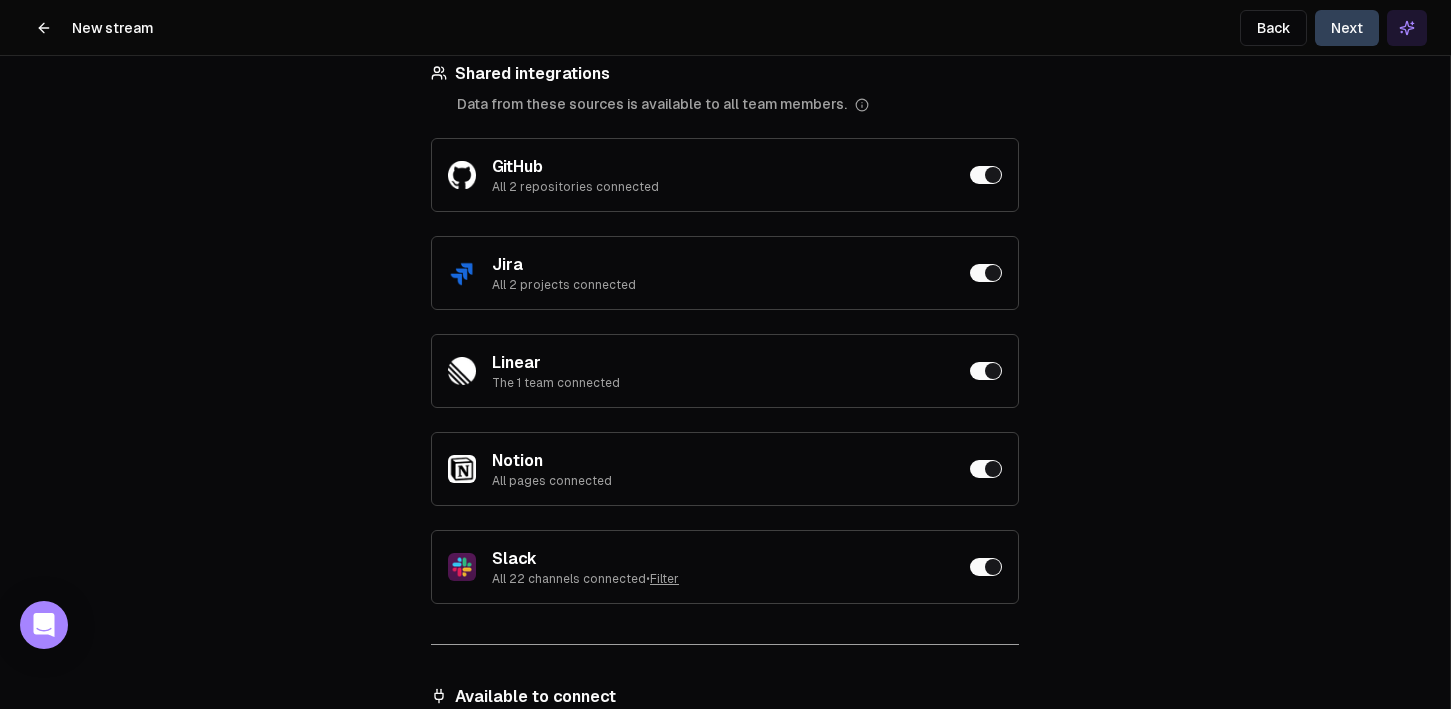 click at bounding box center [986, 273] 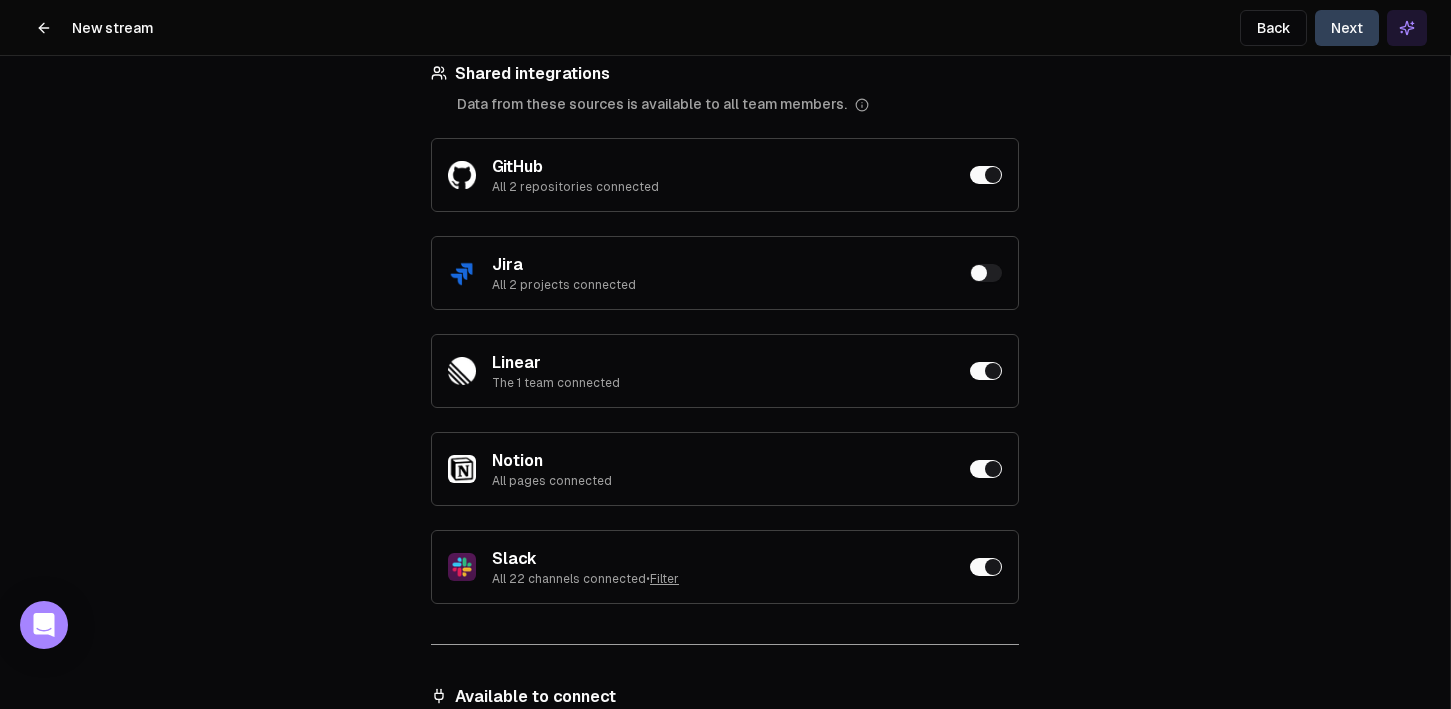 click at bounding box center [986, 371] 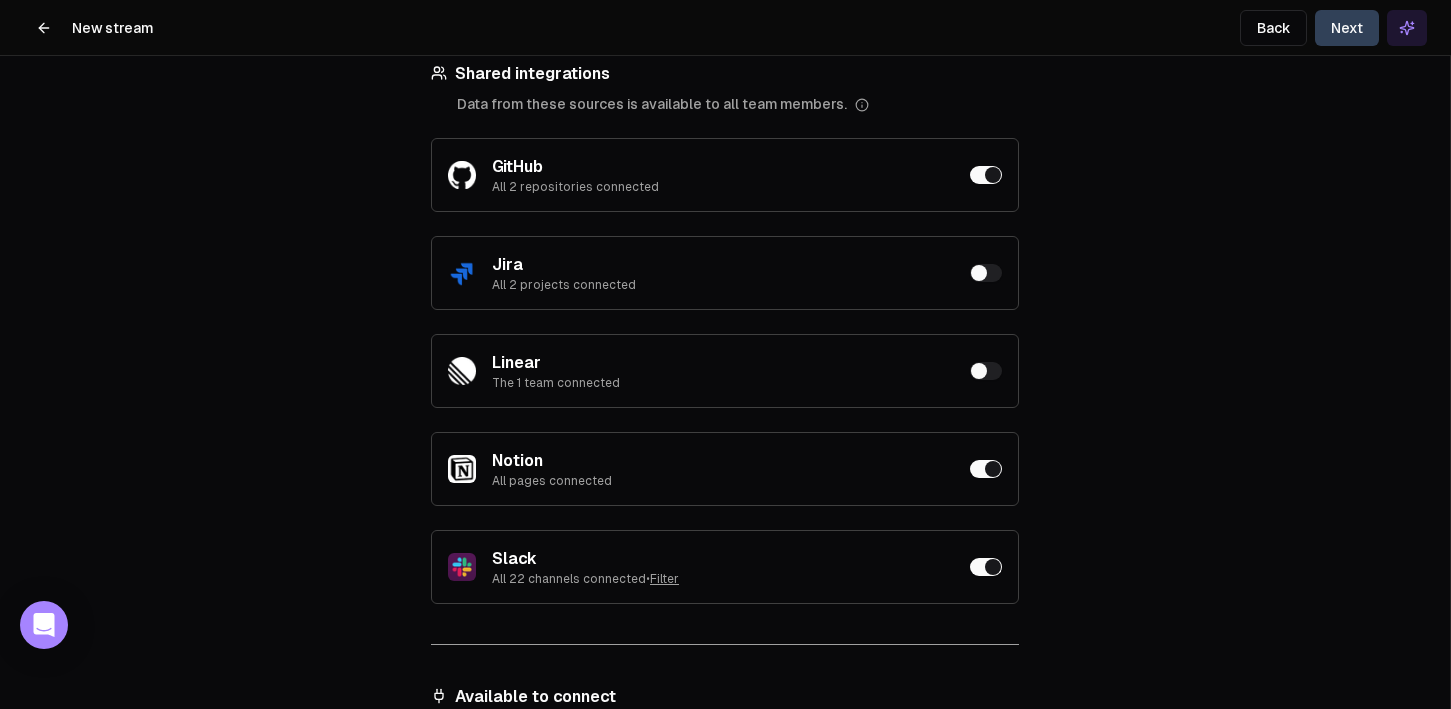 scroll, scrollTop: 750, scrollLeft: 0, axis: vertical 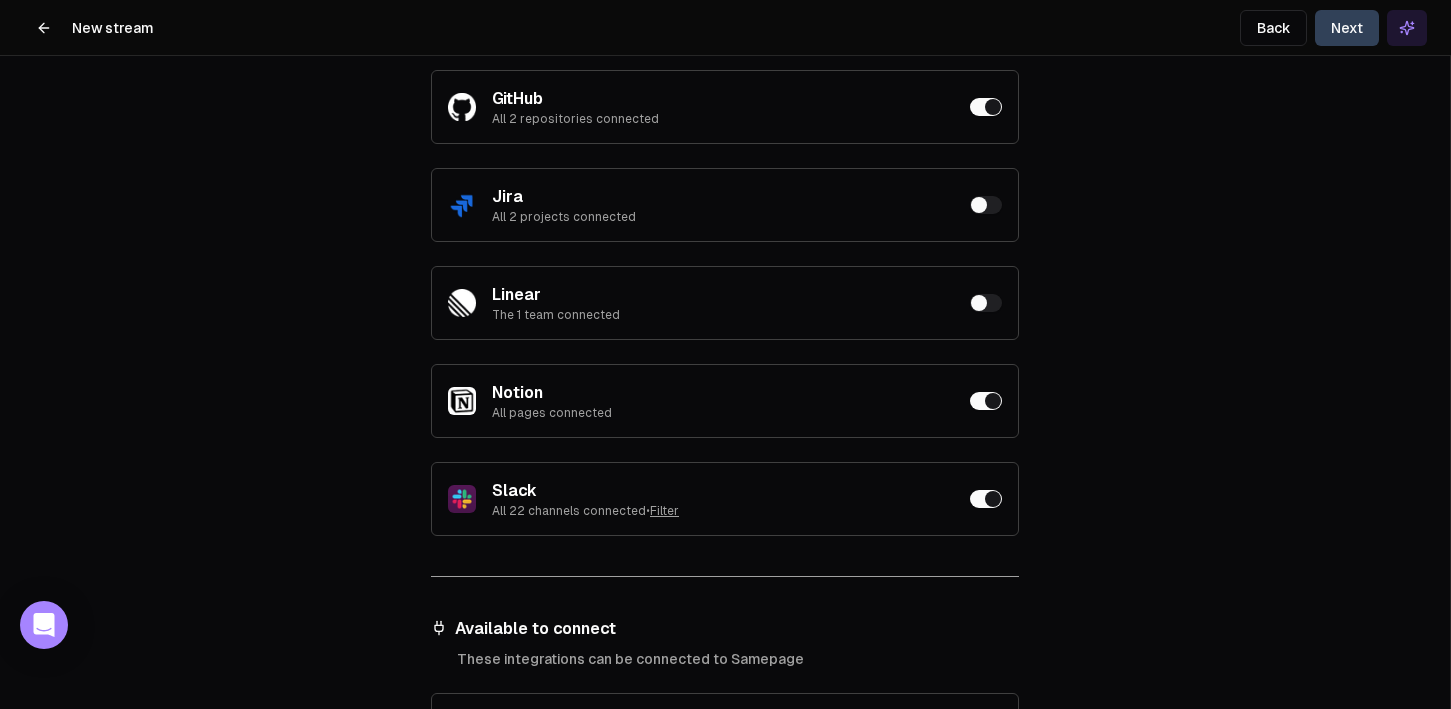 click on "Filter" at bounding box center (664, 511) 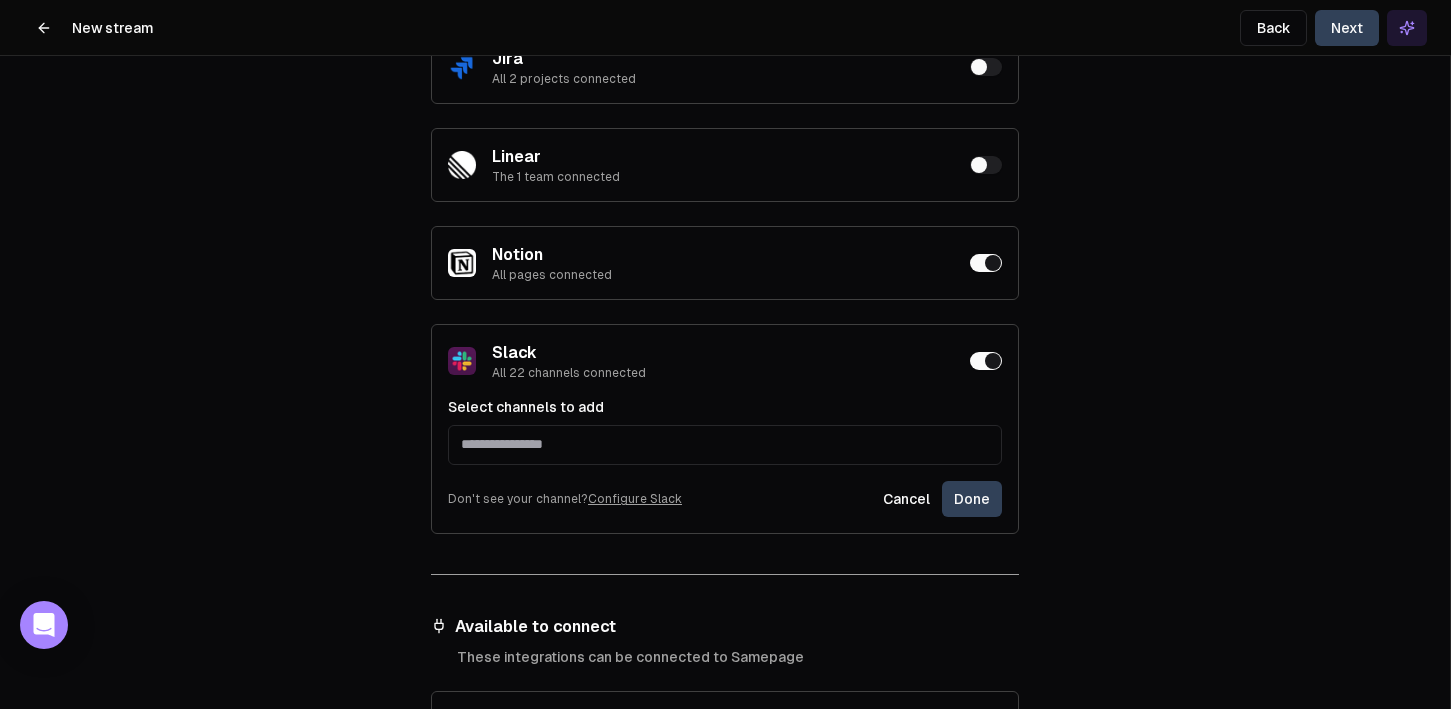 scroll, scrollTop: 912, scrollLeft: 0, axis: vertical 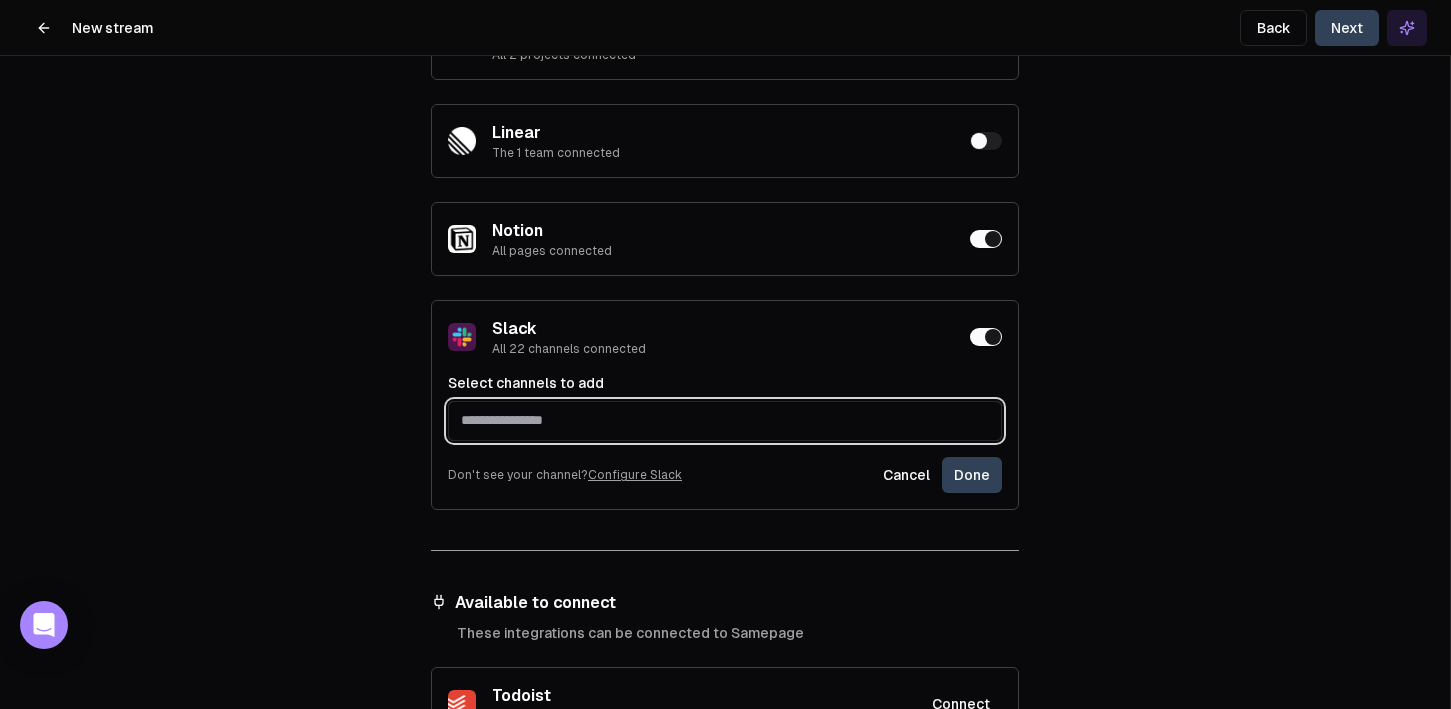 click at bounding box center [725, 420] 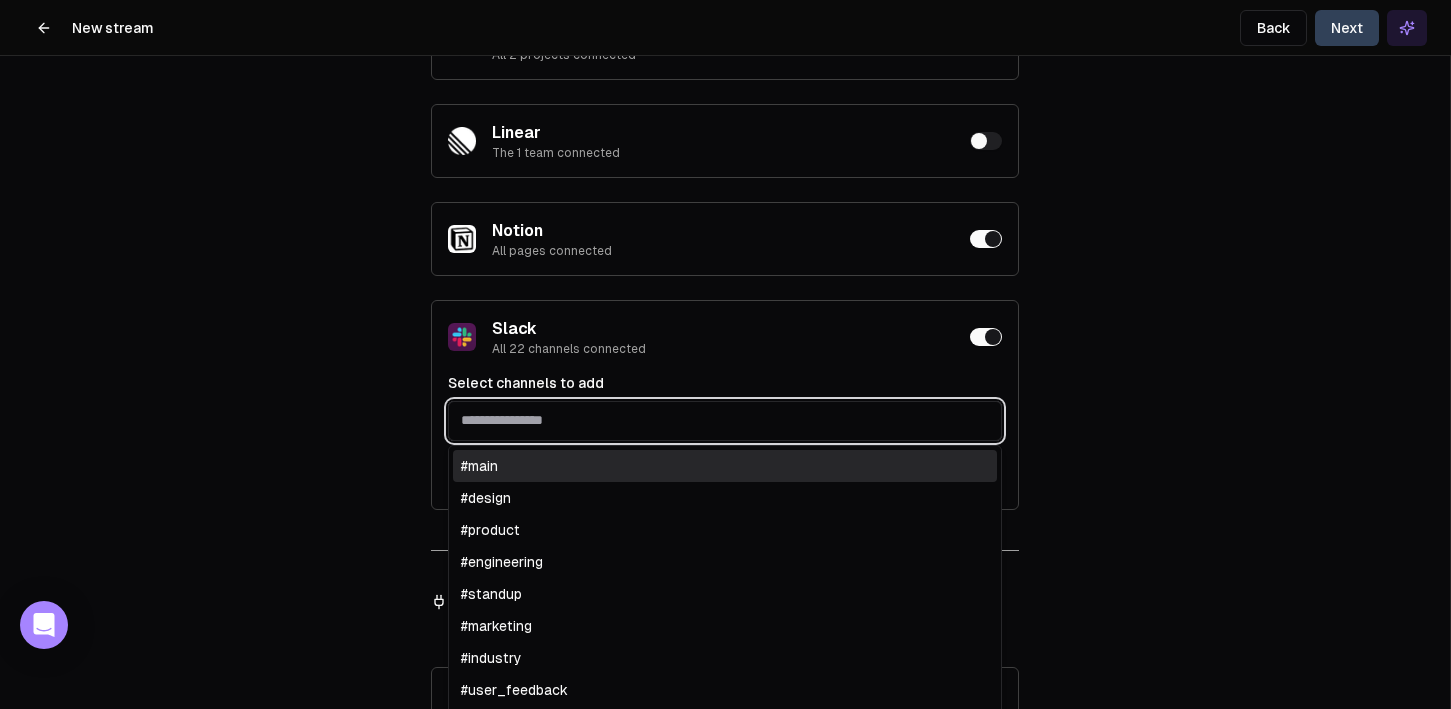 scroll, scrollTop: 984, scrollLeft: 0, axis: vertical 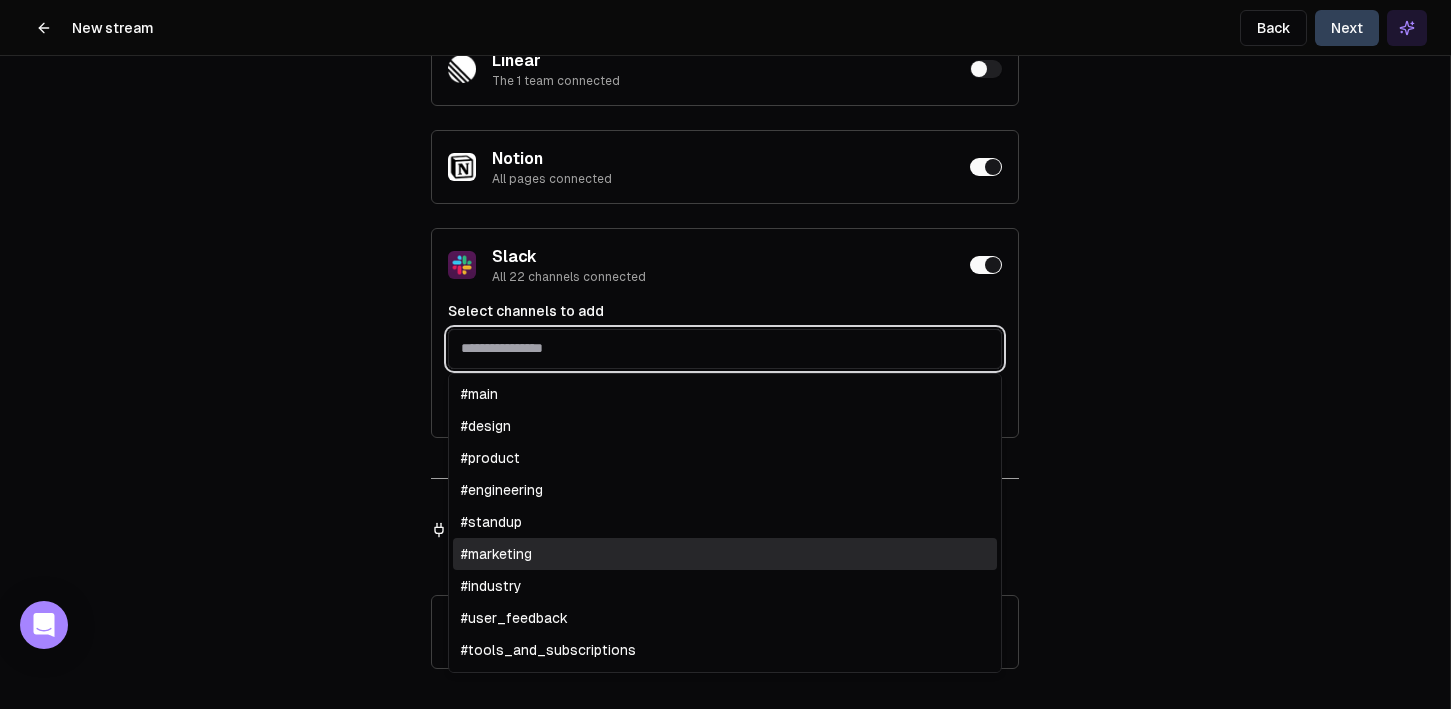 click on "#marketing" at bounding box center (725, 554) 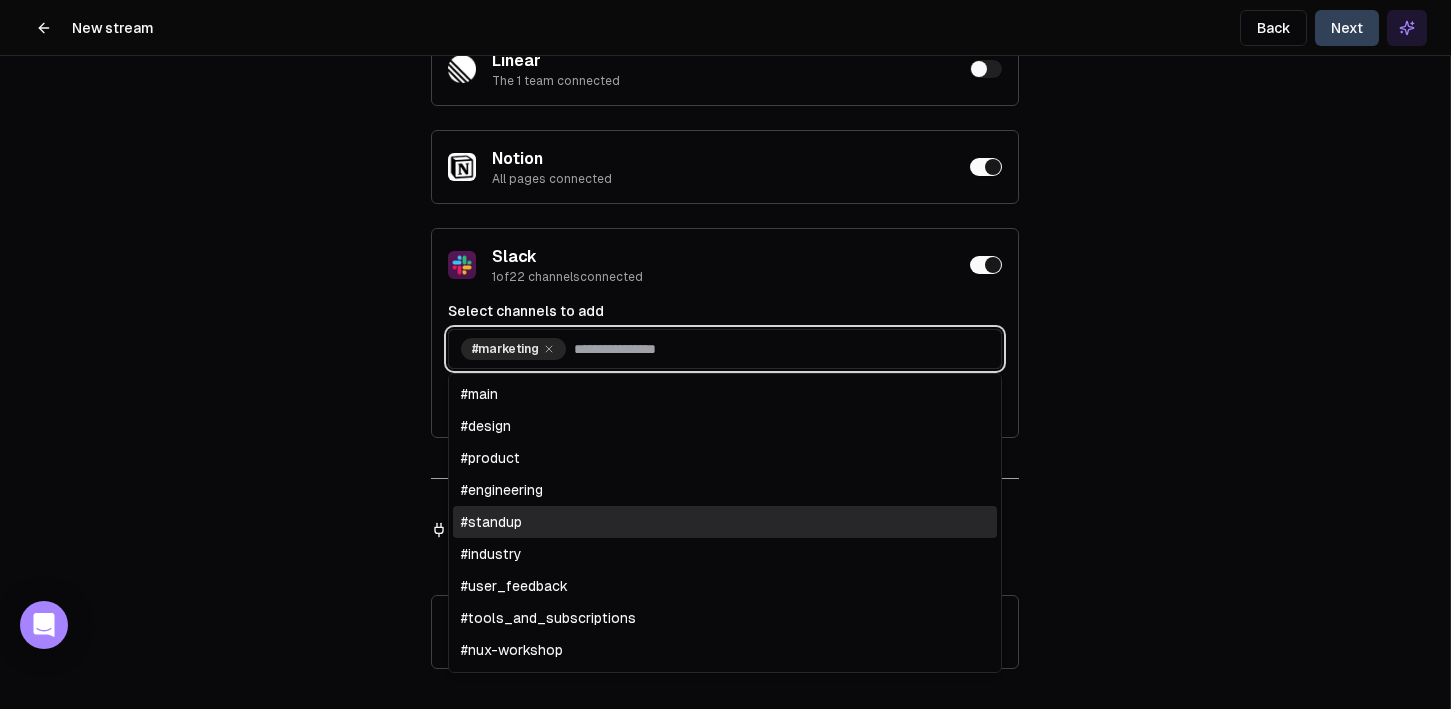 click on "#standup" at bounding box center [725, 522] 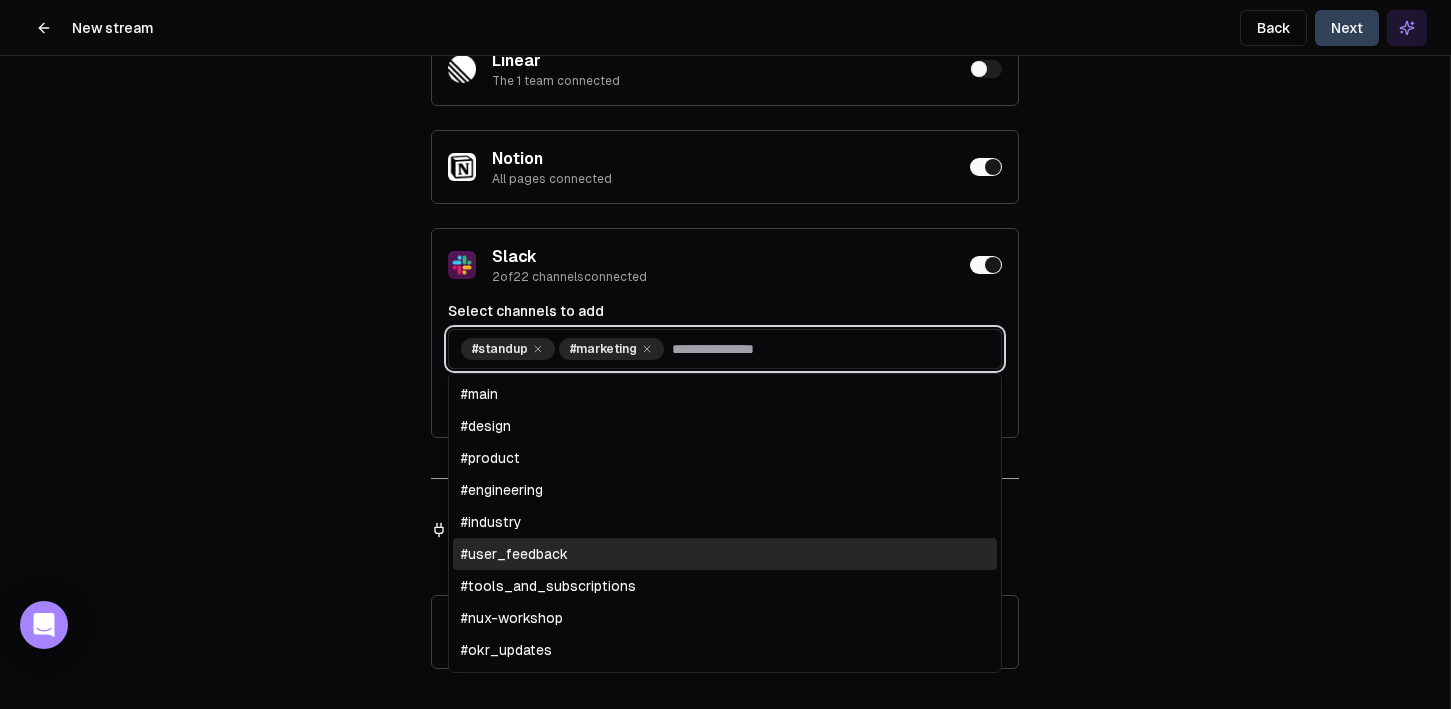 click on "#user_feedback" at bounding box center (725, 554) 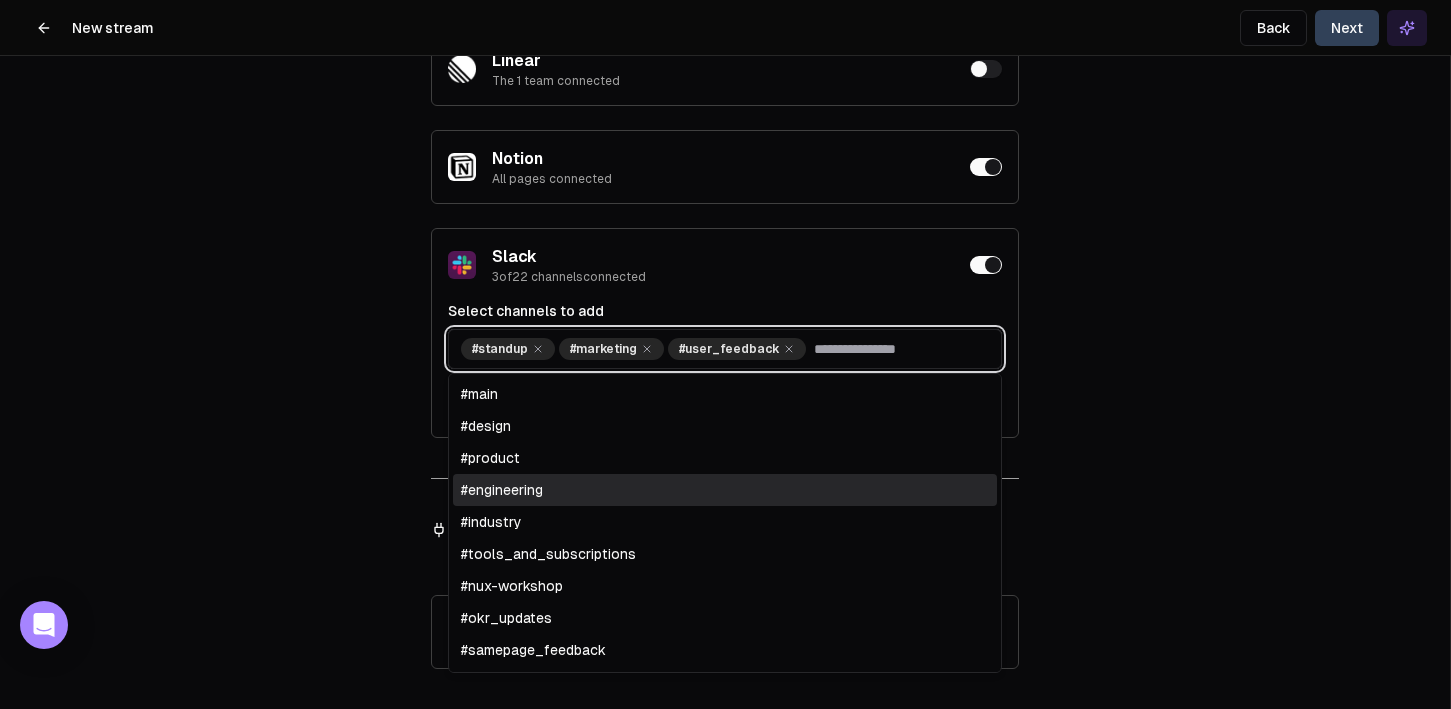 click on "#engineering" at bounding box center [725, 490] 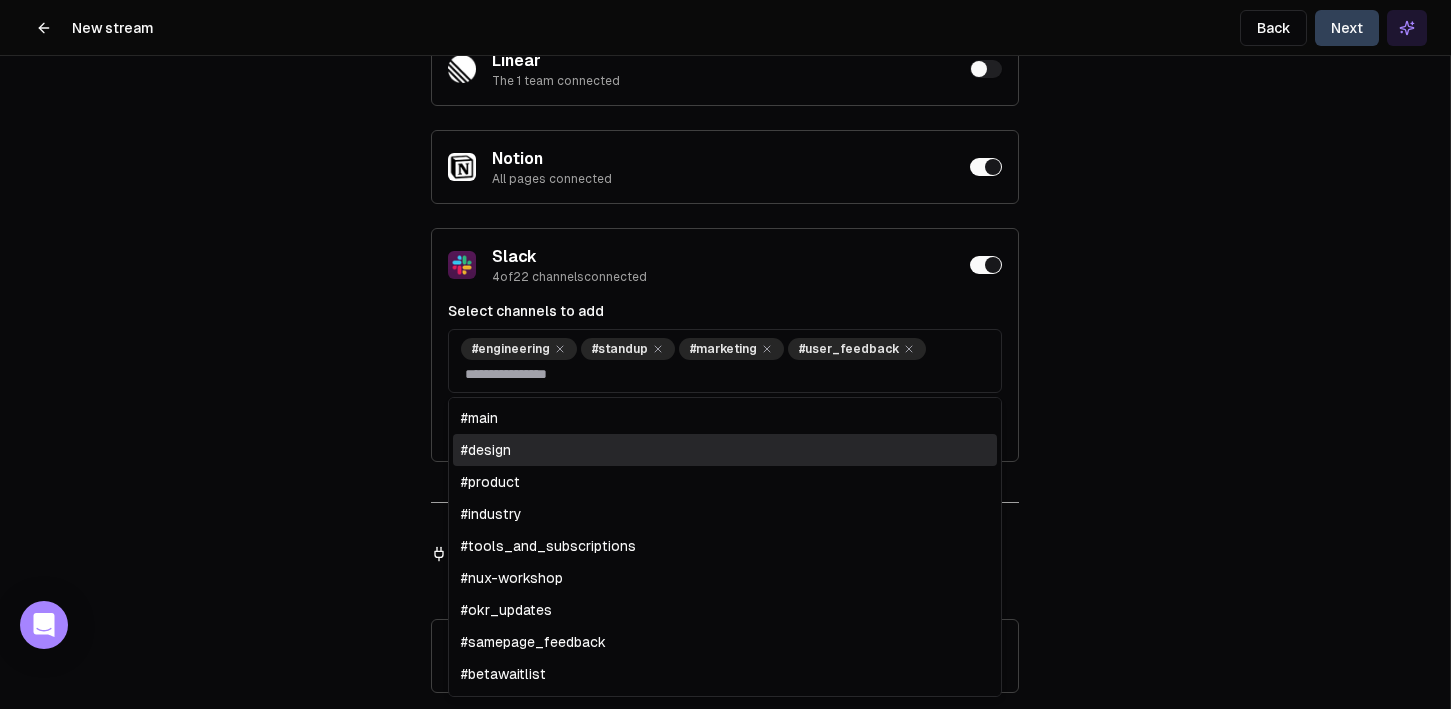 click on "Details Instructions Data Filter Publishing Access Data Filtering Control which data sources inform your stream. Personal integrations Data from these sources is private to you. Asana All 9 projects connected Gmail All 7 labels connected Google Calendar All 5 calendars connected Google Drive All files connected Shared integrations Data from these sources is available to all team members. GitHub All 2 repositories connected Jira All 2 projects connected Linear The 1 team connected Notion All pages connected Slack 4  of  22   channels  connected Select channels to add #engineering #standup #marketing #user_feedback #main #design #product #industry #tools_and_subscriptions #nux-workshop #okr_updates #samepage_feedback #betawaitlist #engineering-alerts #wiebke-design #release-notes #christine-design #research #verusen-samepage #shipangel-samepage #ampersand-samepage #ooo Don't see your channel?  Configure Slack Cancel Done Available to connect These integrations can be connected to Samepage Todoist Connect" at bounding box center (725, 354) 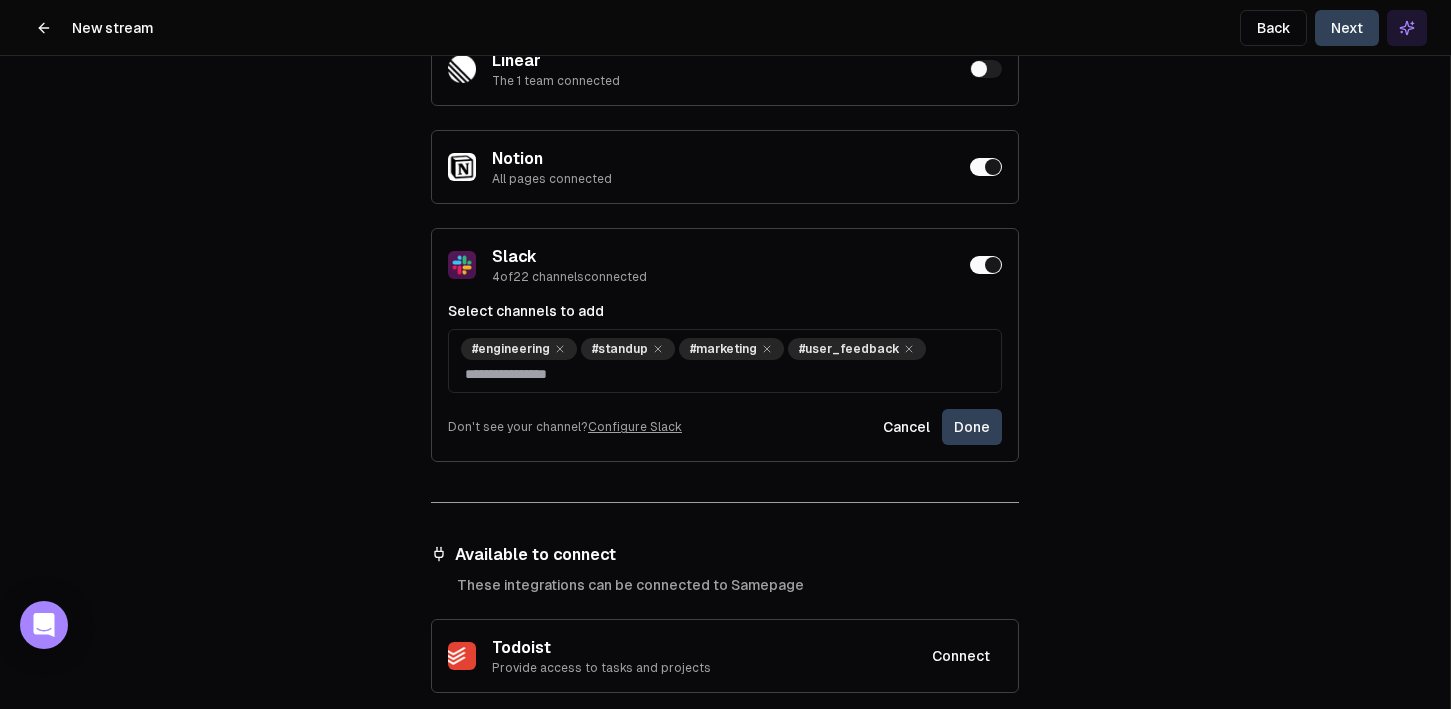 scroll, scrollTop: 1008, scrollLeft: 0, axis: vertical 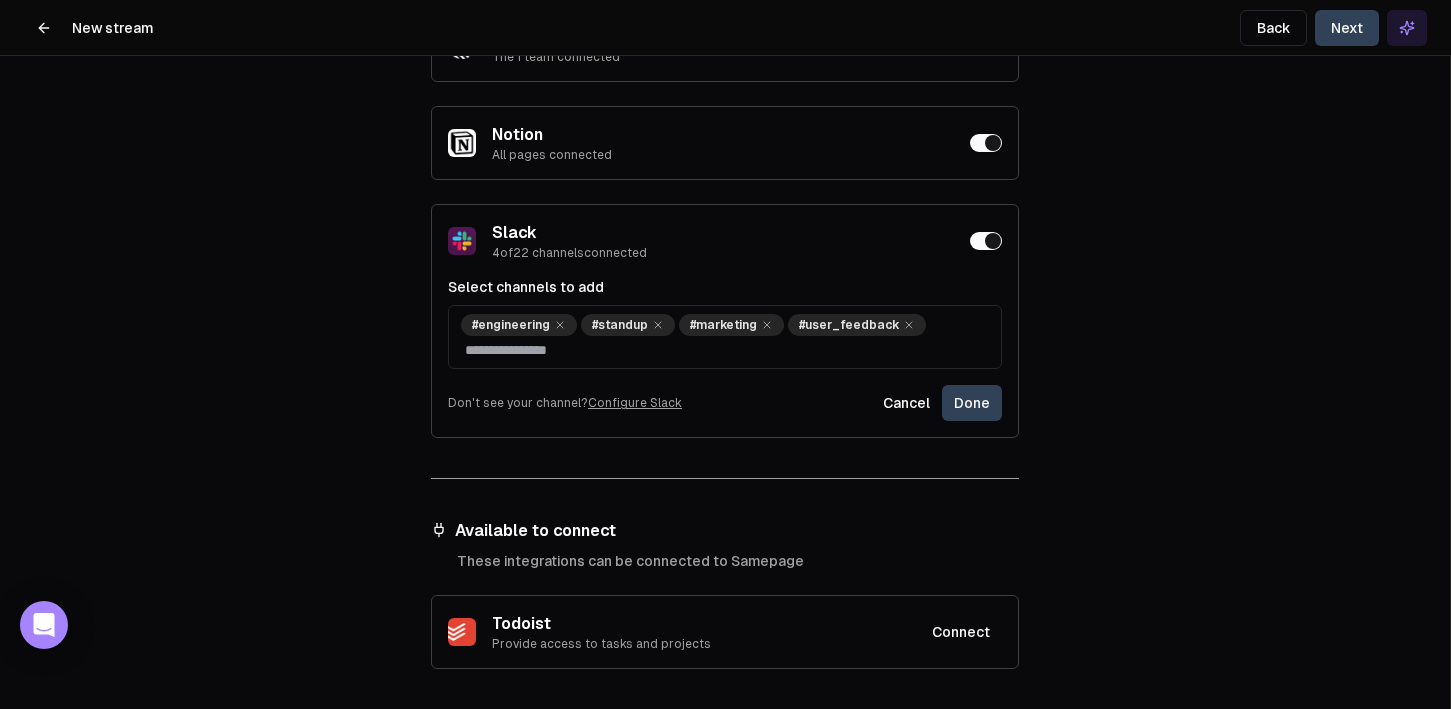 click on "Done" at bounding box center [972, 403] 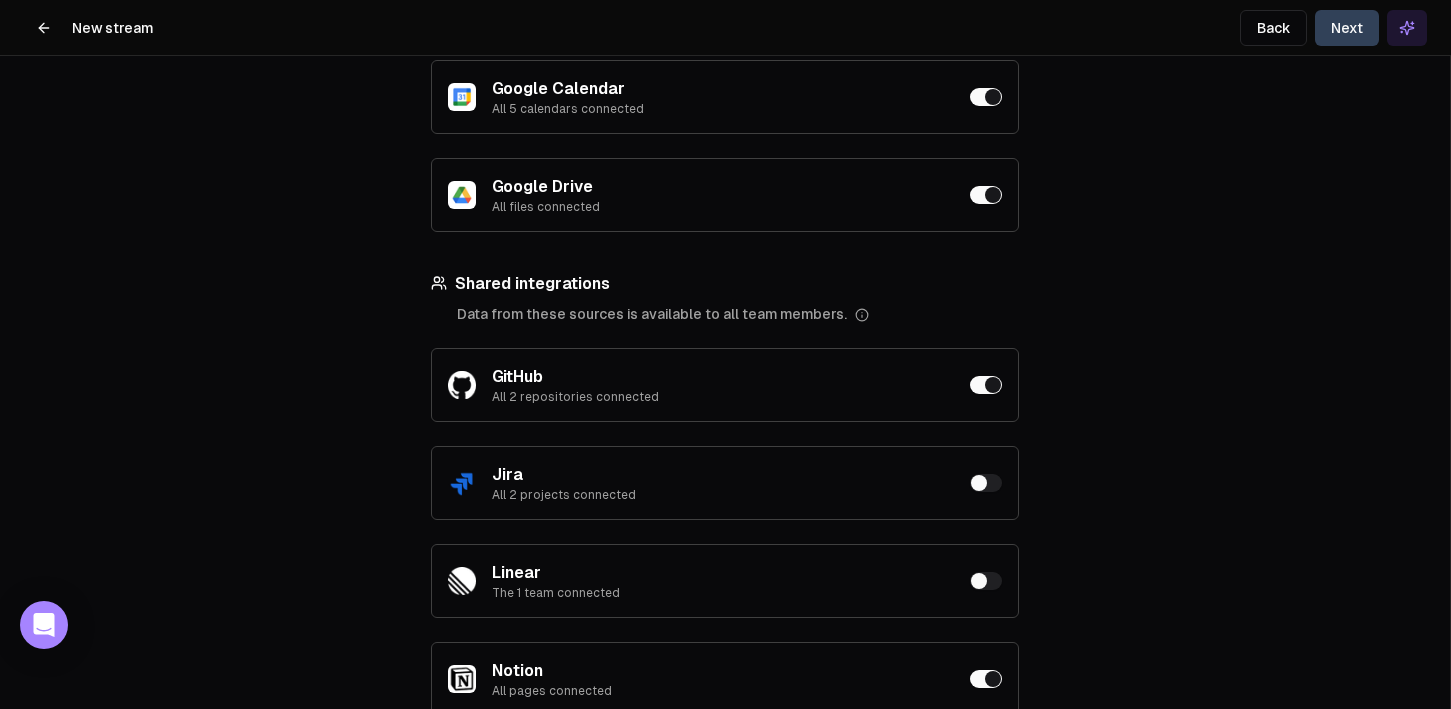 scroll, scrollTop: 0, scrollLeft: 0, axis: both 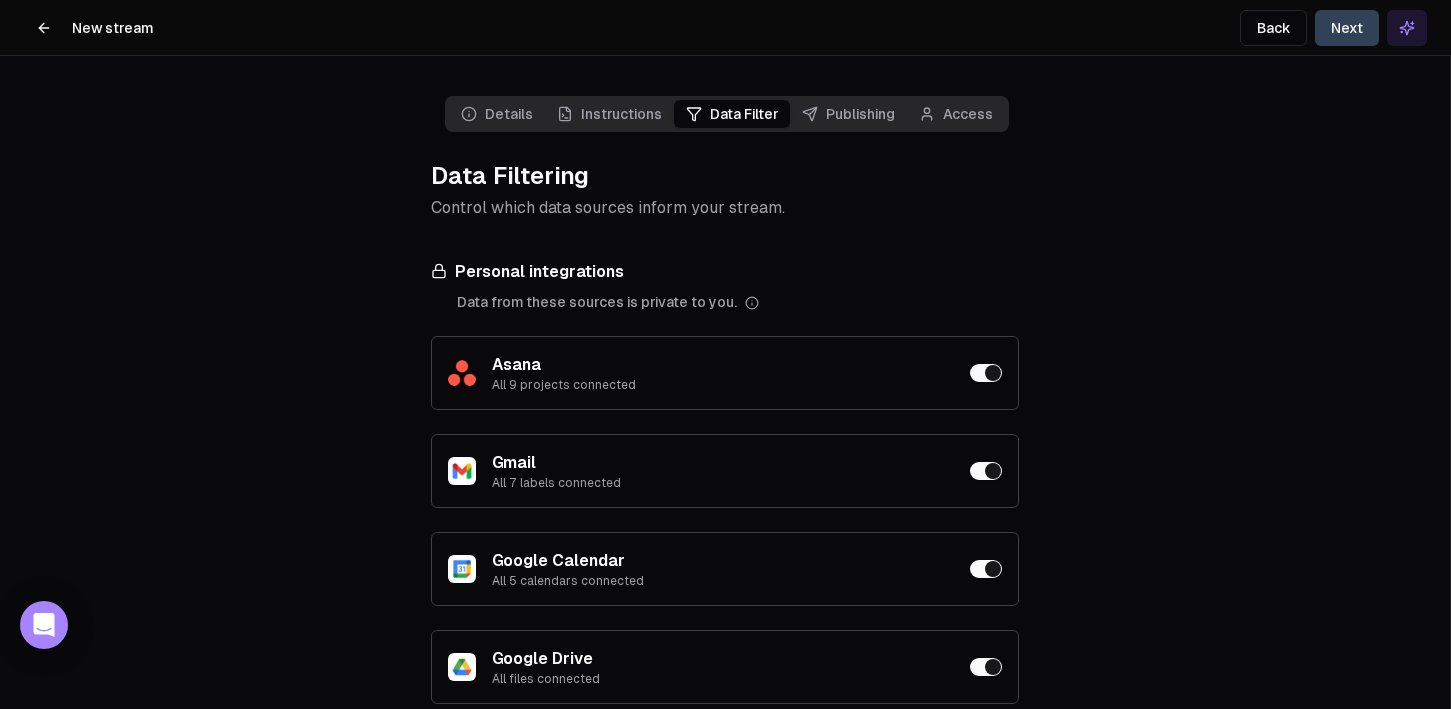 click on "Next" at bounding box center [1347, 28] 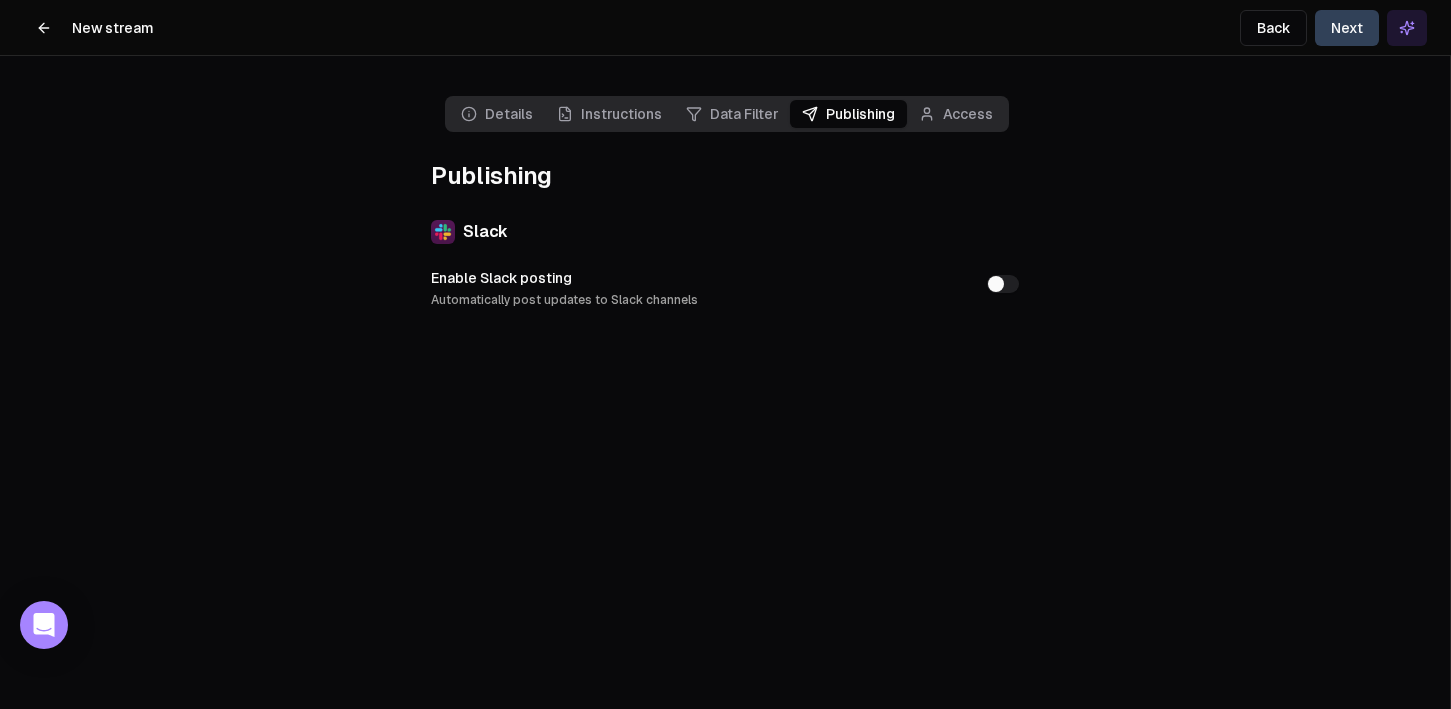 click on "Enable Slack posting Automatically post updates to Slack channels" at bounding box center [1003, 284] 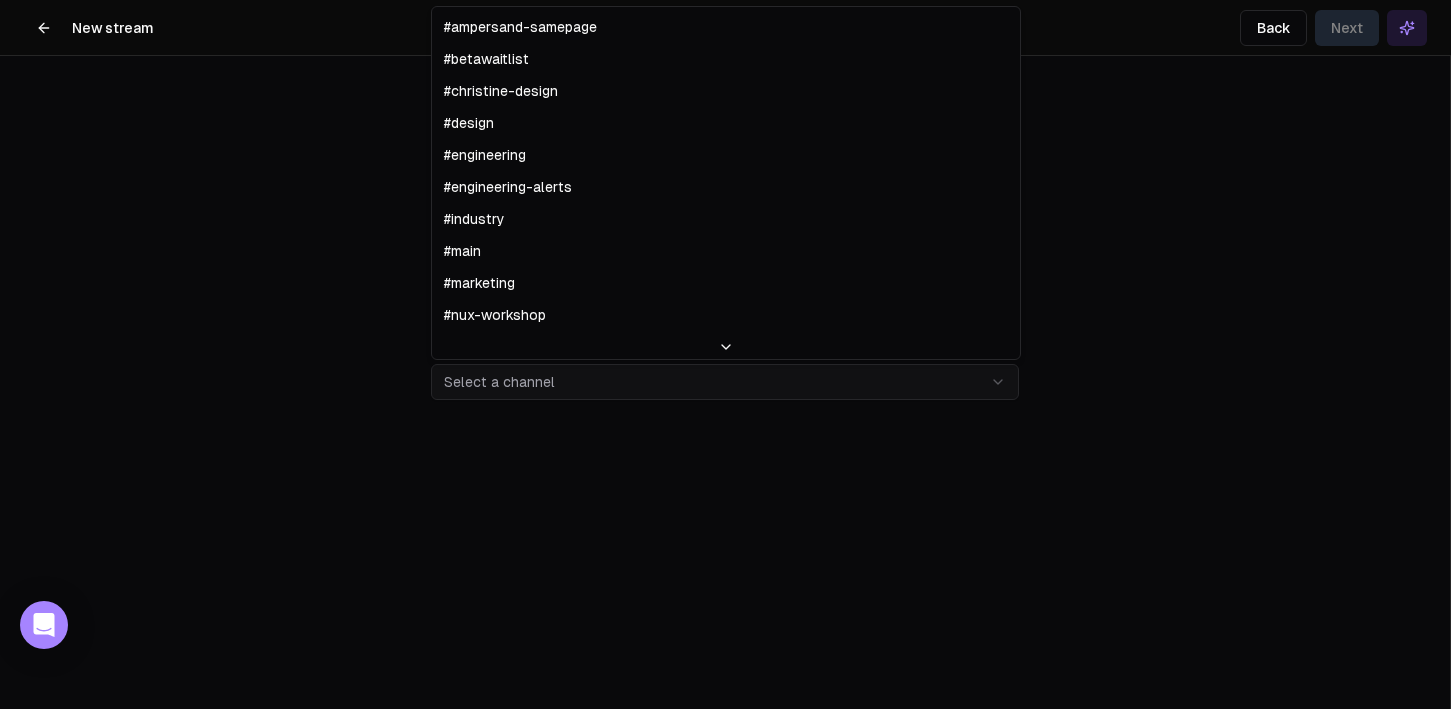 click on "**********" at bounding box center (725, 354) 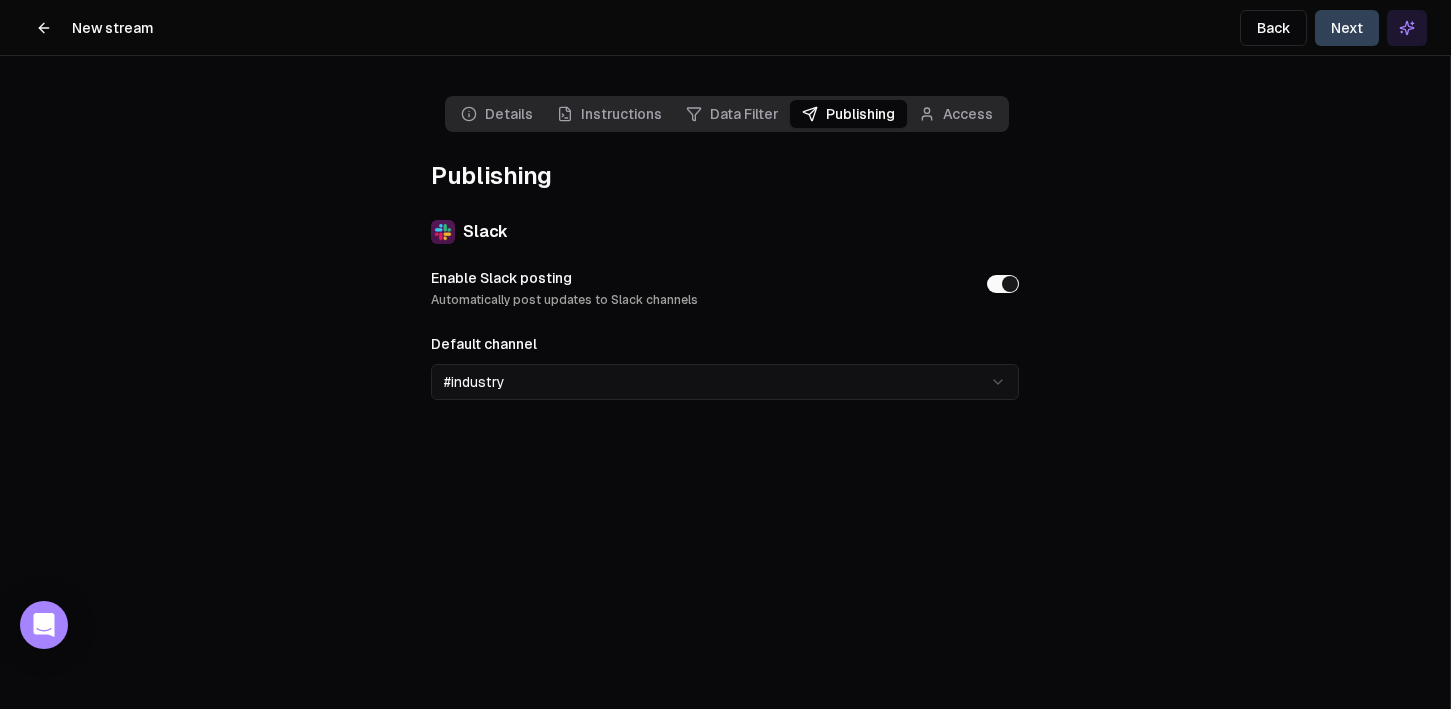 click on "Access" at bounding box center [956, 114] 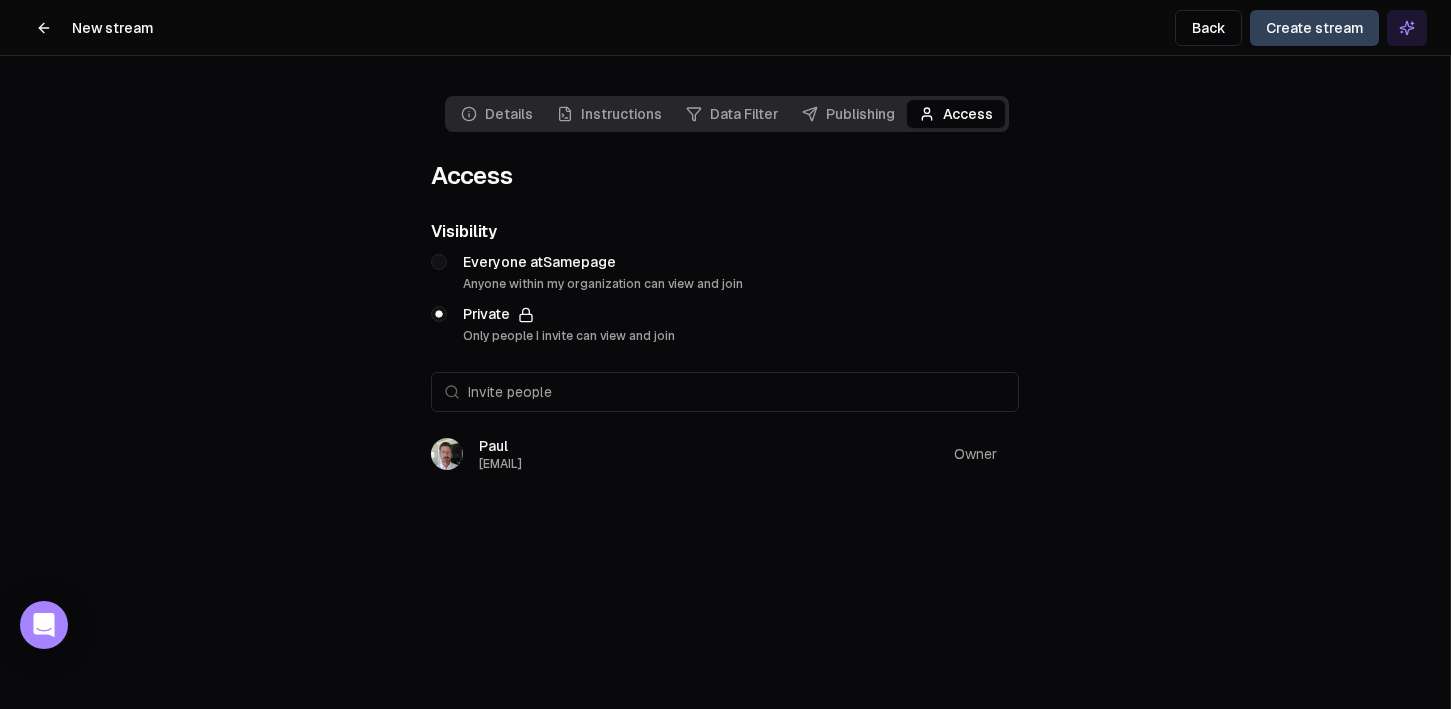 click 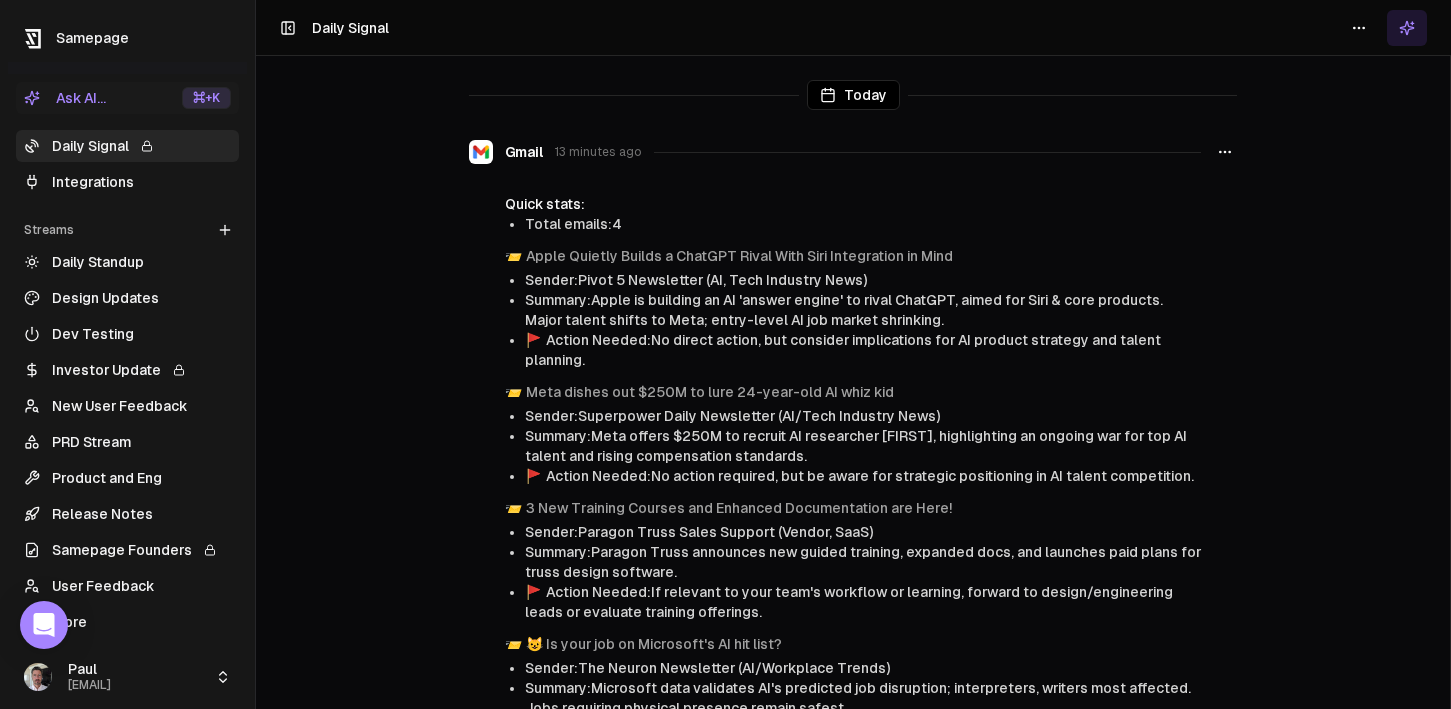 scroll, scrollTop: 1, scrollLeft: 0, axis: vertical 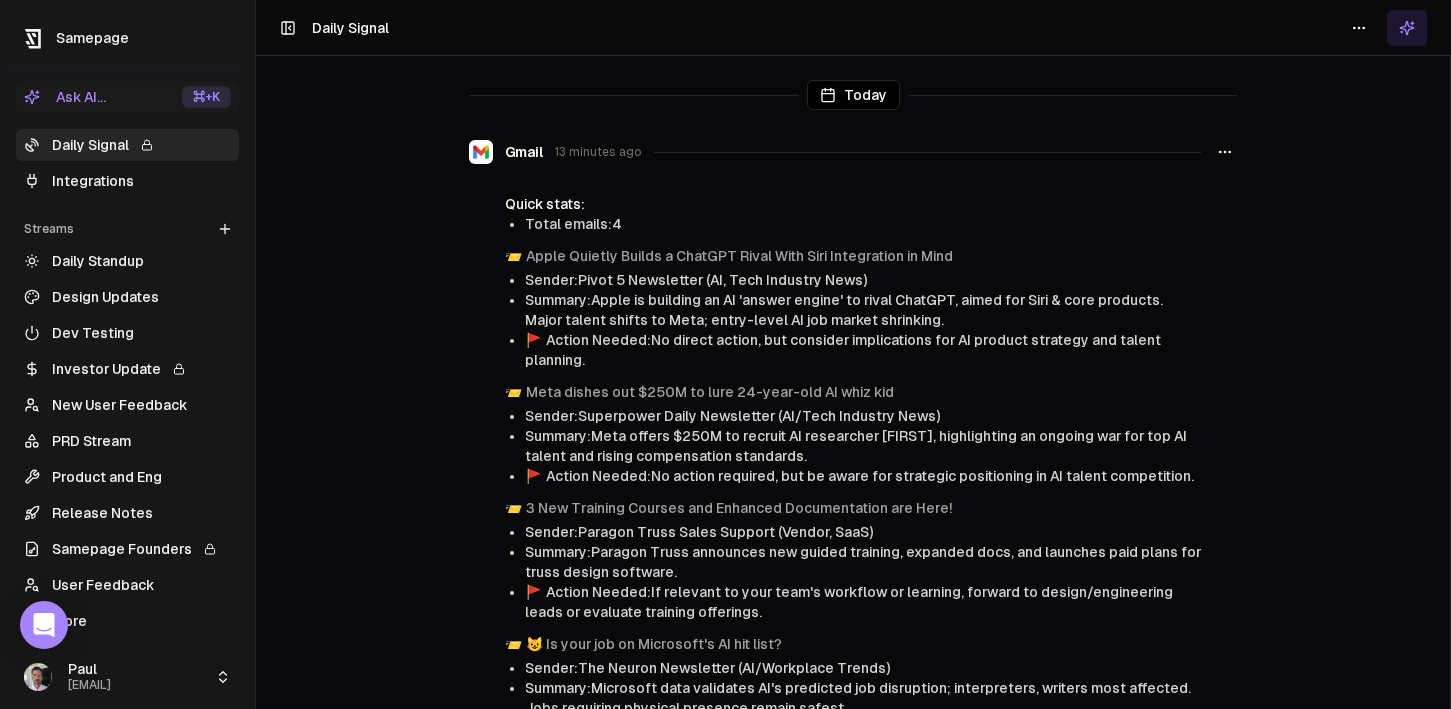 click on "Streams" at bounding box center (127, 229) 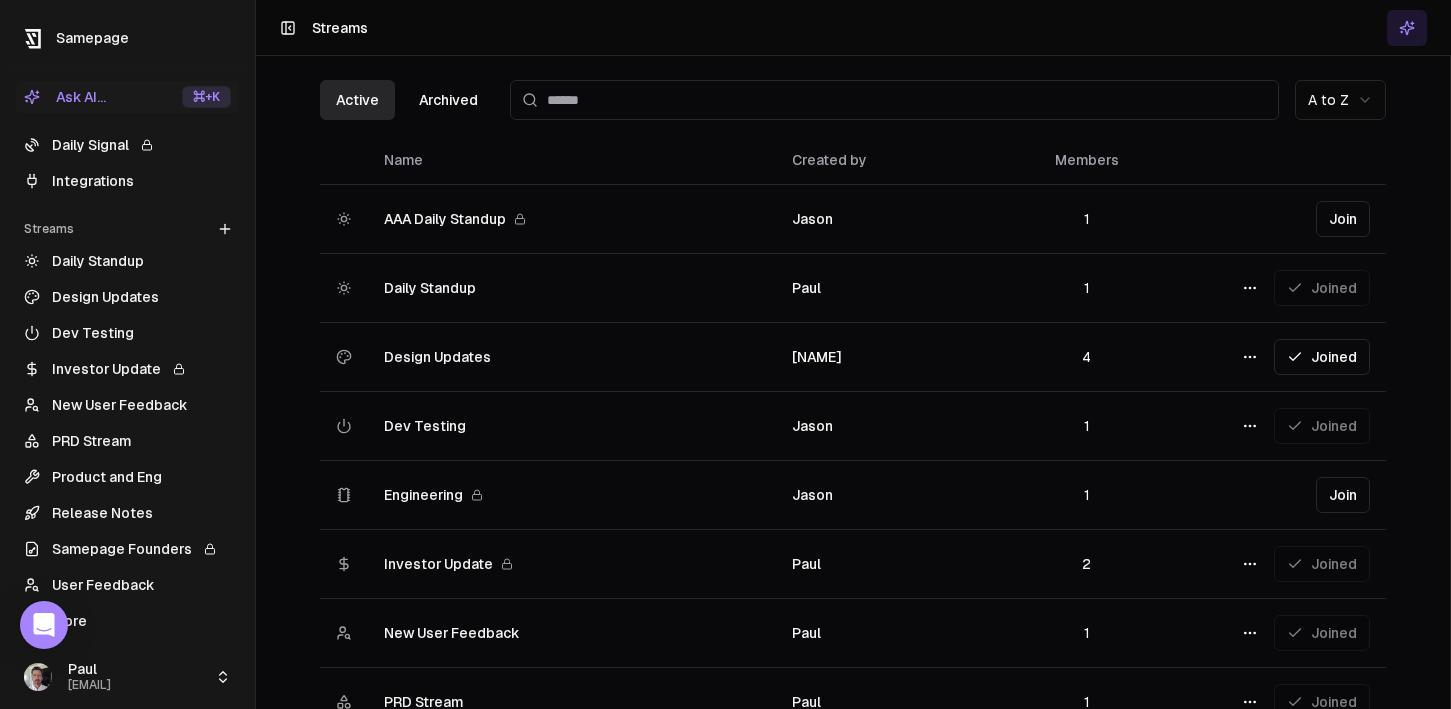 scroll, scrollTop: 654, scrollLeft: 0, axis: vertical 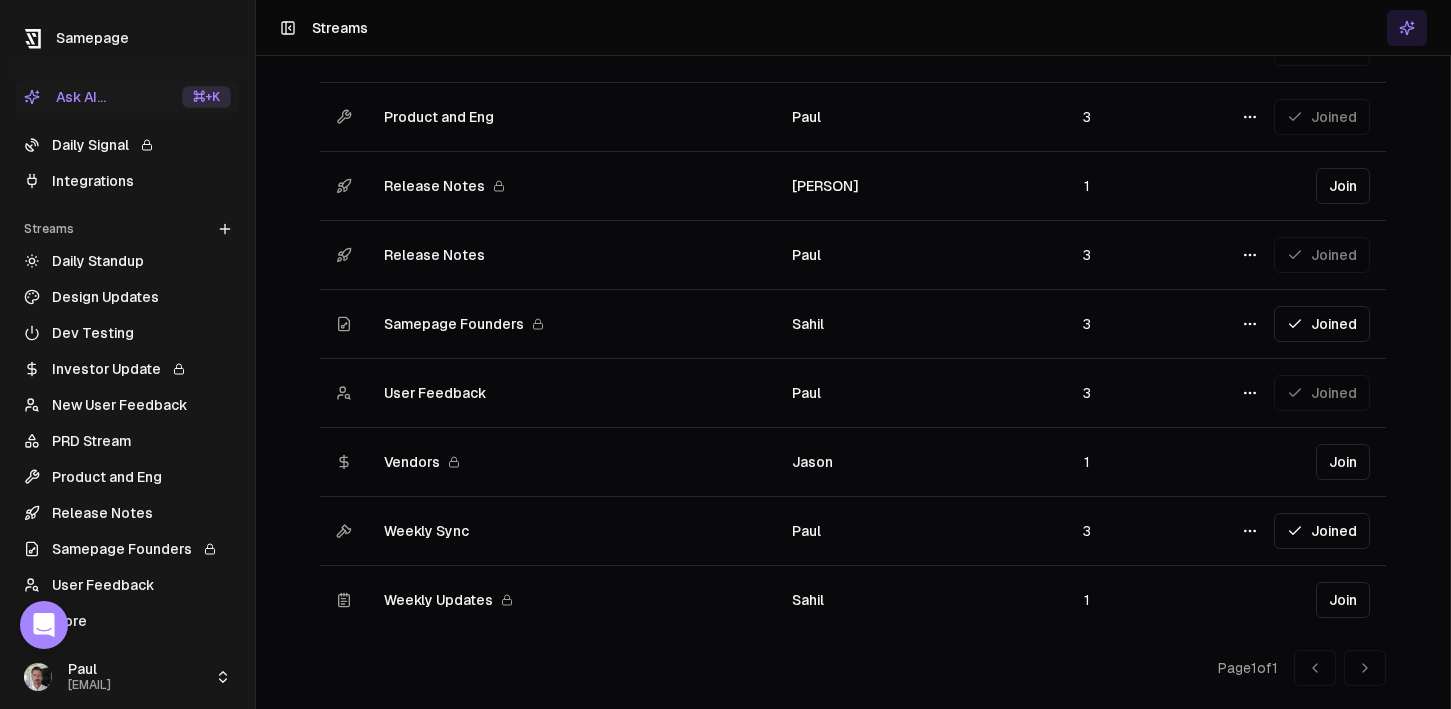 click on "Weekly Sync" at bounding box center [426, 531] 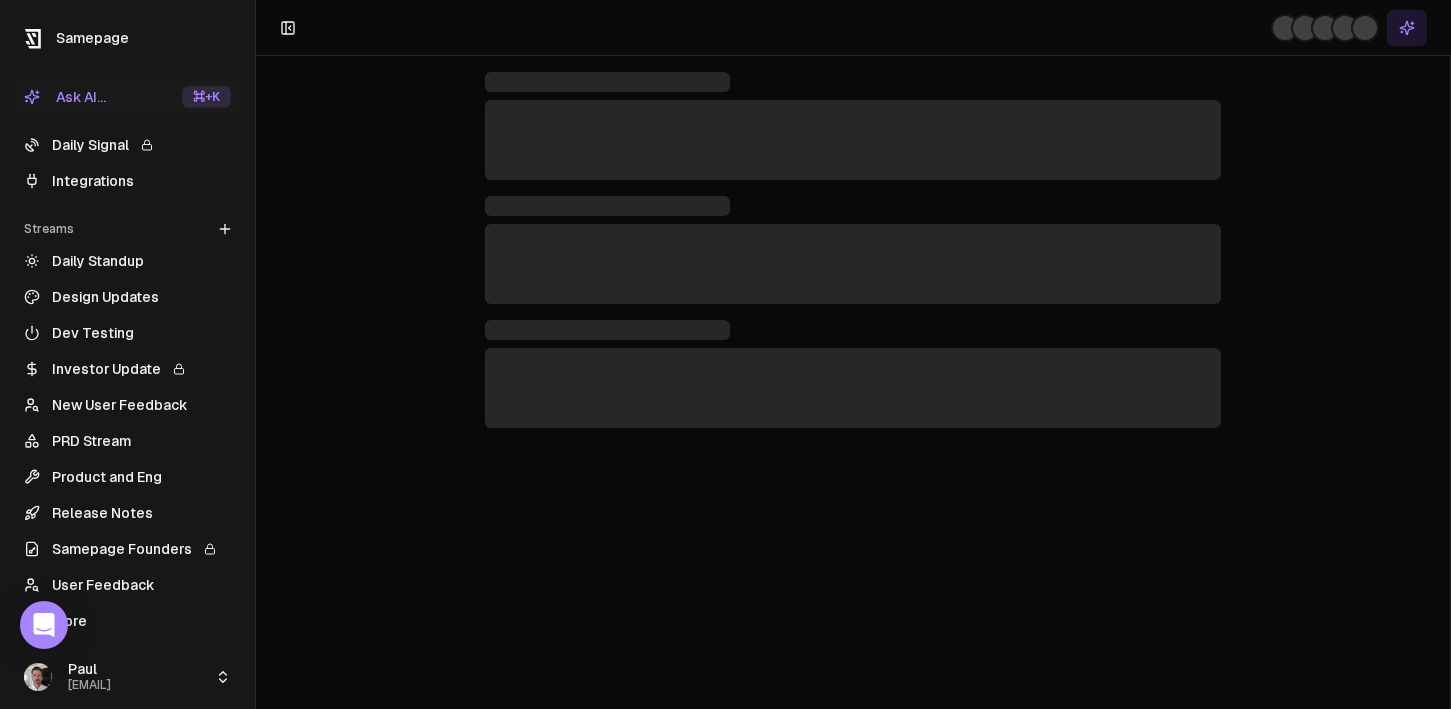 scroll, scrollTop: 0, scrollLeft: 0, axis: both 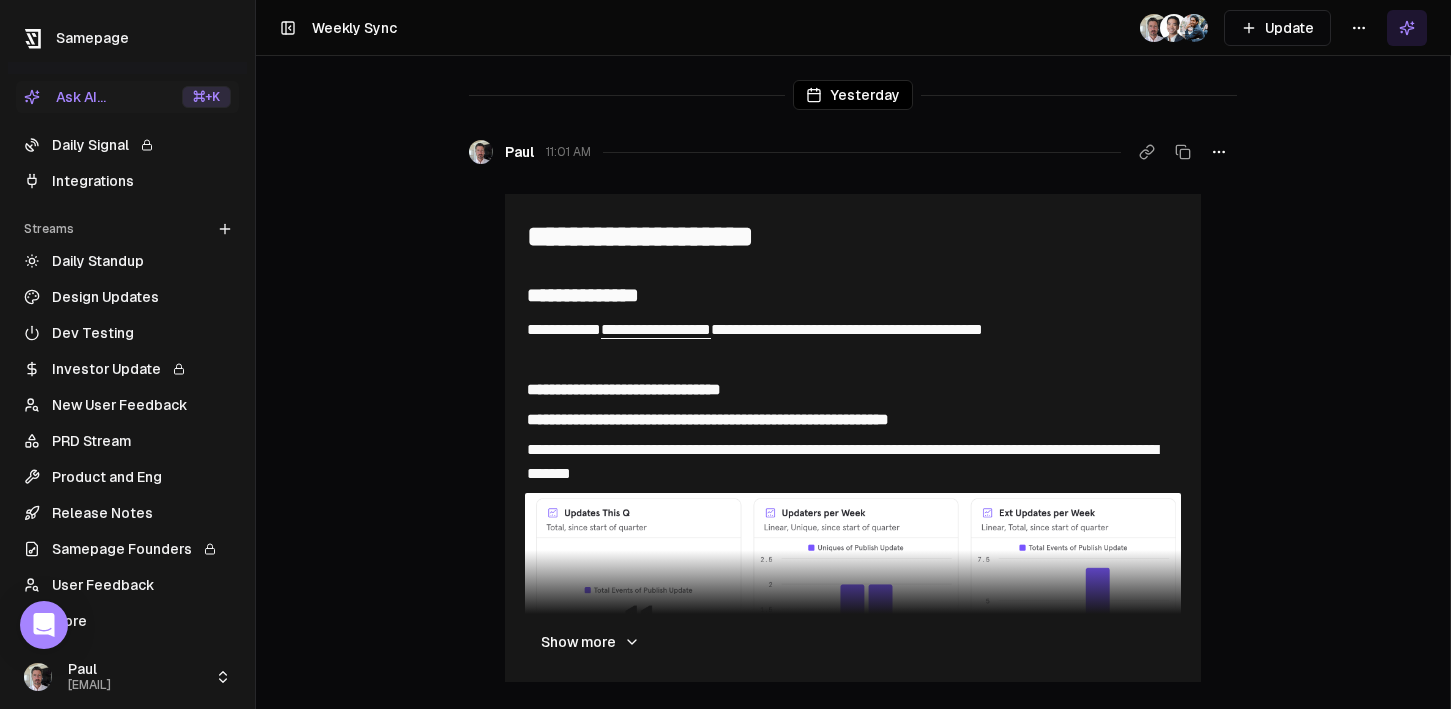 click on "Update" at bounding box center (1277, 28) 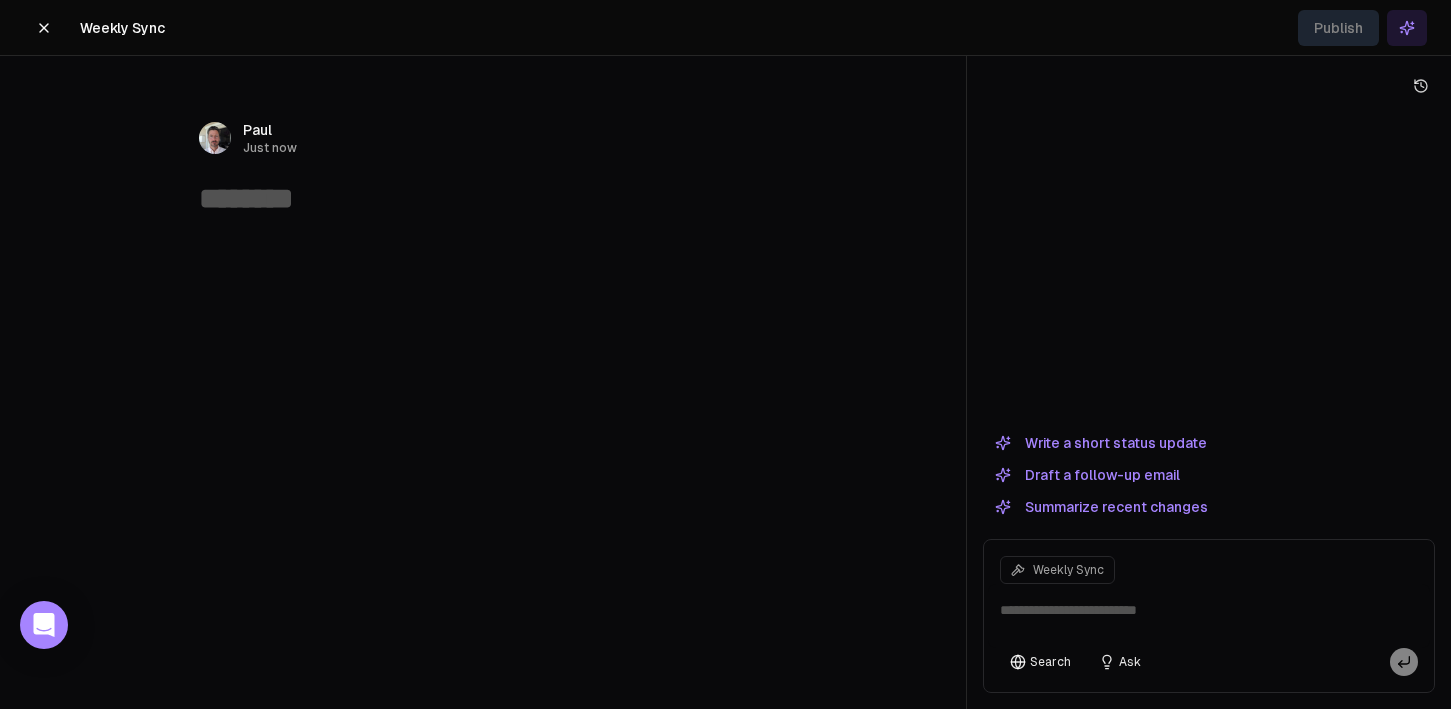 click on "Write a short status update" at bounding box center (1101, 443) 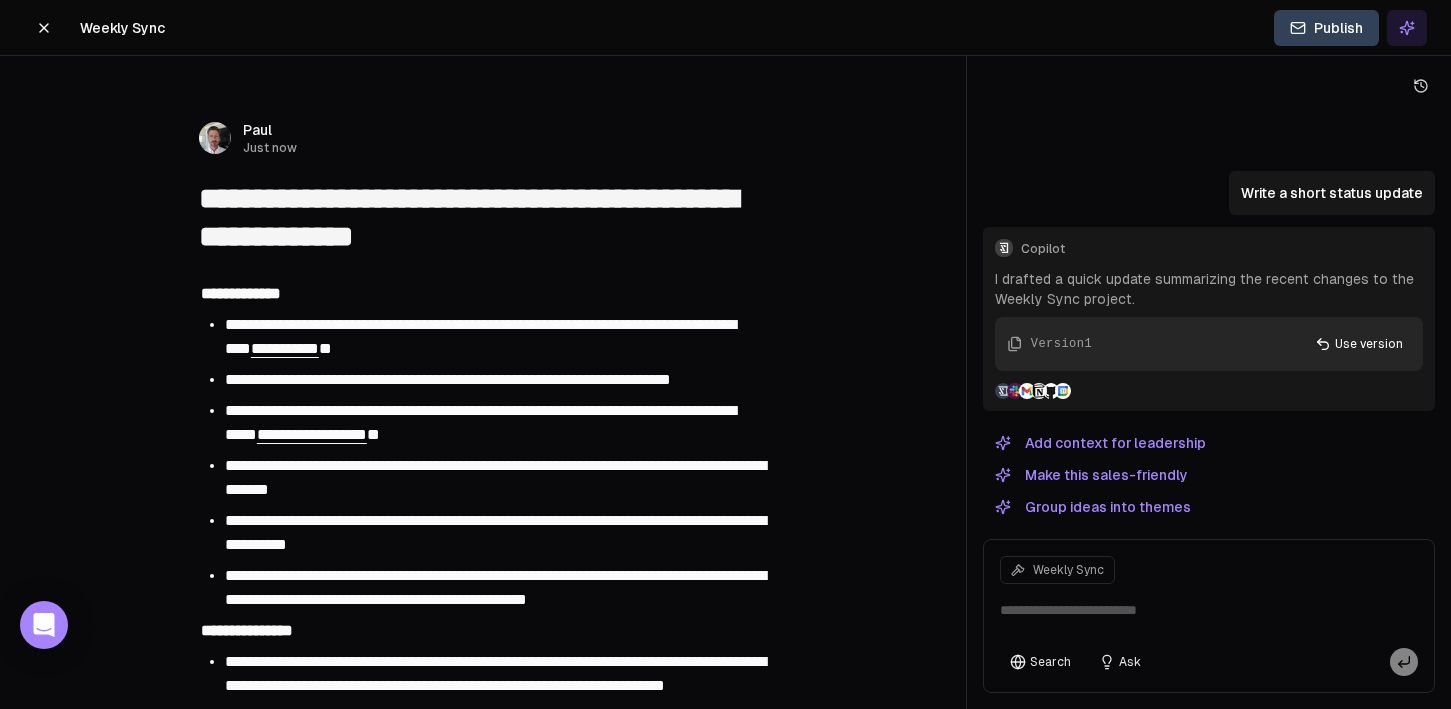 type on "**********" 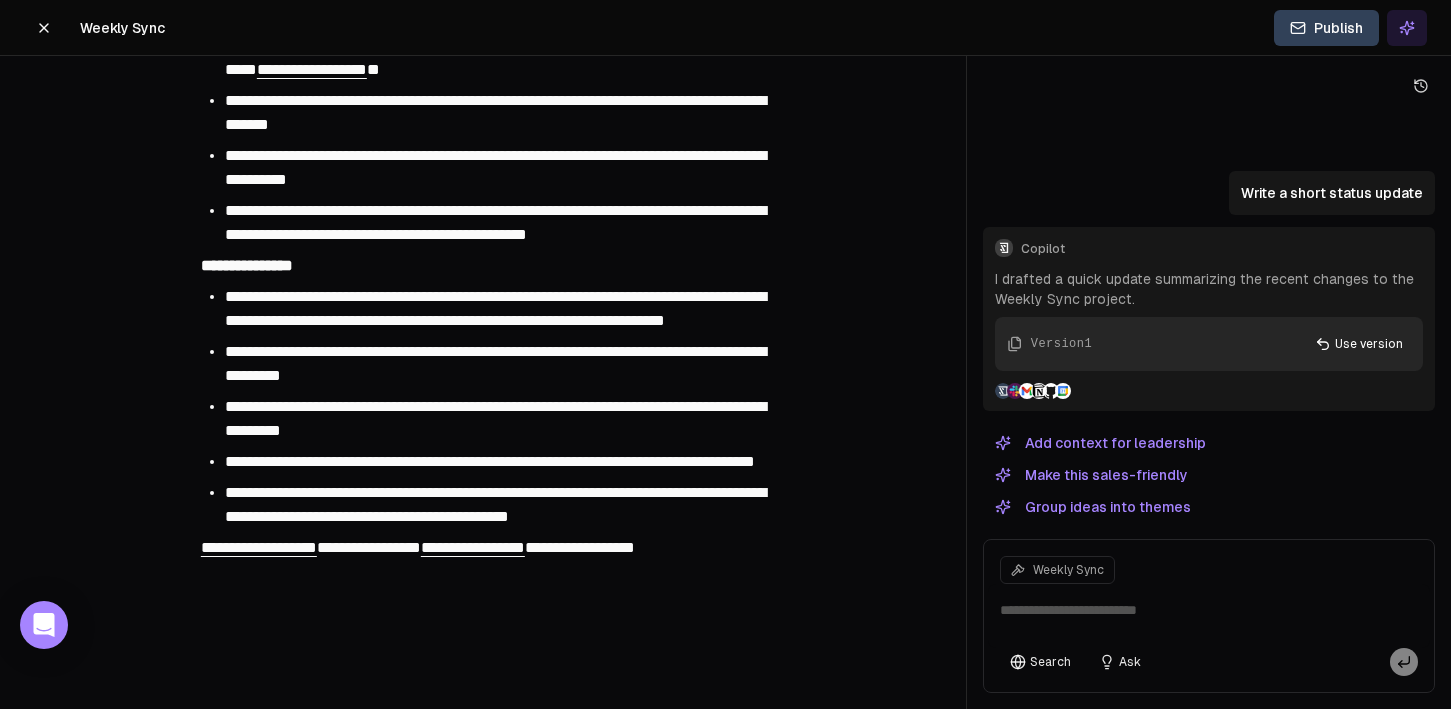 scroll, scrollTop: 457, scrollLeft: 0, axis: vertical 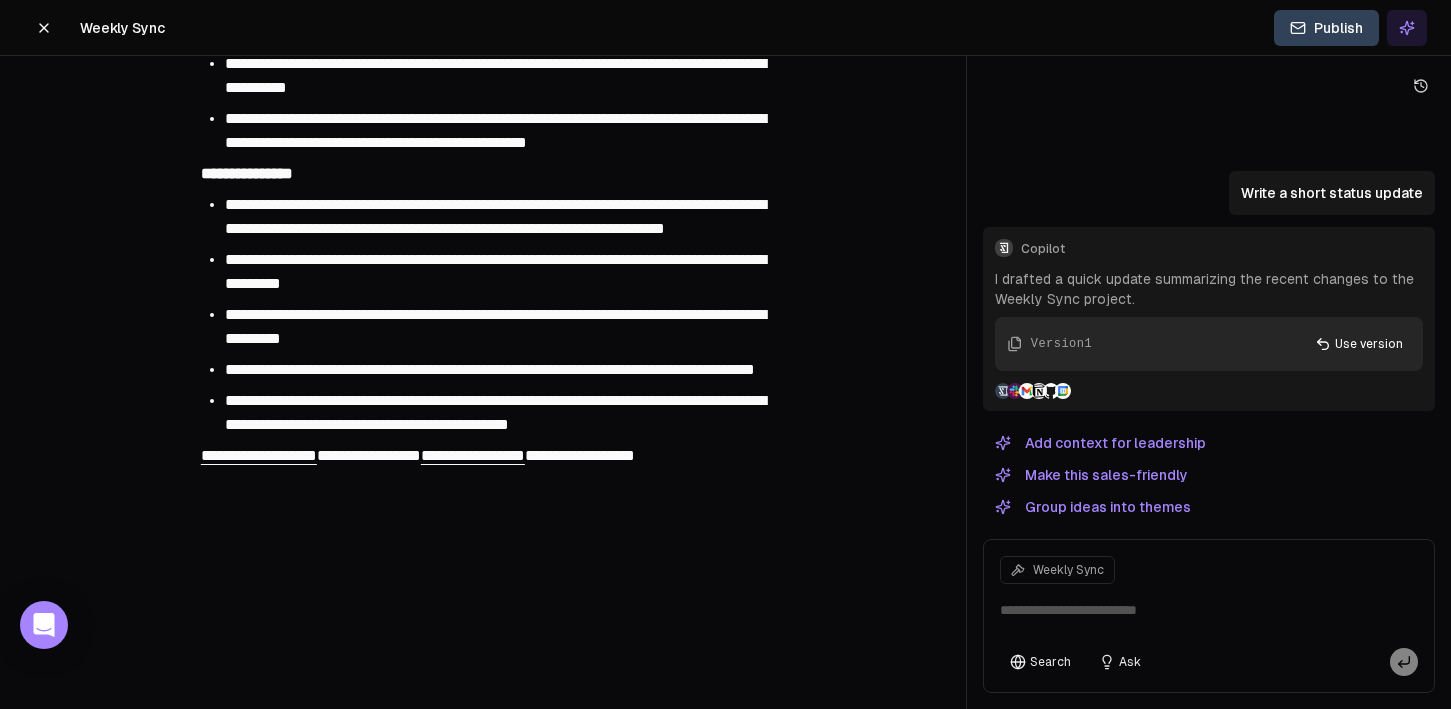 click on "**********" at bounding box center (580, 455) 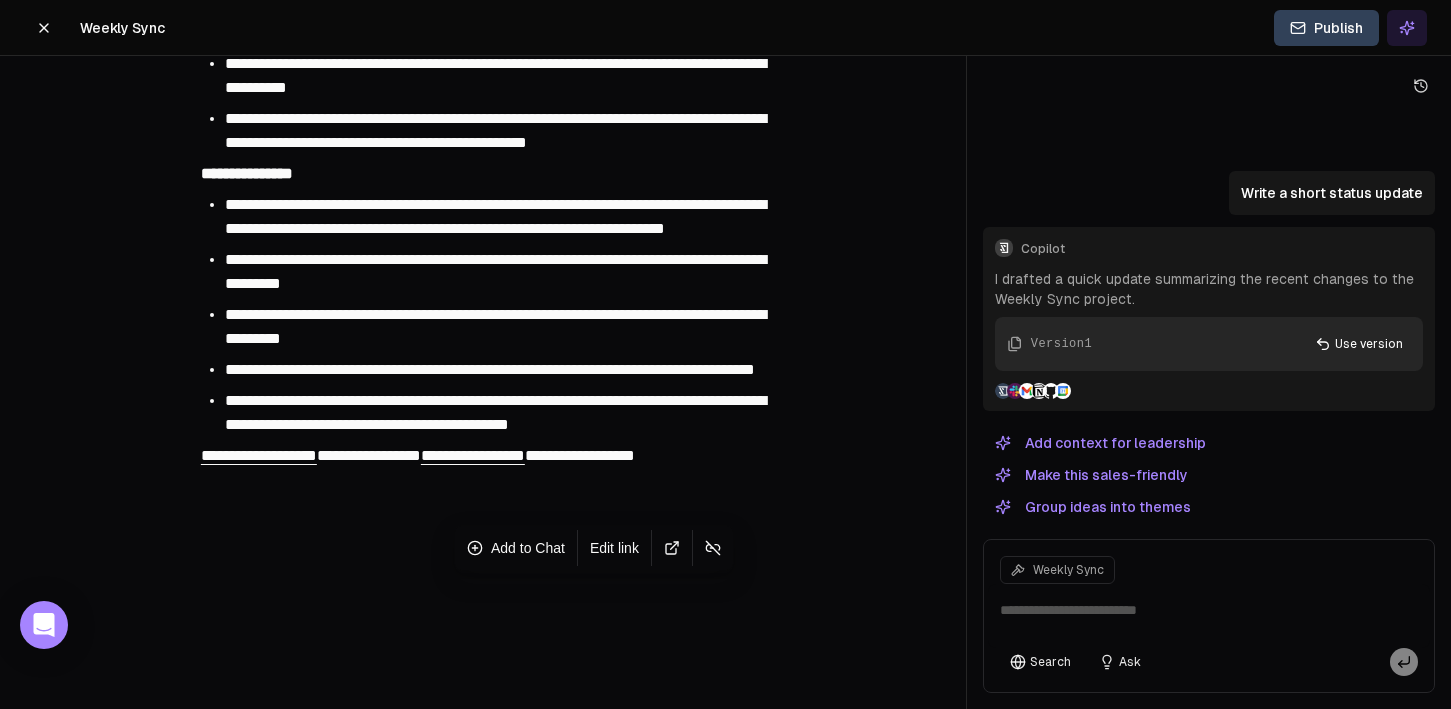 type 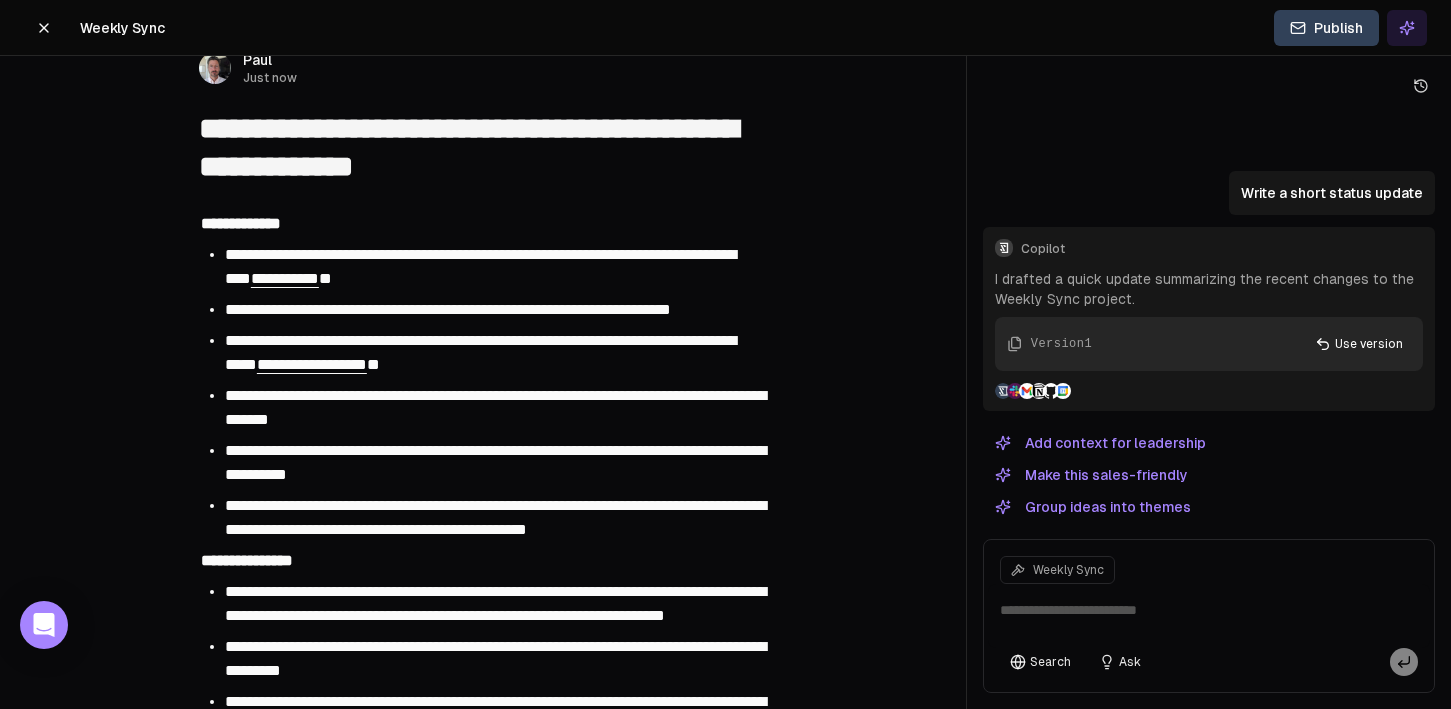 scroll, scrollTop: 63, scrollLeft: 0, axis: vertical 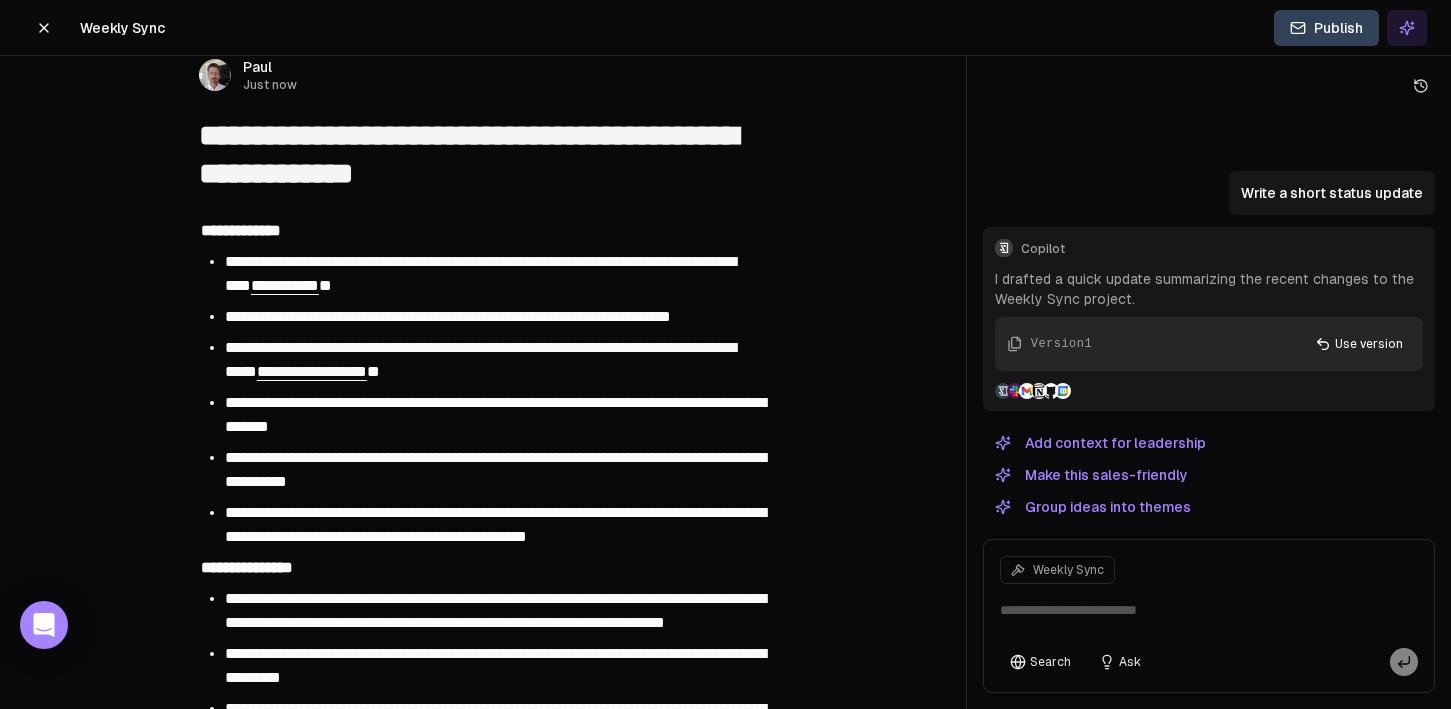 click on "**********" at bounding box center [495, 274] 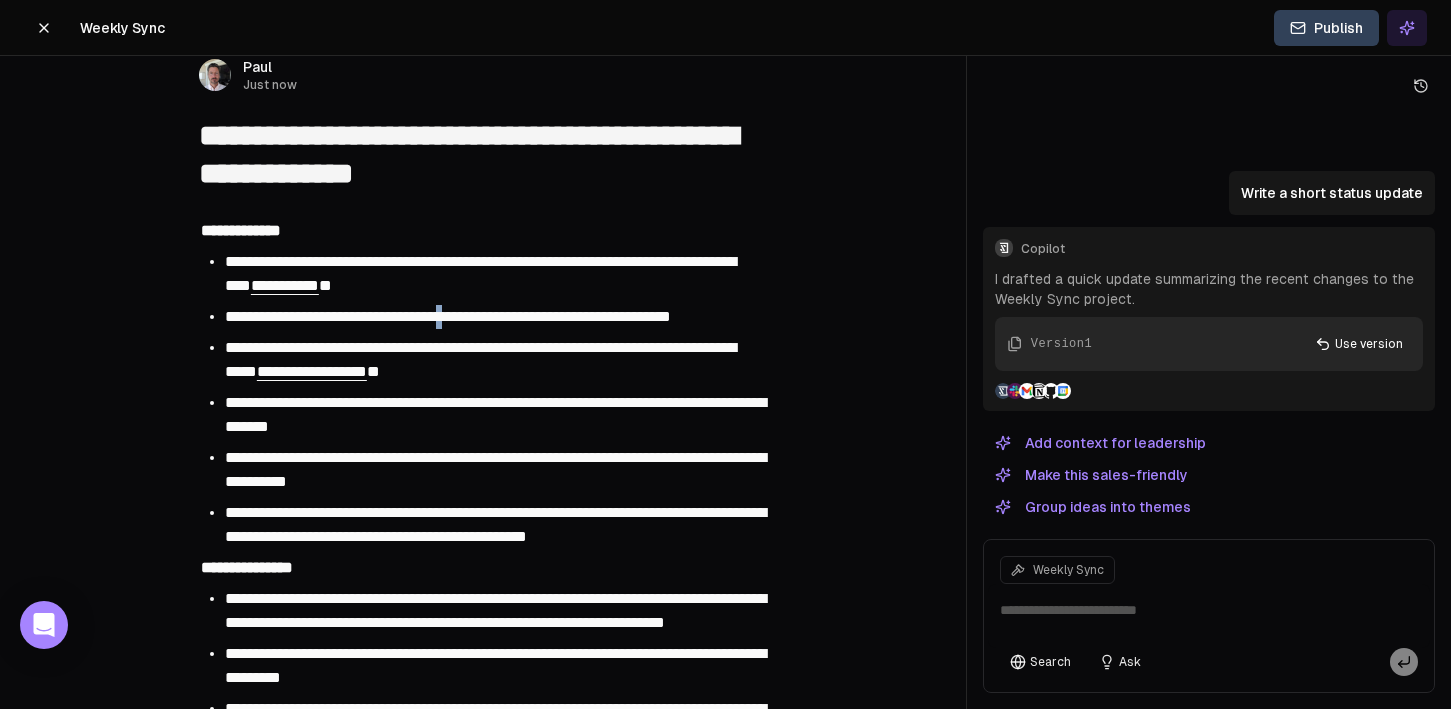 click on "**********" at bounding box center (448, 316) 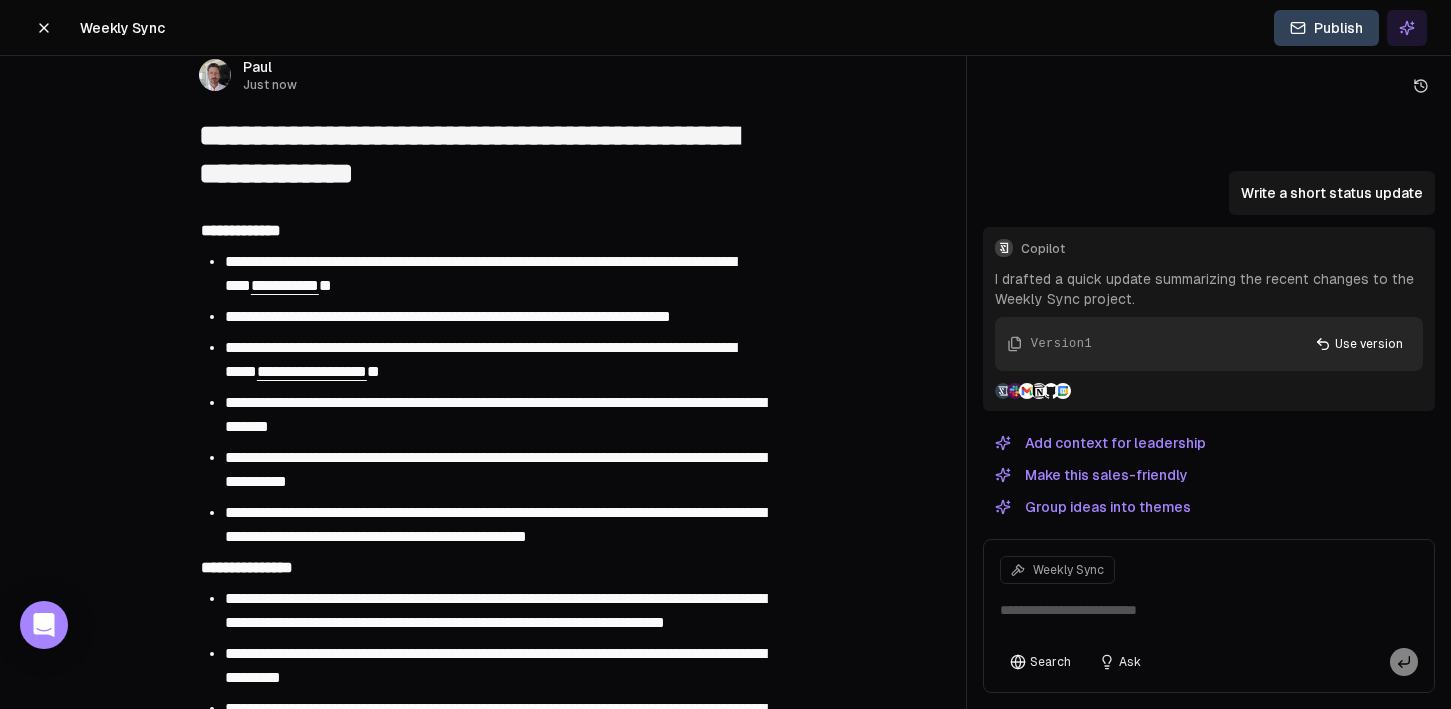 click on "**********" at bounding box center (448, 316) 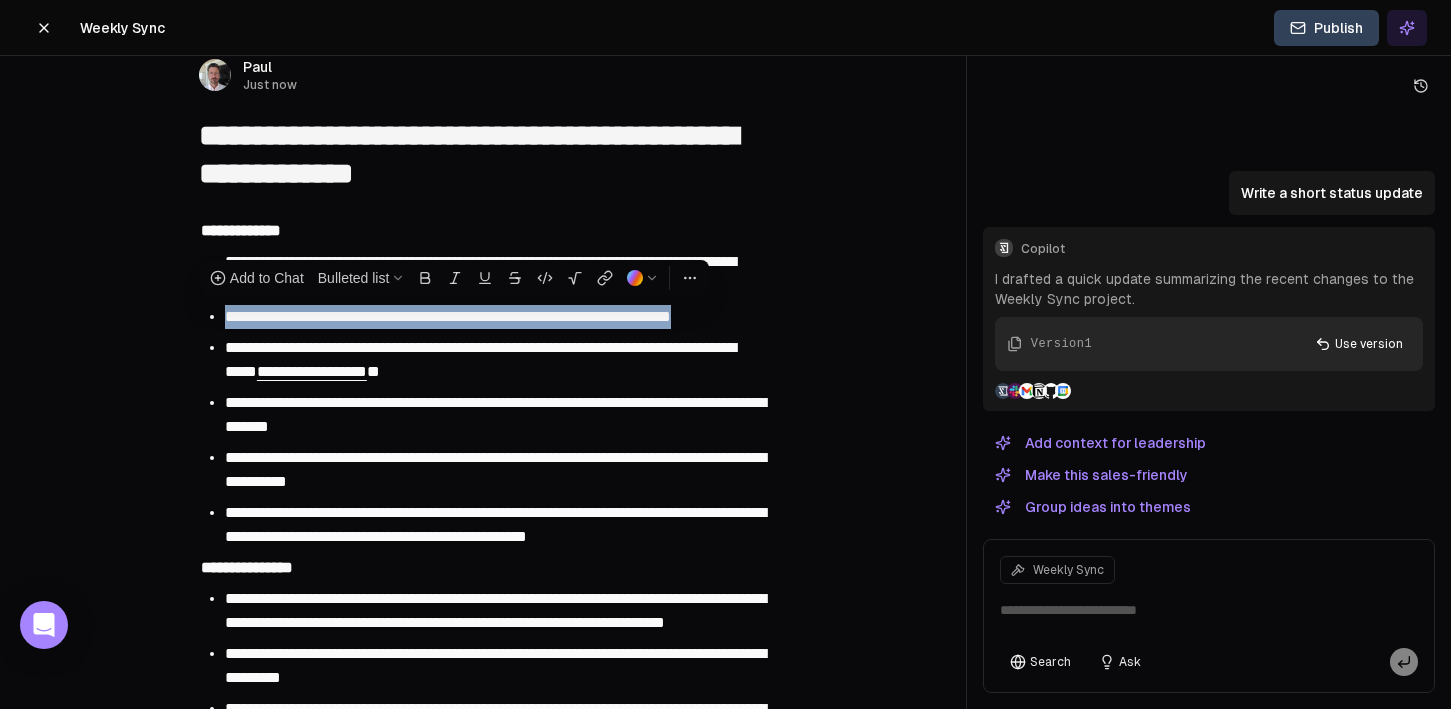 click on "**********" at bounding box center [448, 316] 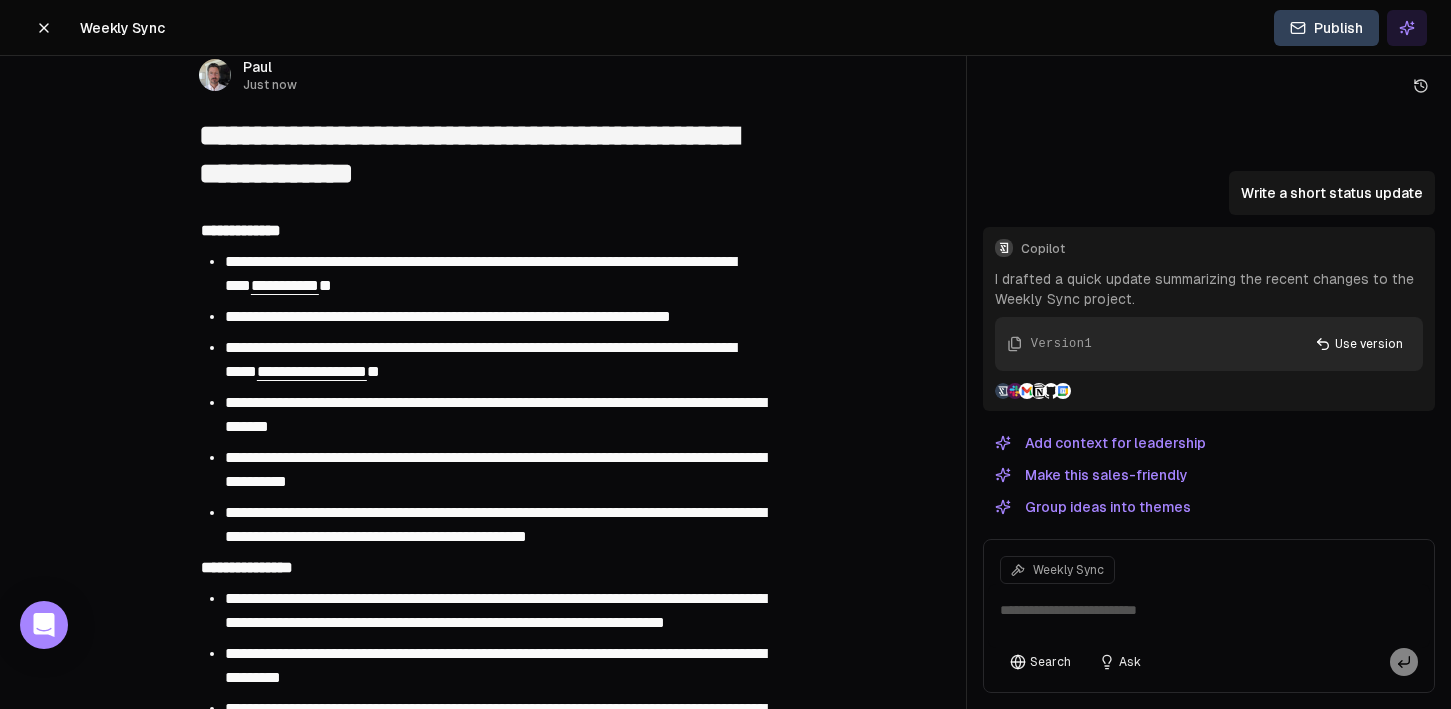 click on "**********" at bounding box center [448, 316] 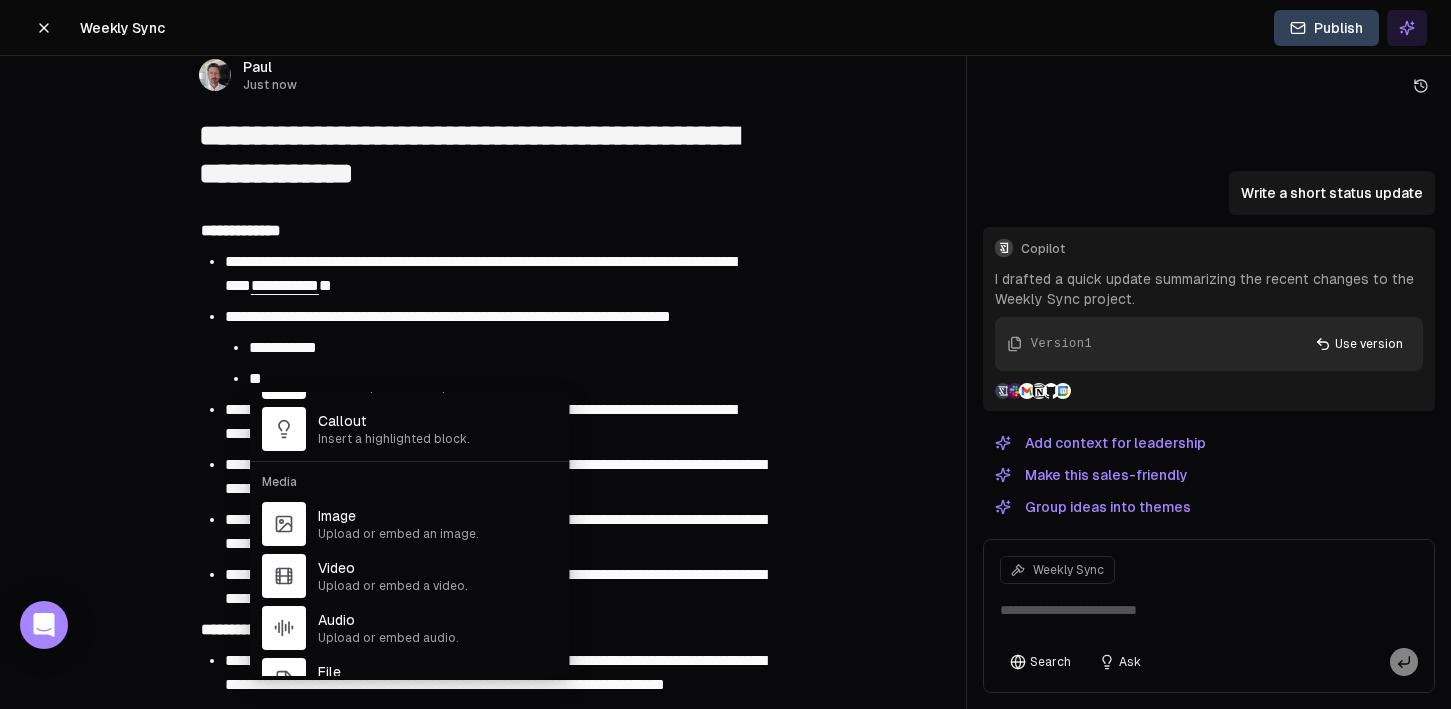 scroll, scrollTop: 615, scrollLeft: 0, axis: vertical 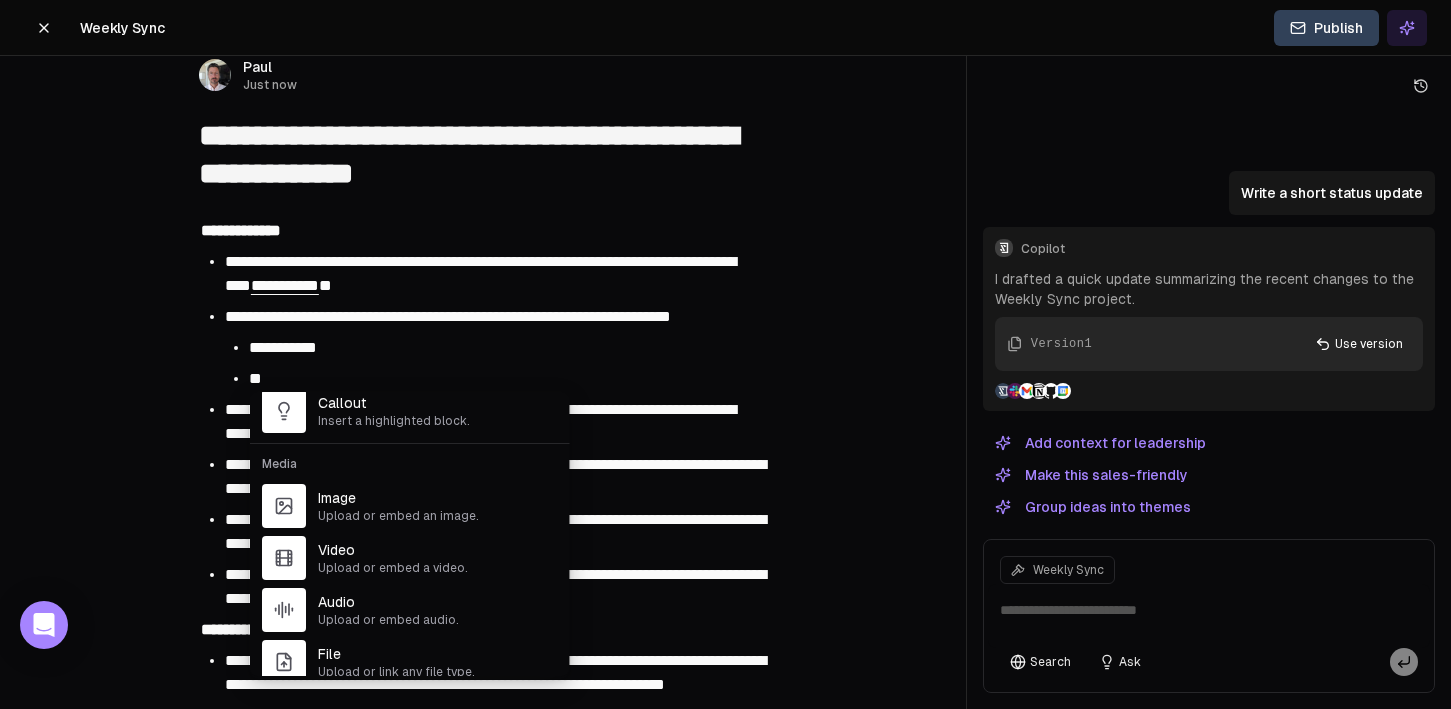 click on "Video" at bounding box center [438, 550] 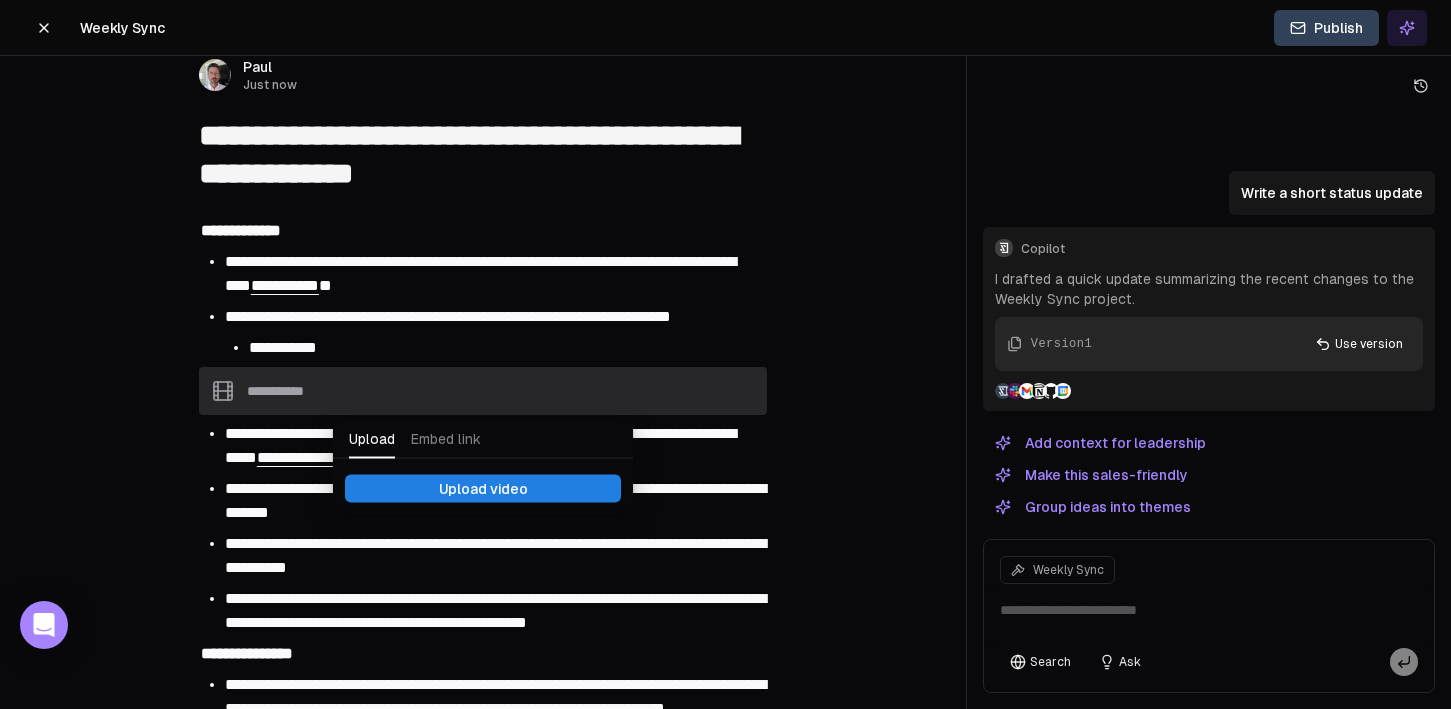 click on "Upload video" at bounding box center [483, 489] 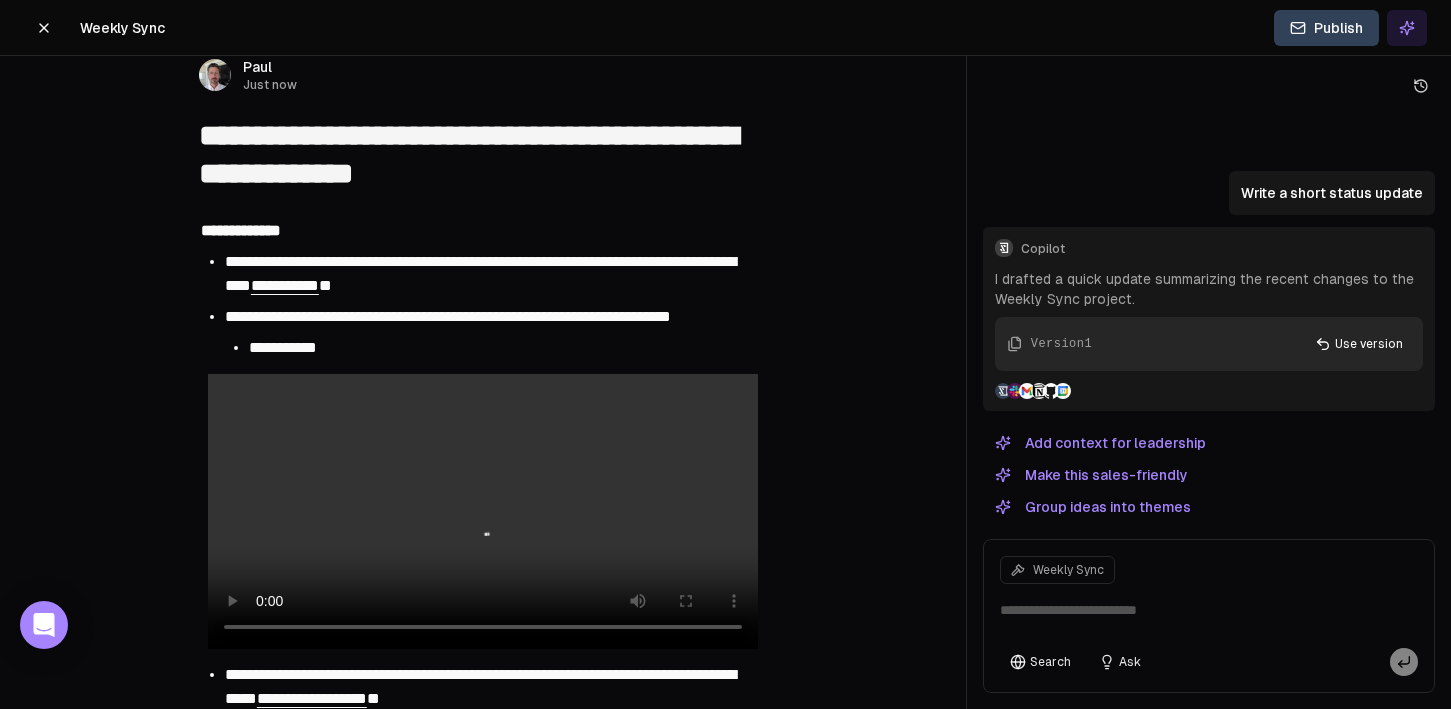 click on "**********" at bounding box center [507, 348] 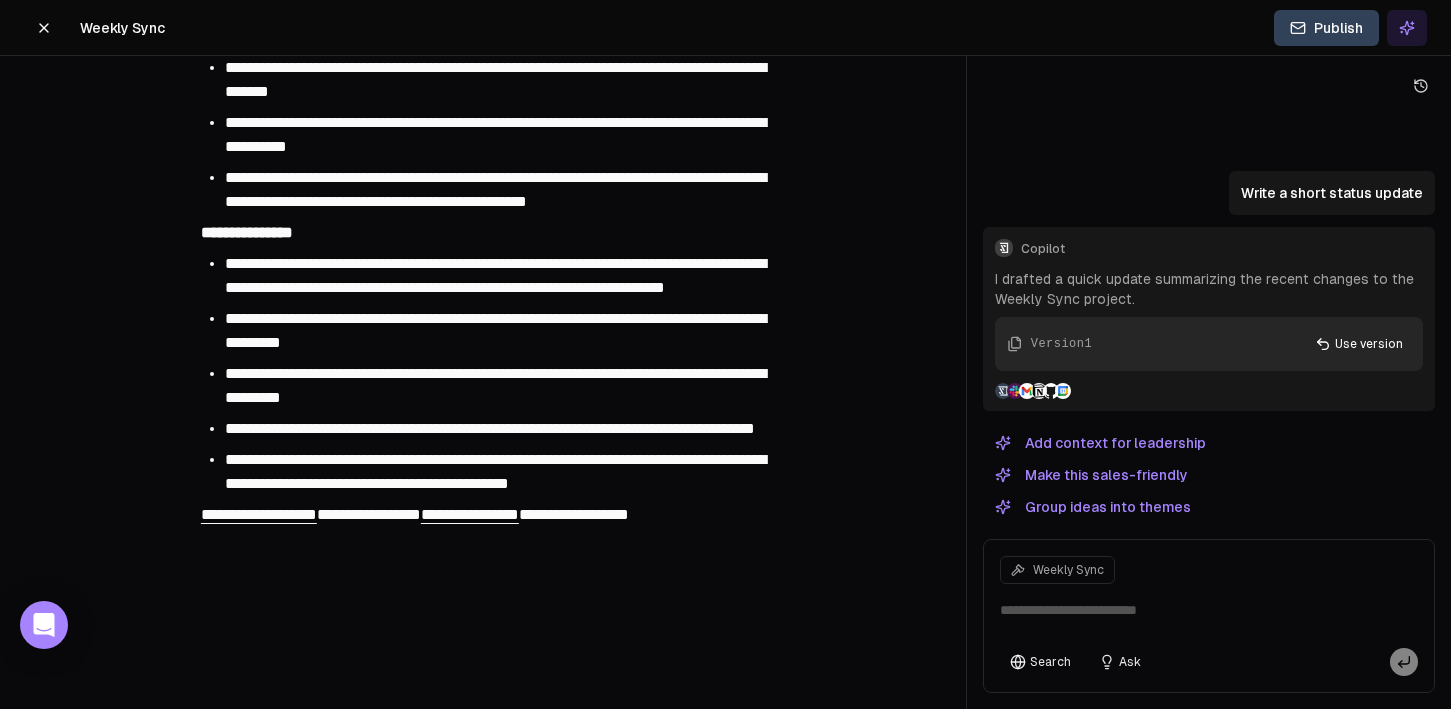 scroll, scrollTop: 740, scrollLeft: 0, axis: vertical 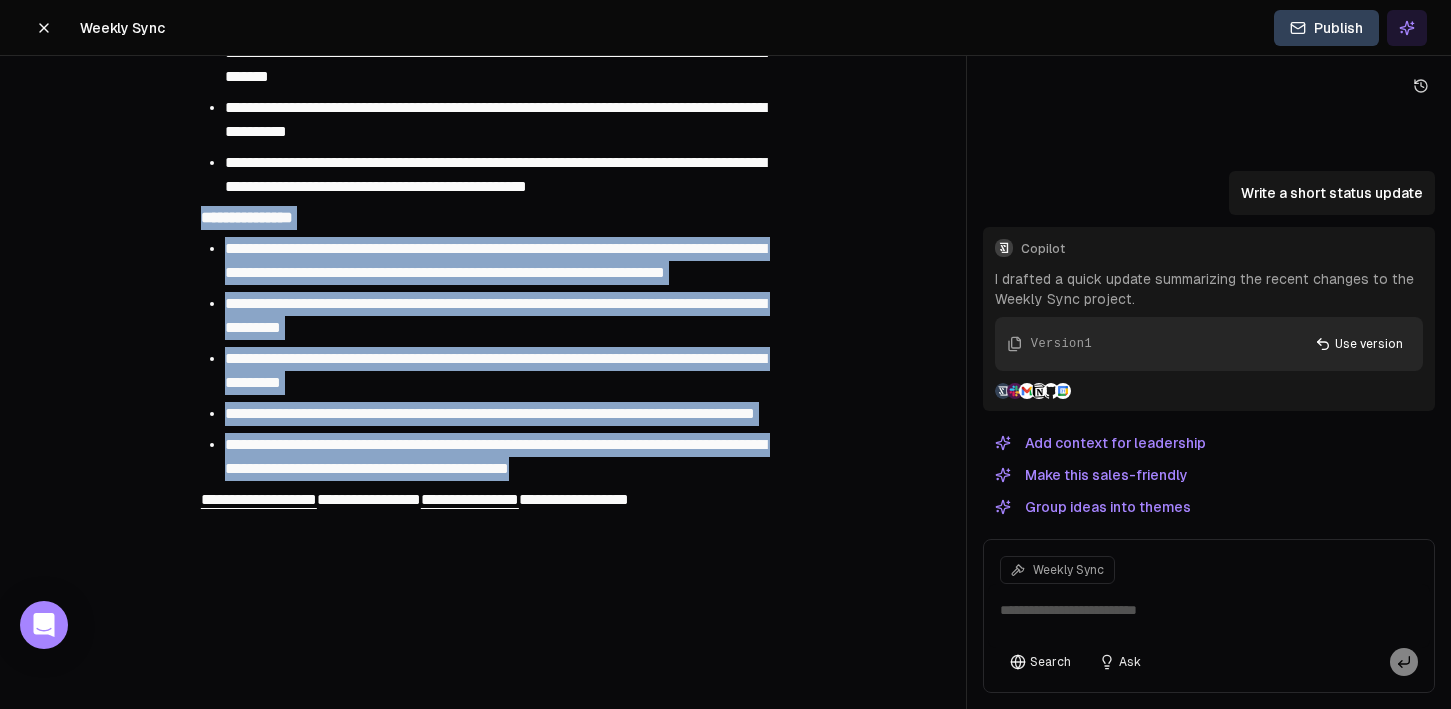 drag, startPoint x: 710, startPoint y: 567, endPoint x: 201, endPoint y: 258, distance: 595.4511 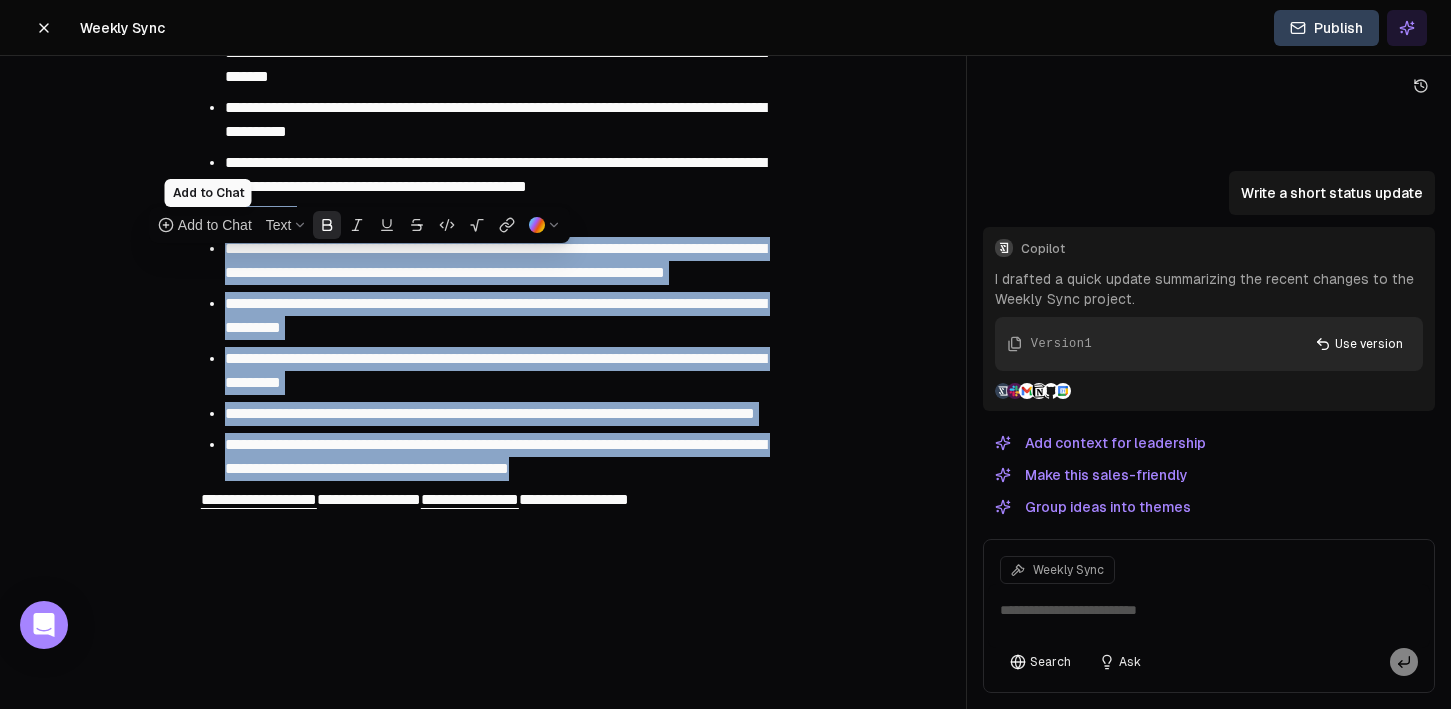 click on "Add to Chat" at bounding box center [215, 225] 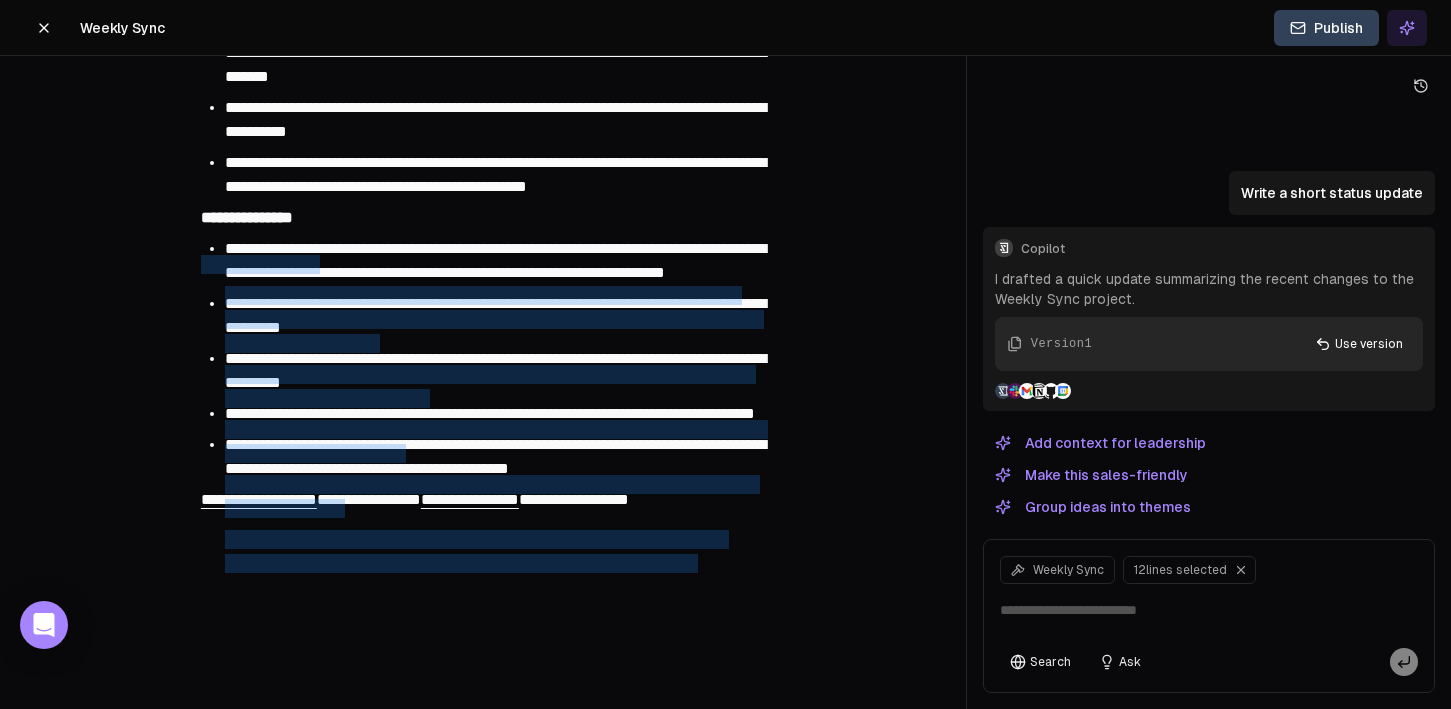 click at bounding box center (1209, 616) 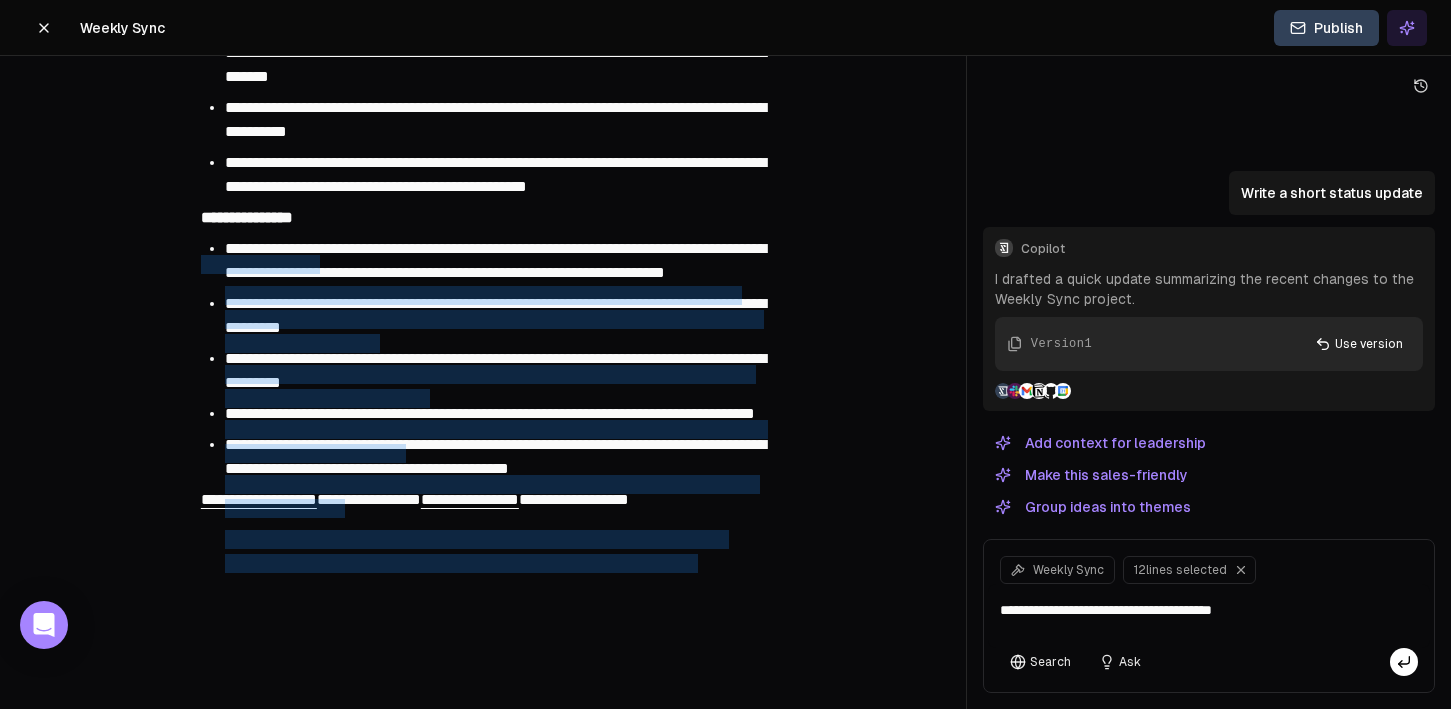 type on "**********" 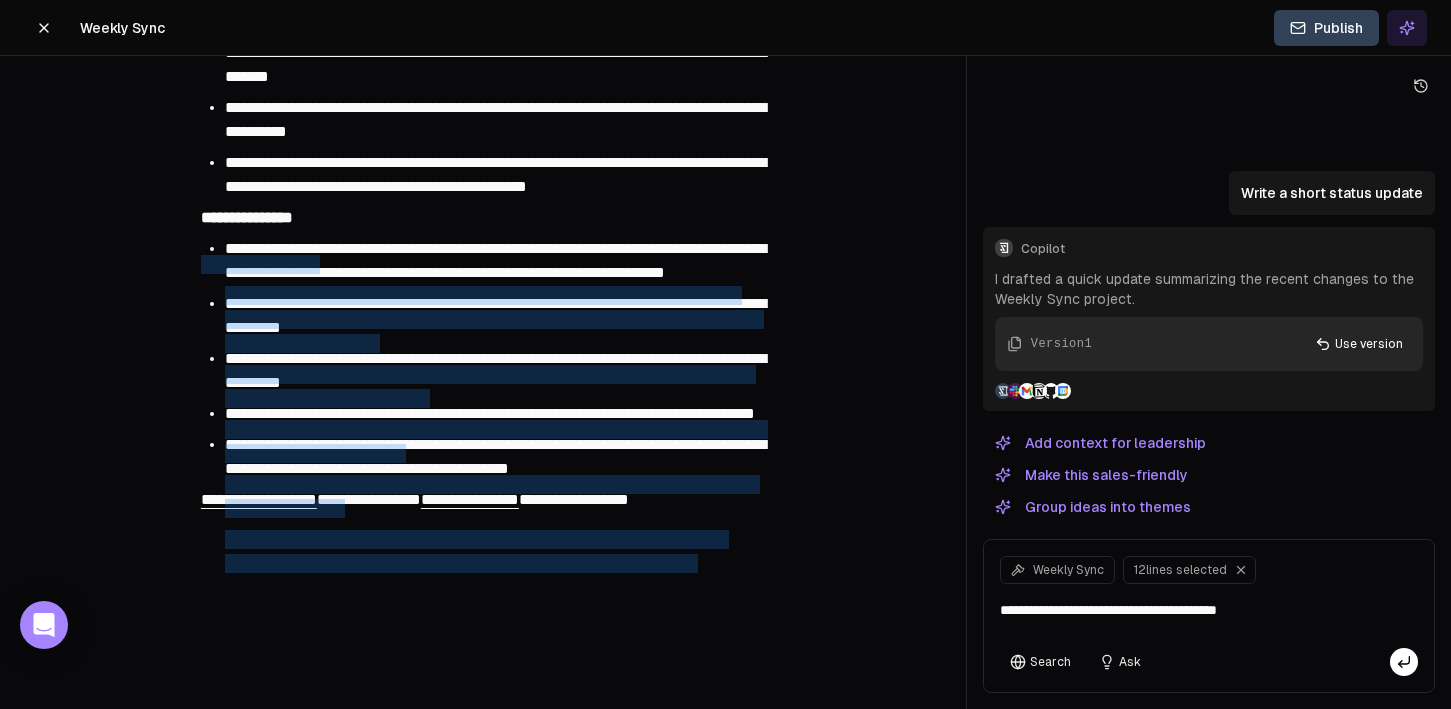 type 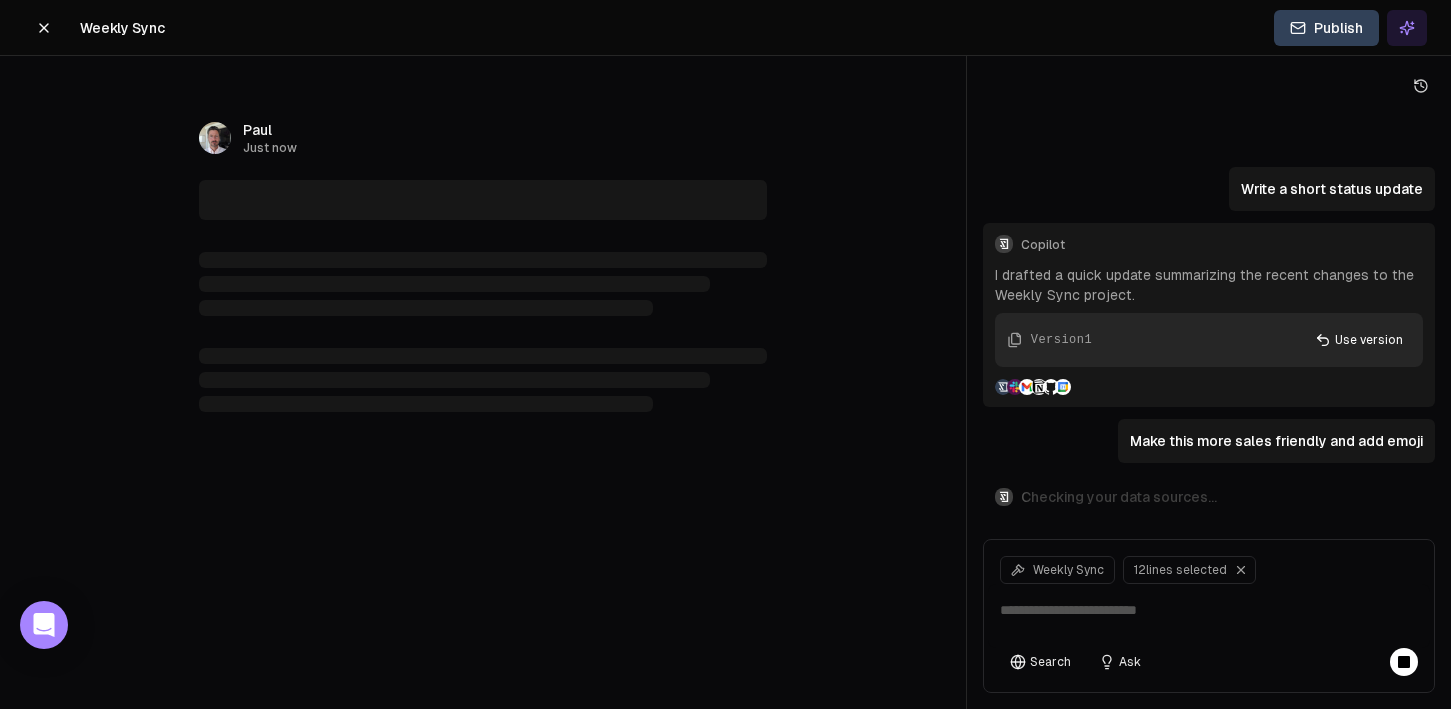 scroll, scrollTop: 0, scrollLeft: 0, axis: both 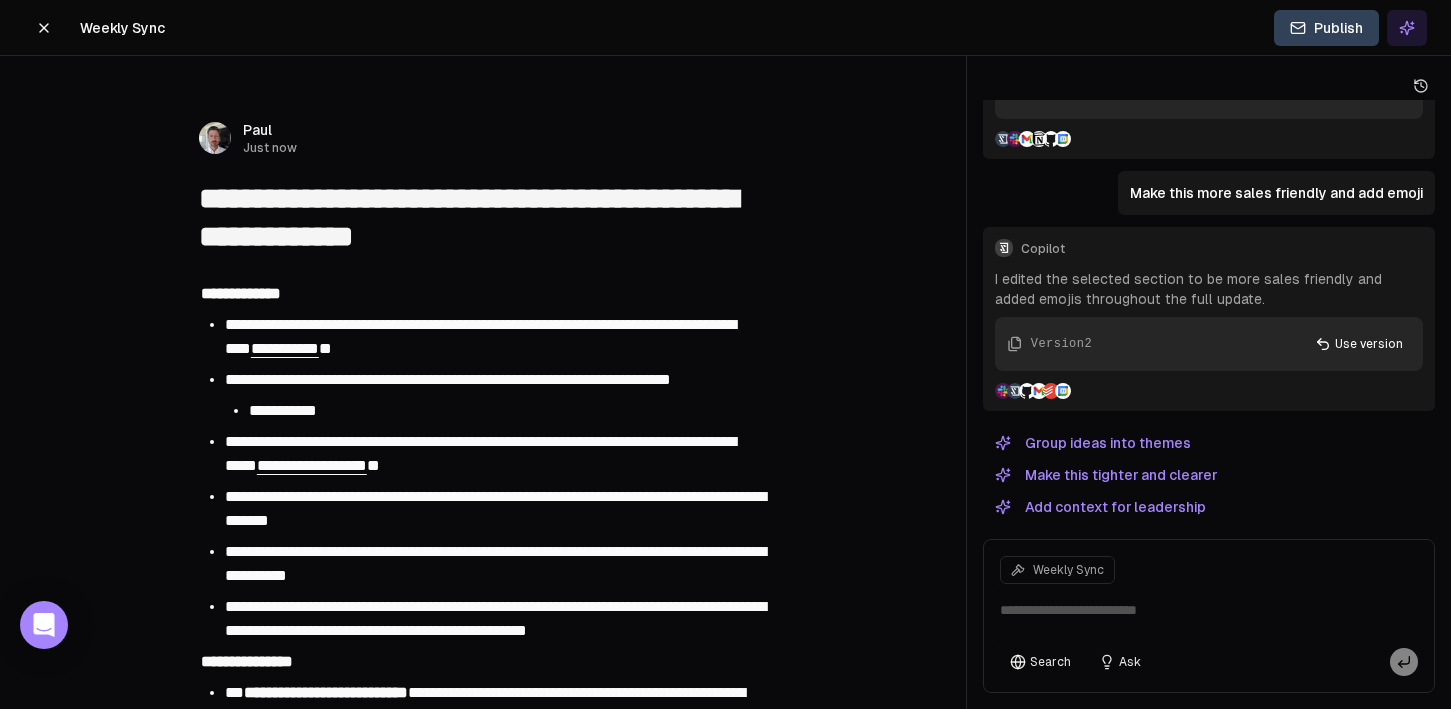 click 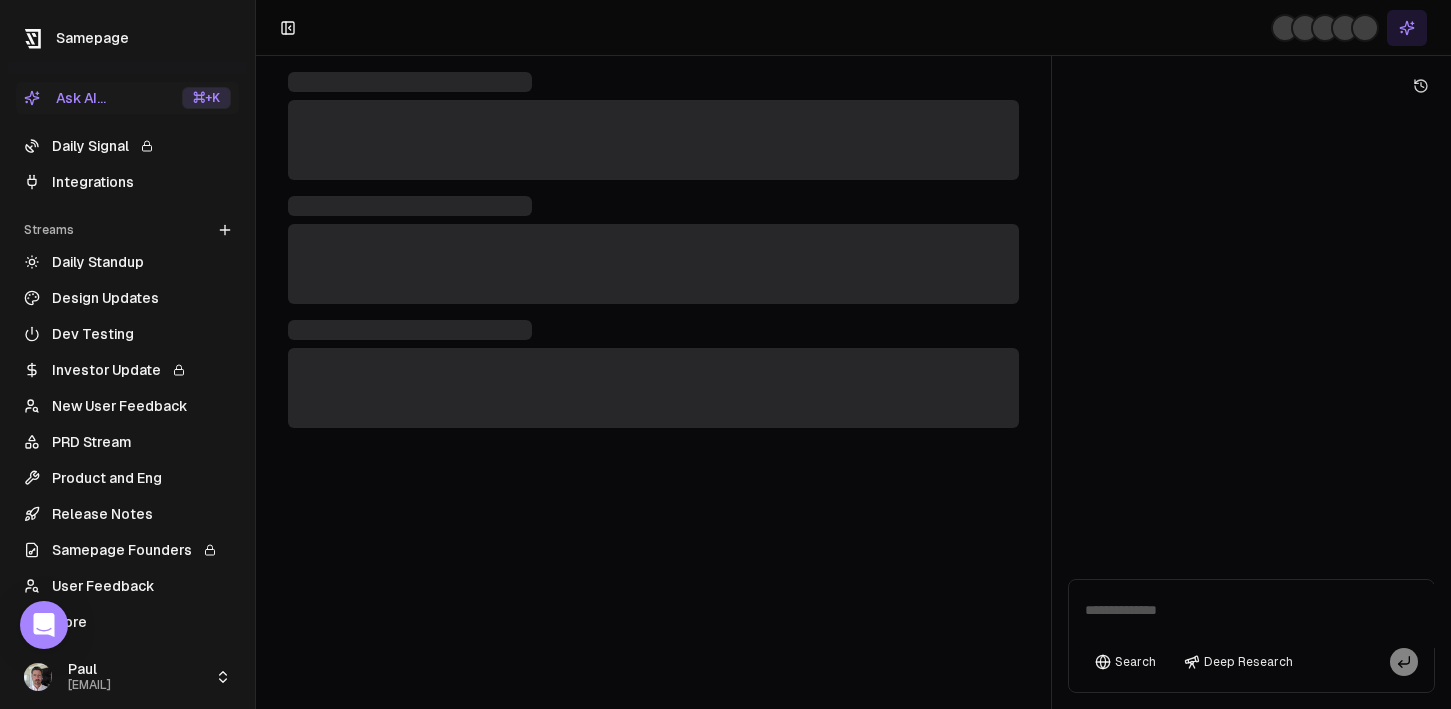 scroll, scrollTop: 0, scrollLeft: 0, axis: both 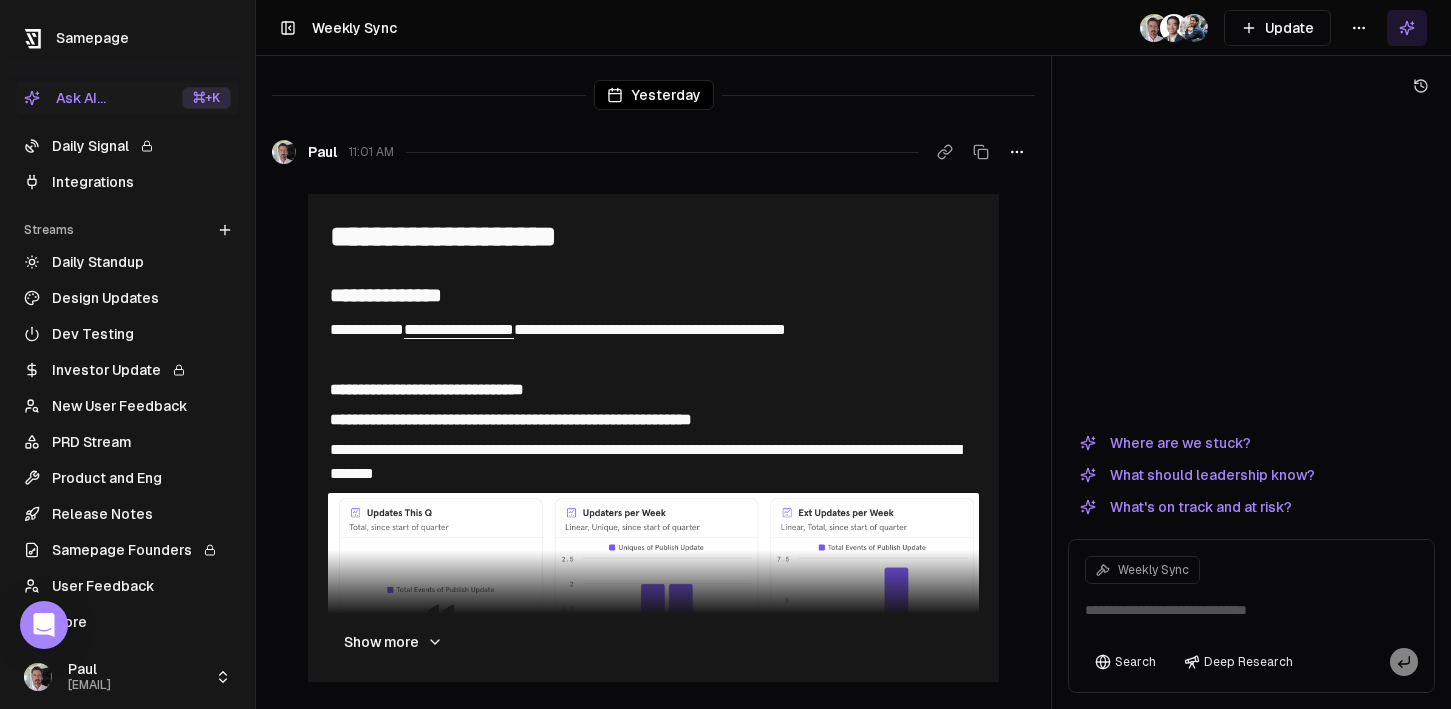 click on "Daily Standup" at bounding box center (127, 262) 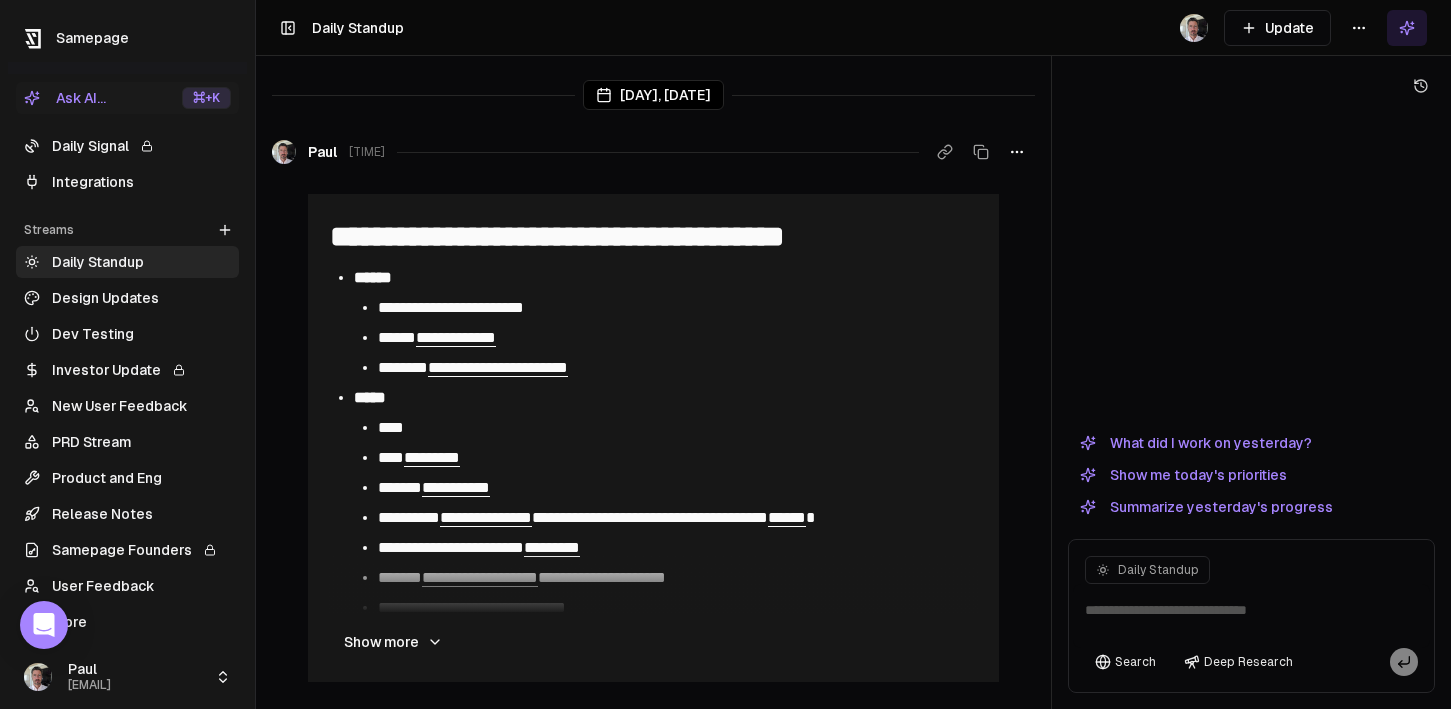 click on "**********" at bounding box center (725, 354) 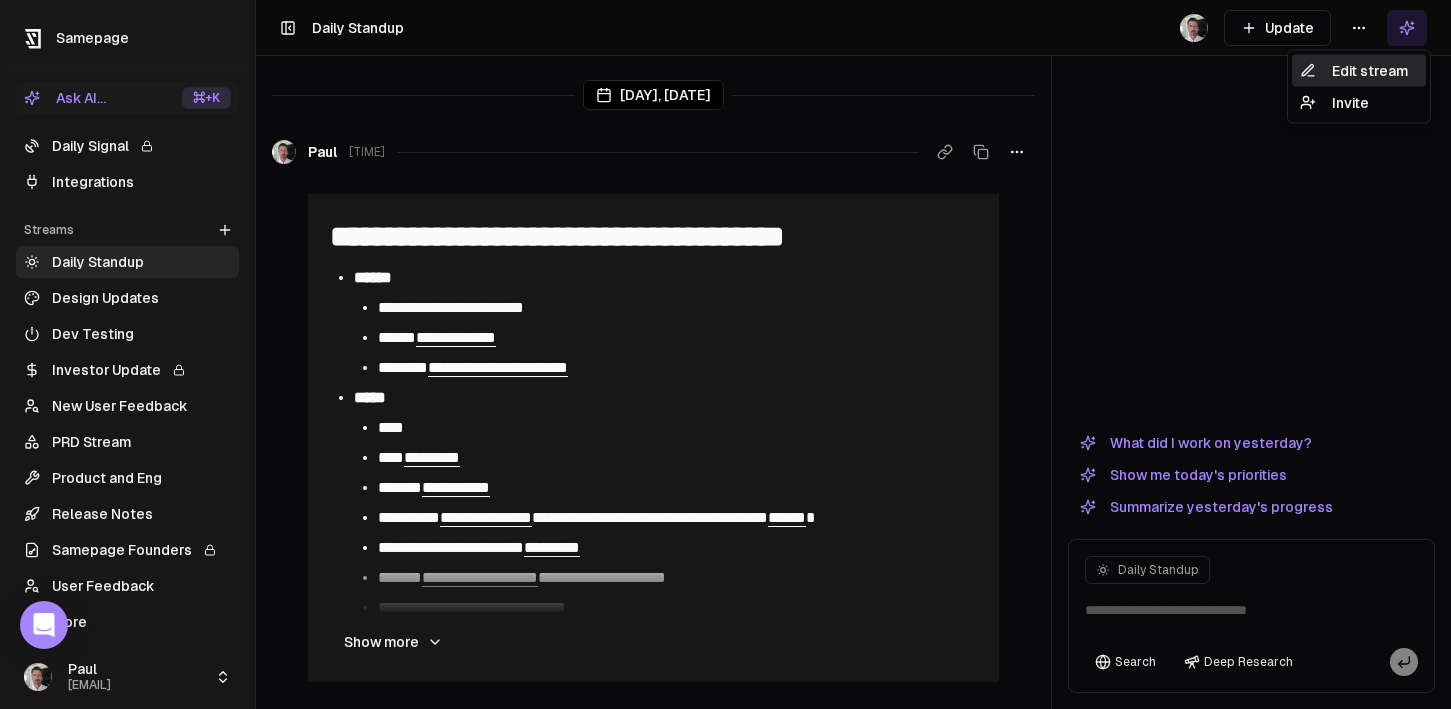 click on "Edit stream" at bounding box center (1359, 71) 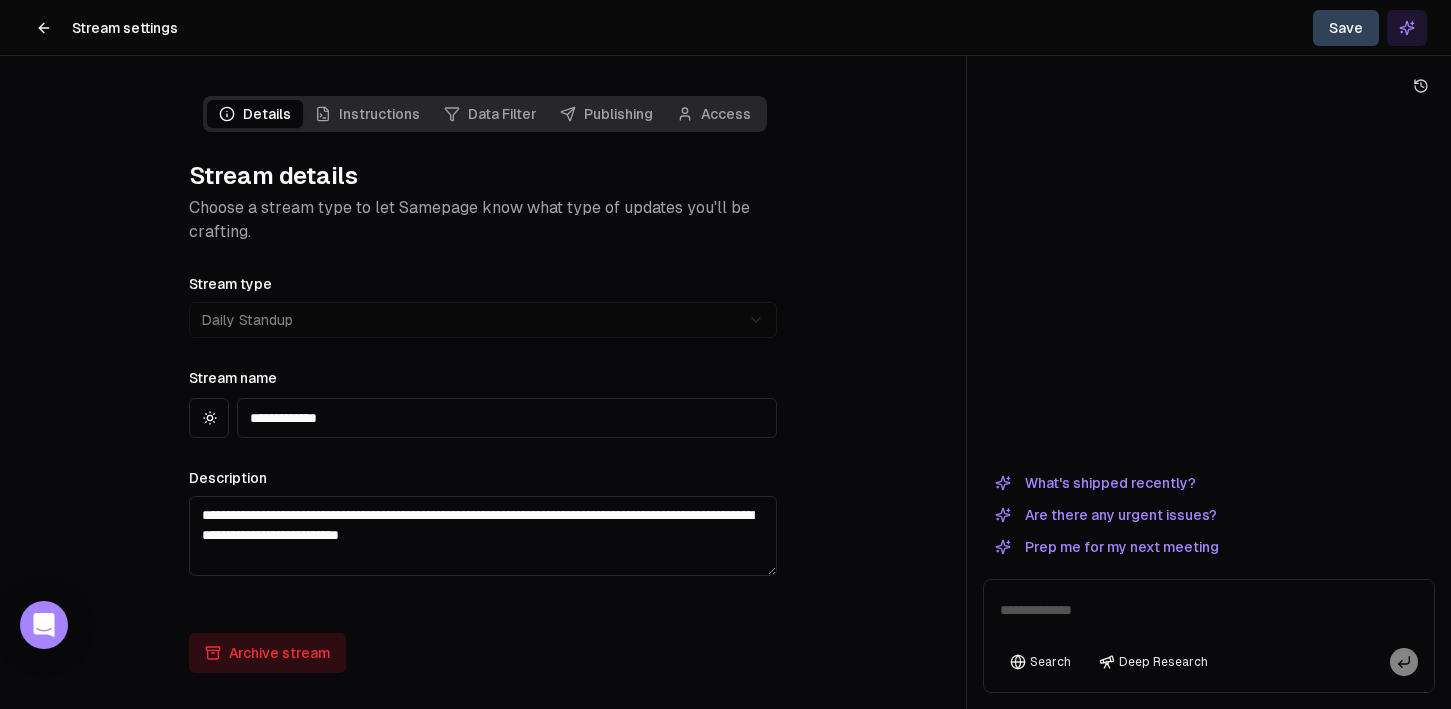 click 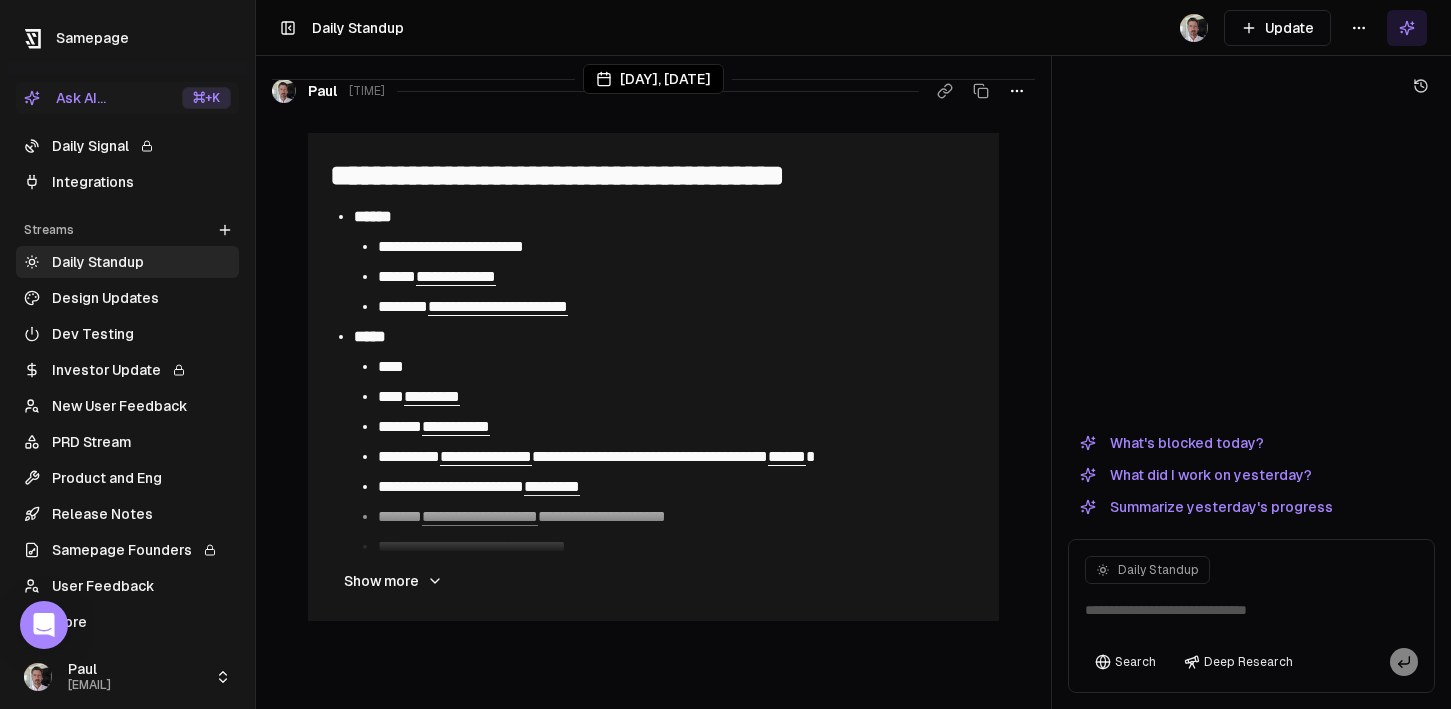 scroll, scrollTop: 0, scrollLeft: 0, axis: both 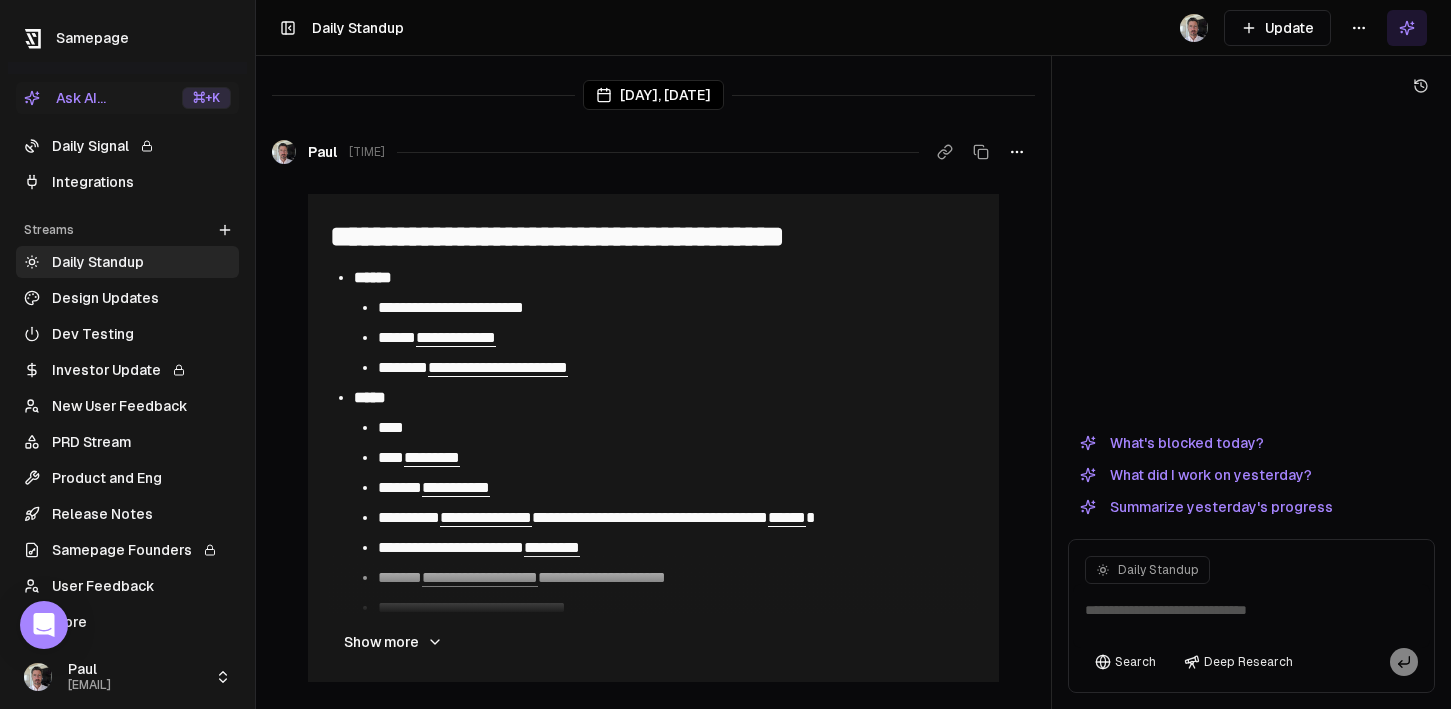 click on "Update" at bounding box center (1277, 28) 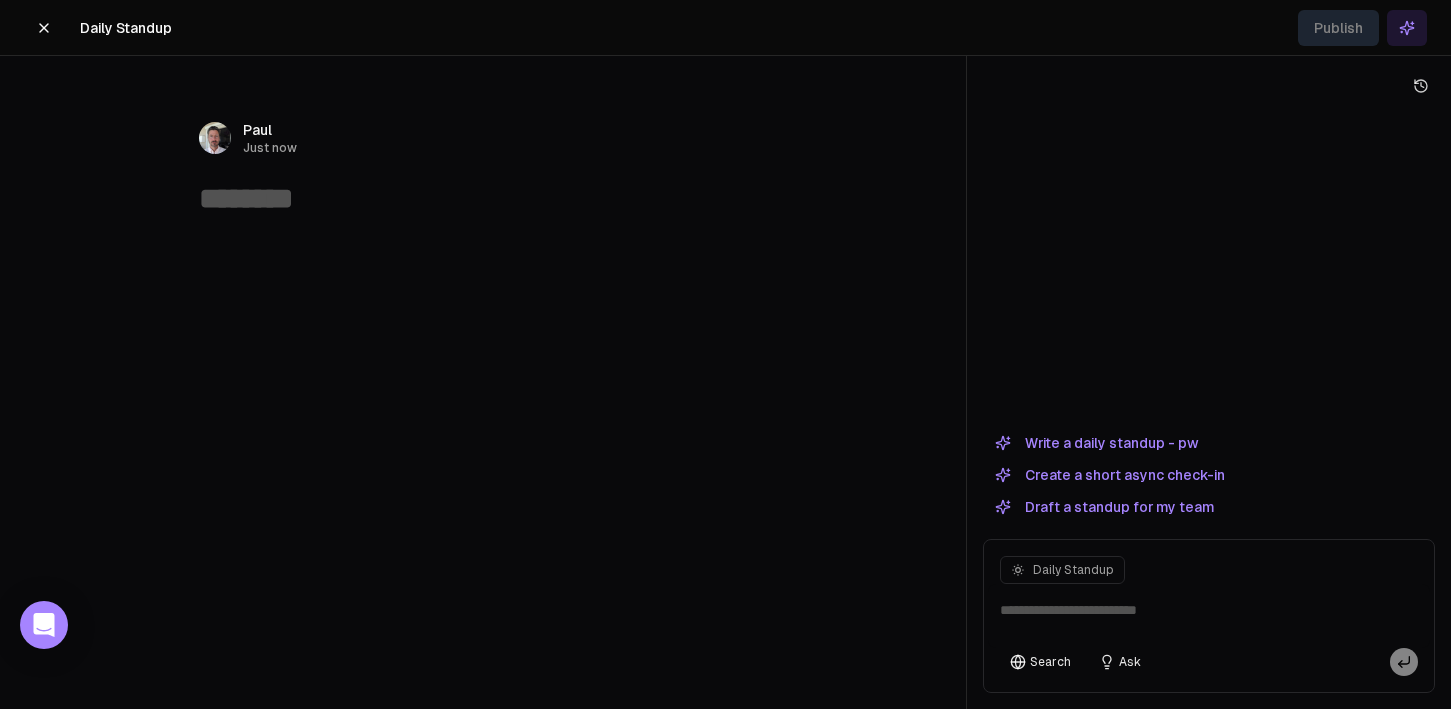 click on "﻿" at bounding box center (483, 257) 